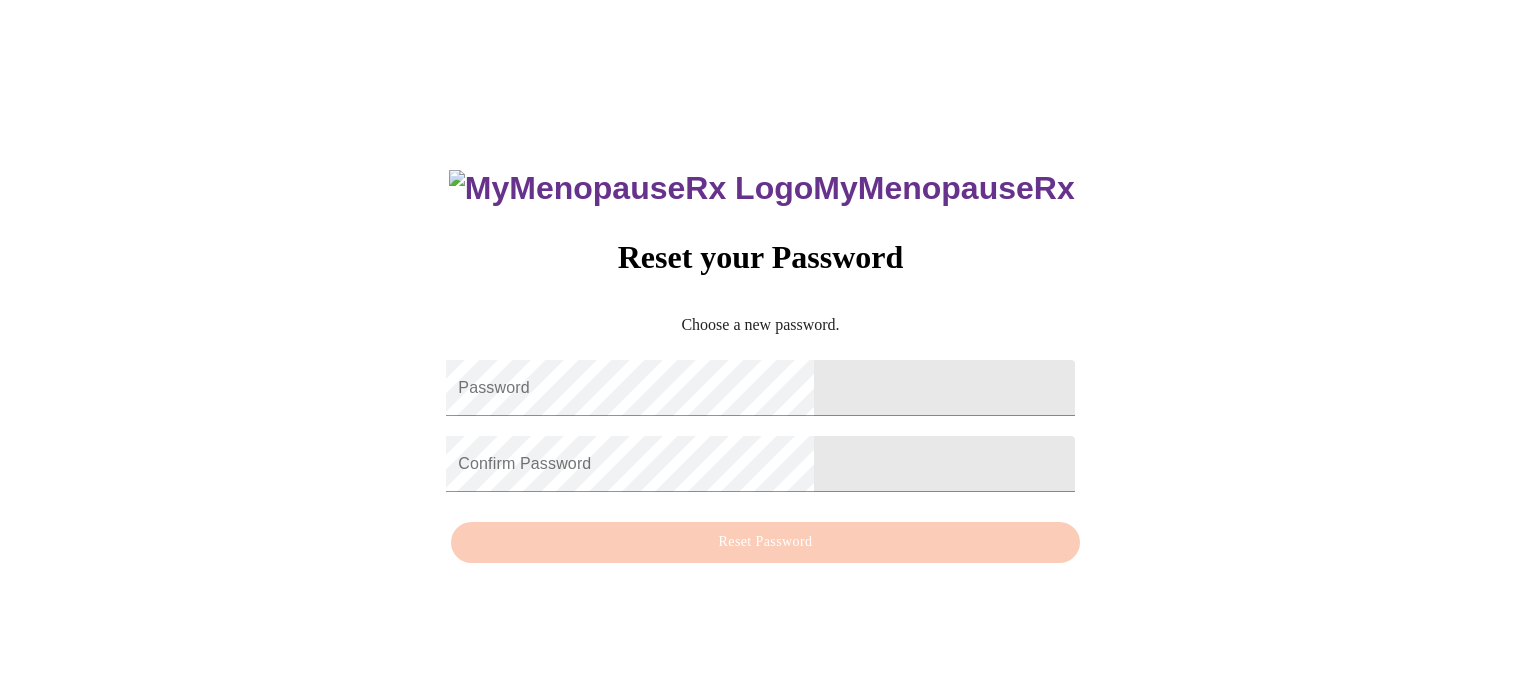 scroll, scrollTop: 0, scrollLeft: 0, axis: both 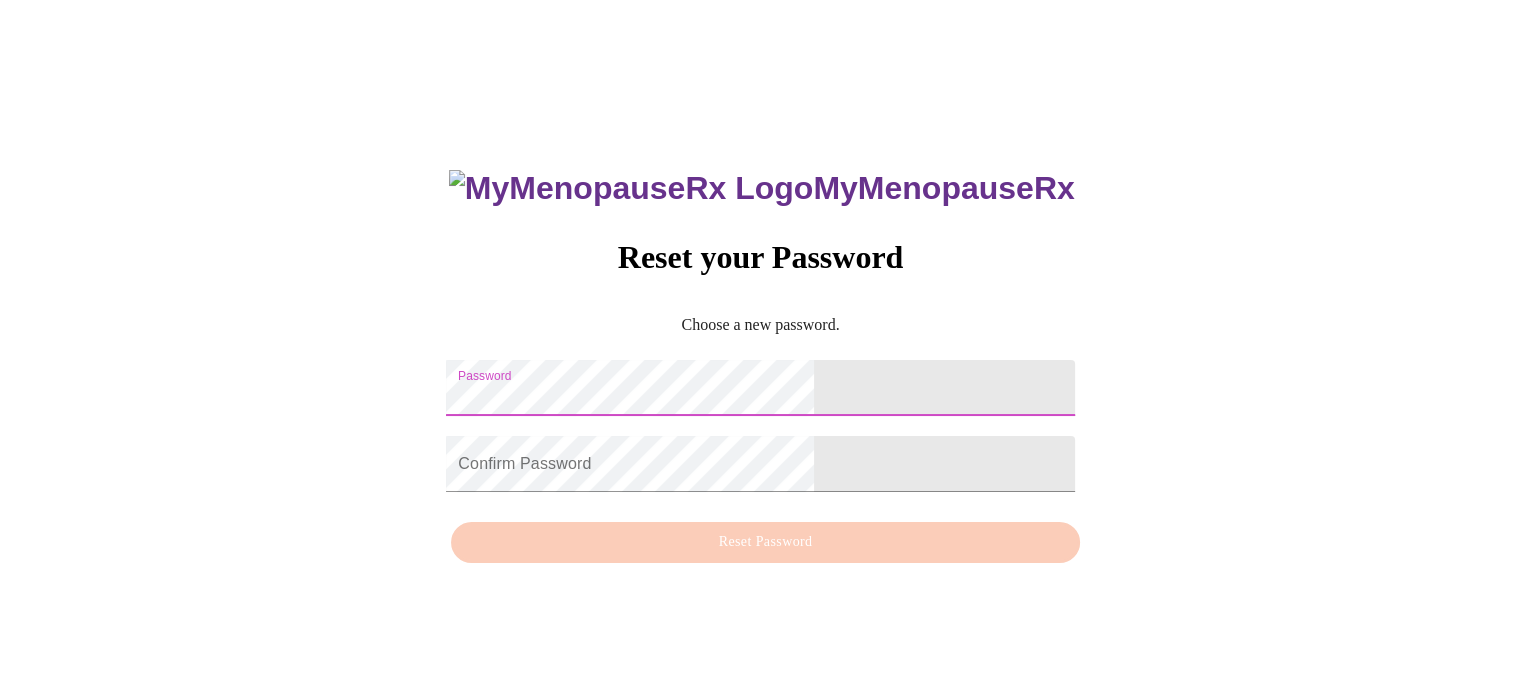 drag, startPoint x: 0, startPoint y: 0, endPoint x: 525, endPoint y: 459, distance: 697.35645 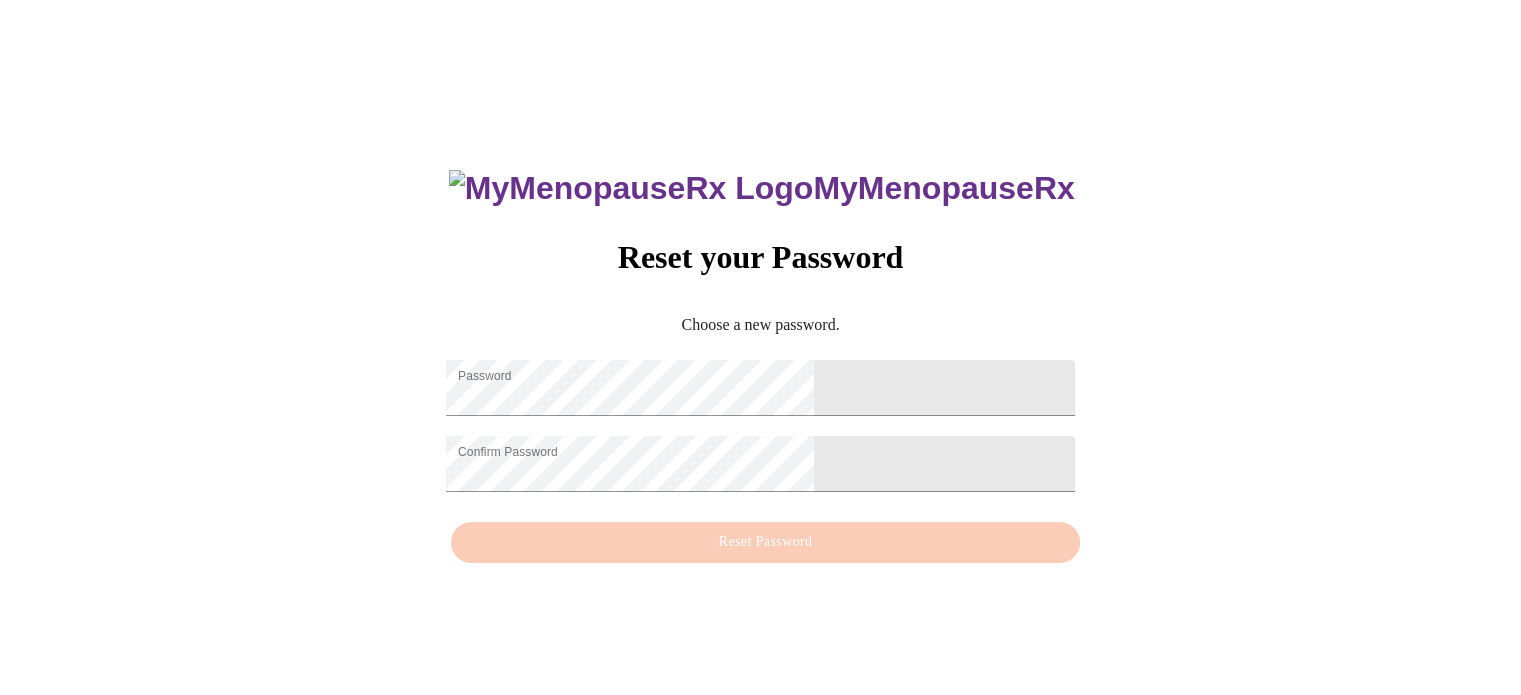 click on "MyMenopauseRx Reset your Password Choose a new password. Password Confirm Password Reset Password" at bounding box center (760, 355) 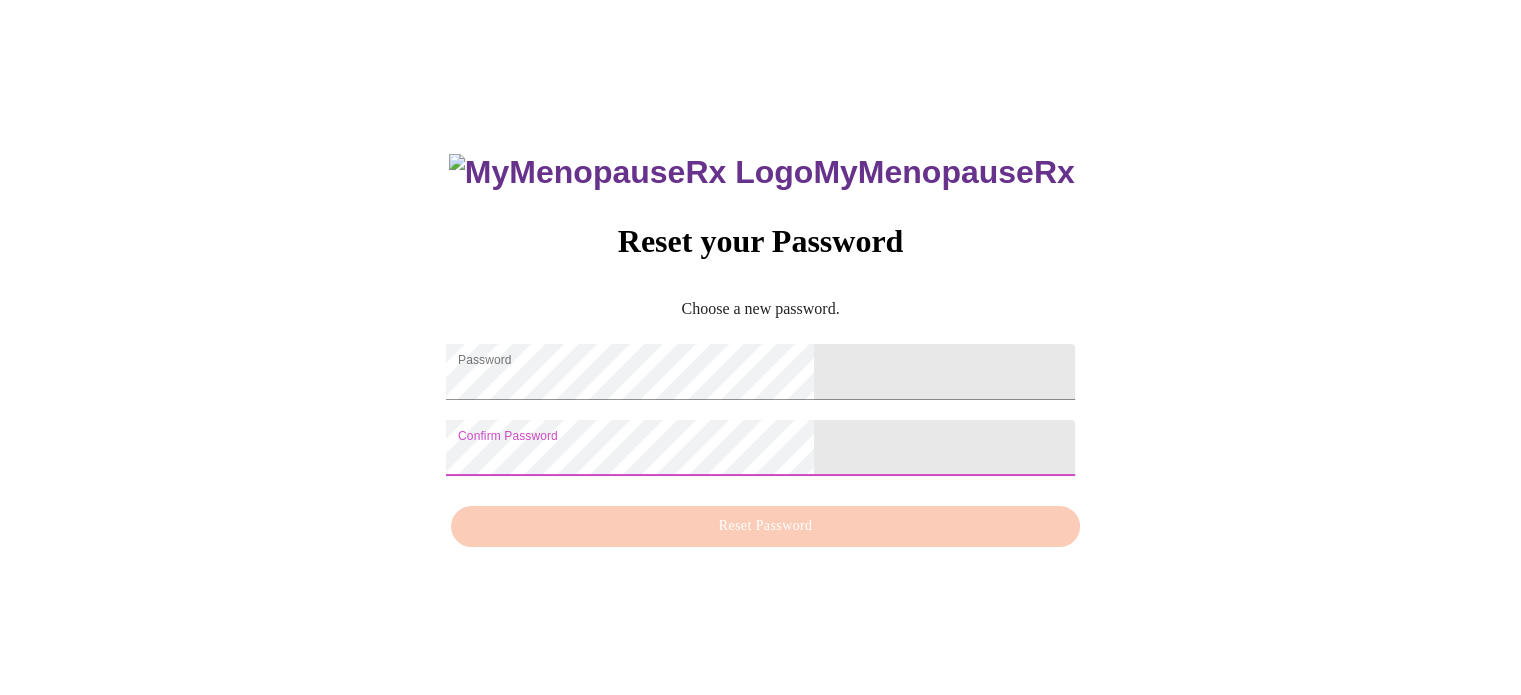 click on "MyMenopauseRx Reset your Password Choose a new password. Password Confirm Password Reset Password" at bounding box center (760, 339) 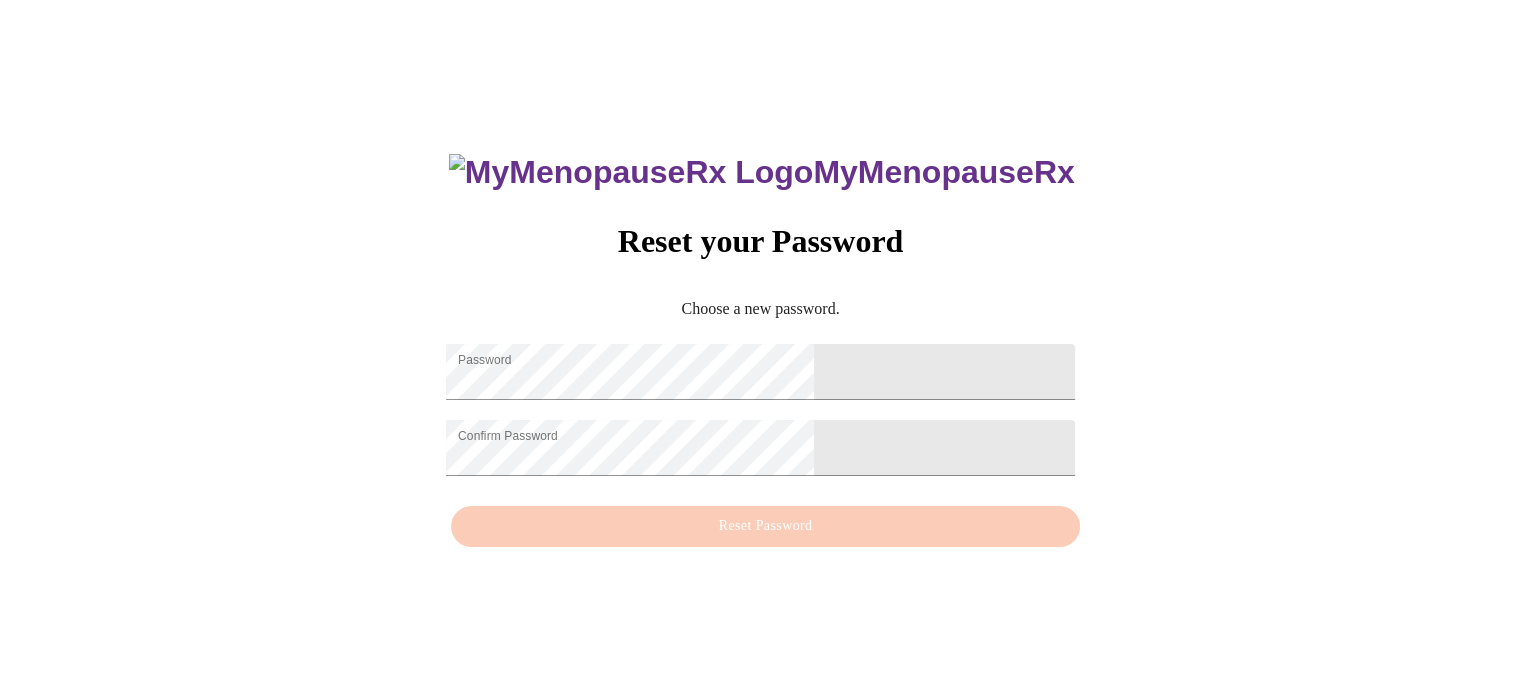 click on "MyMenopauseRx Reset your Password Choose a new password. Password Confirm Password Reset Password" at bounding box center (760, 339) 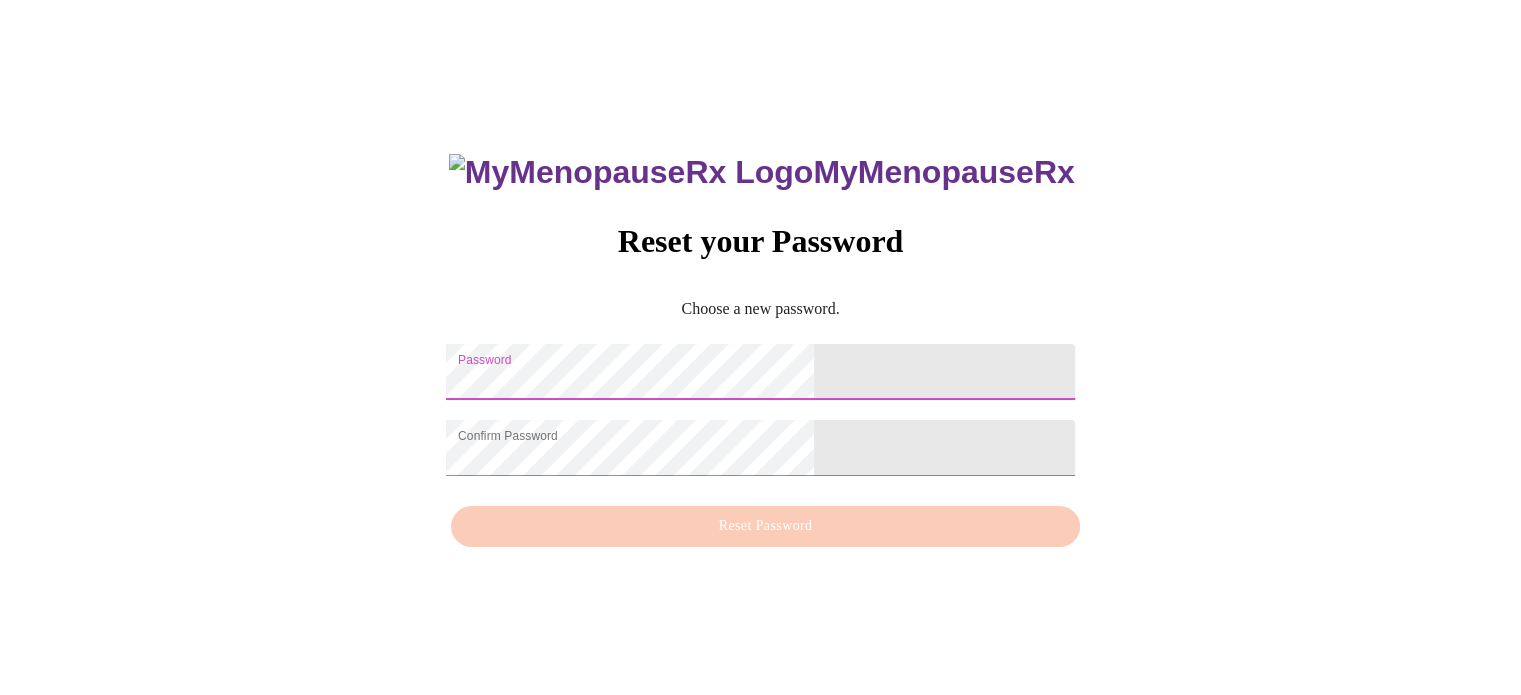 click on "Confirm Password" at bounding box center (760, 448) 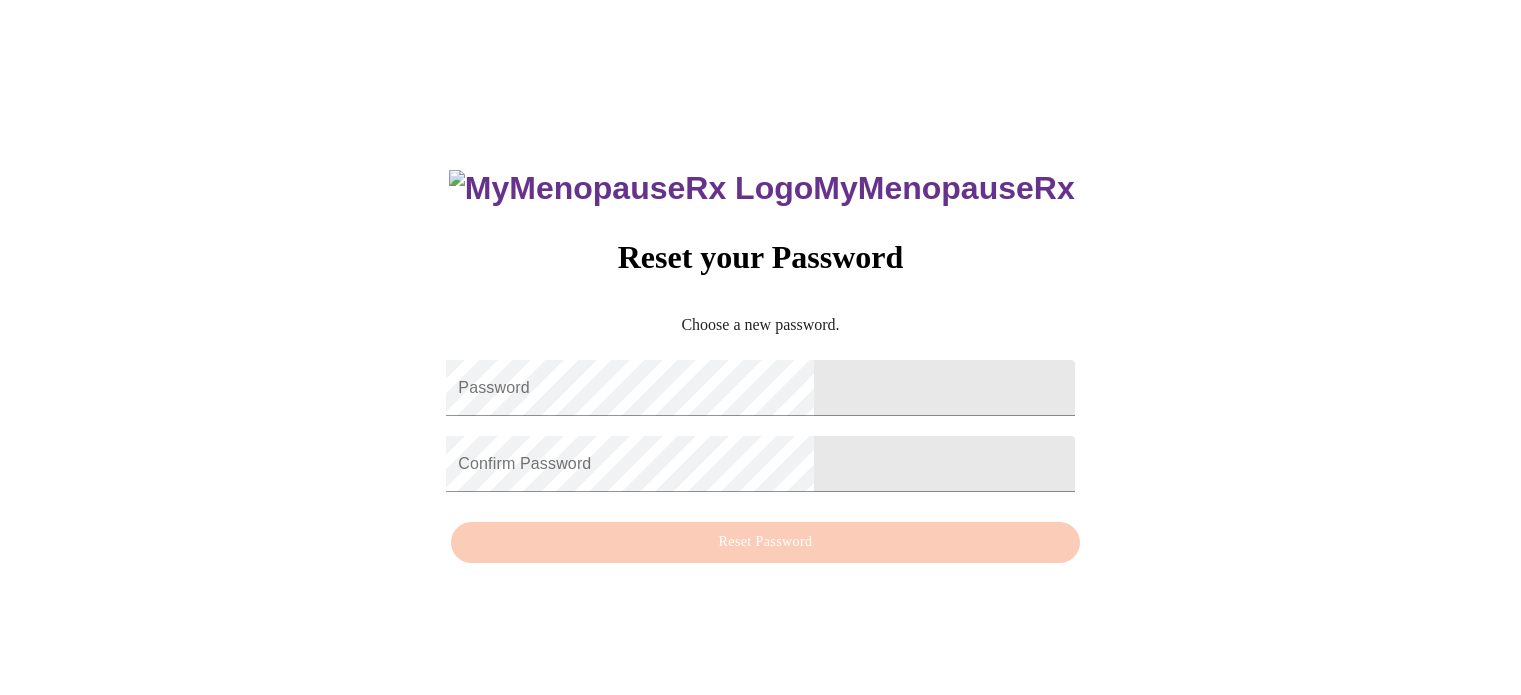 scroll, scrollTop: 0, scrollLeft: 0, axis: both 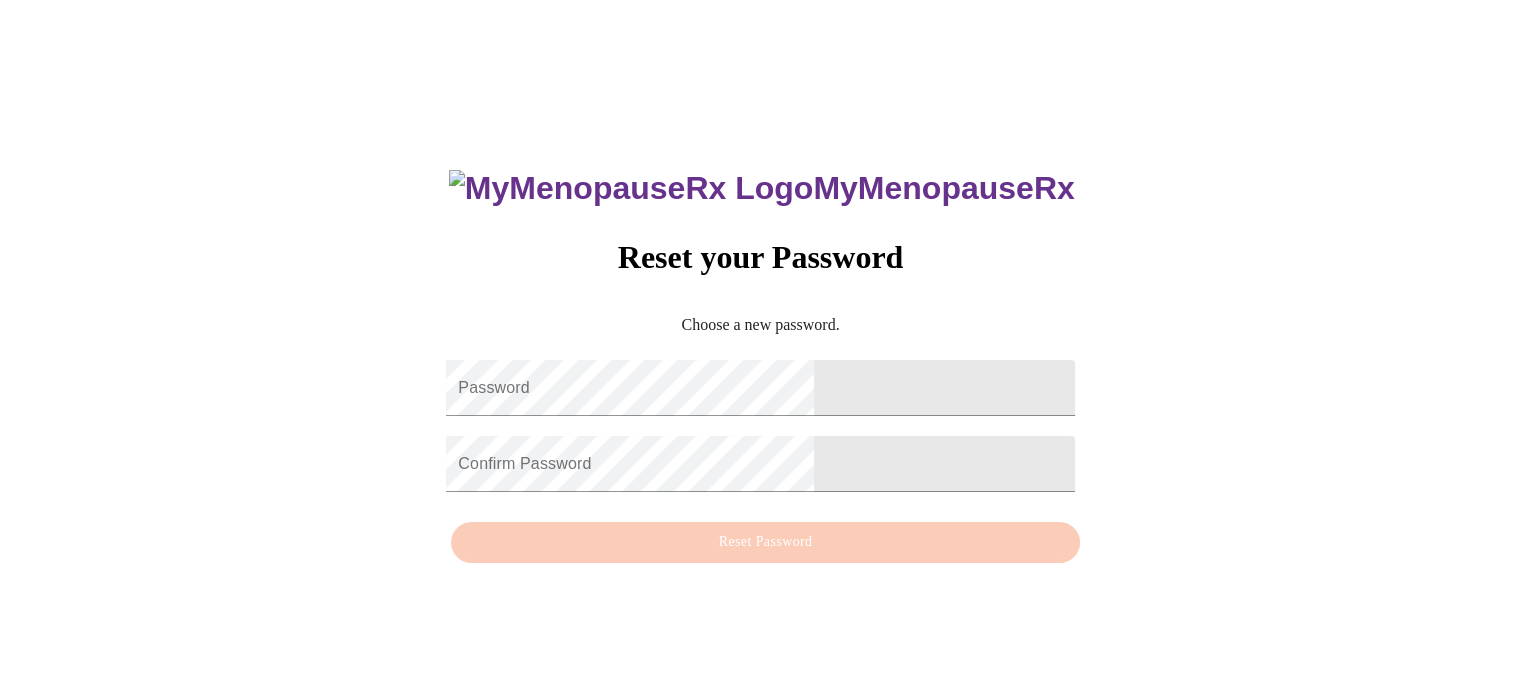 click on "MyMenopauseRx Reset your Password Choose a new password. Password Confirm Password Reset Password" at bounding box center (760, 355) 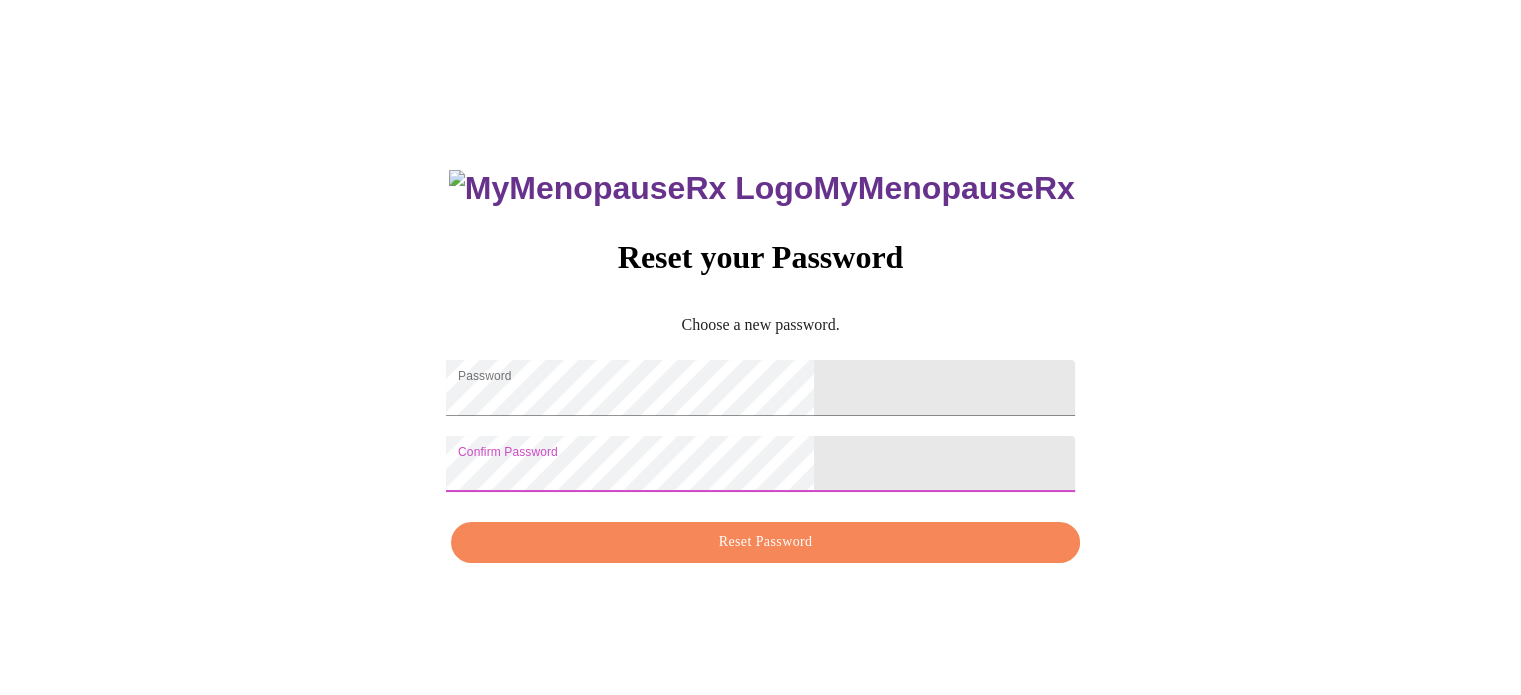 click on "Reset Password" at bounding box center [765, 542] 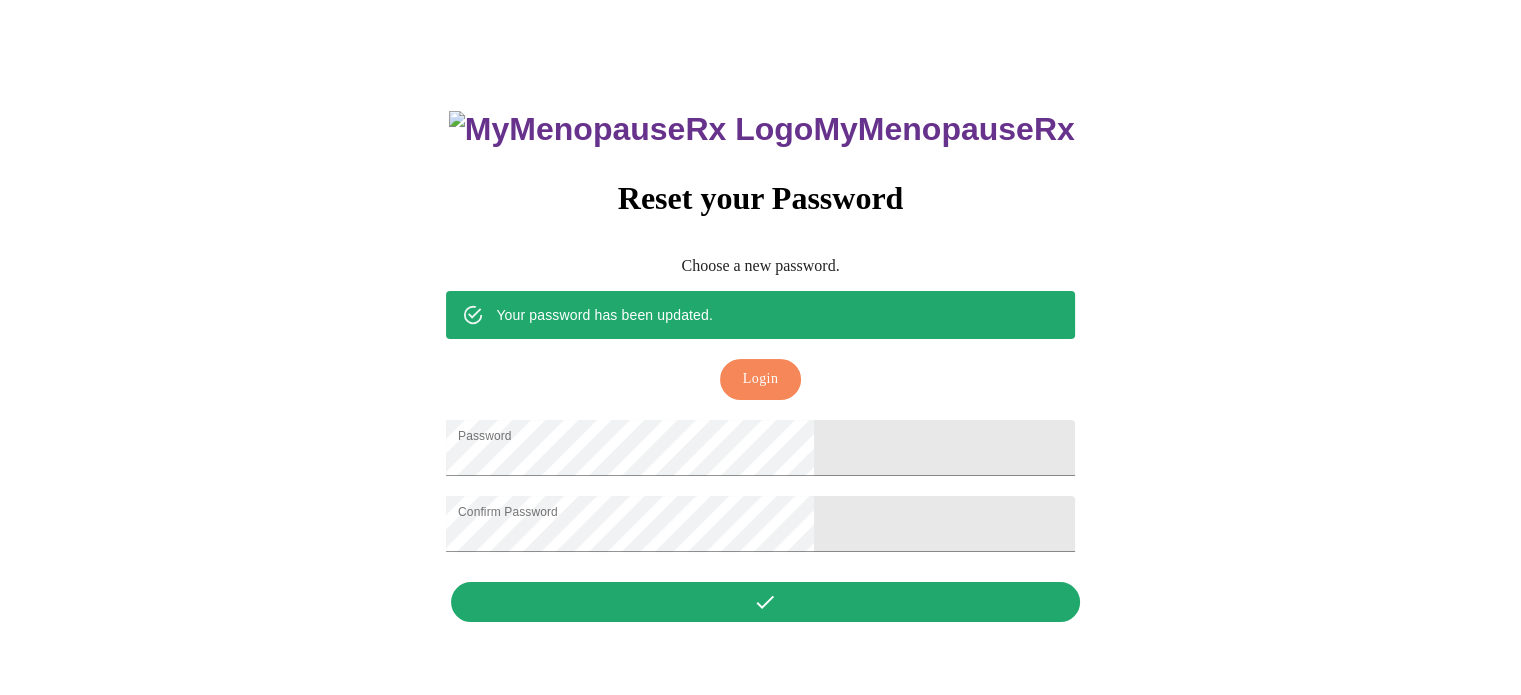 click on "Login" at bounding box center (760, 379) 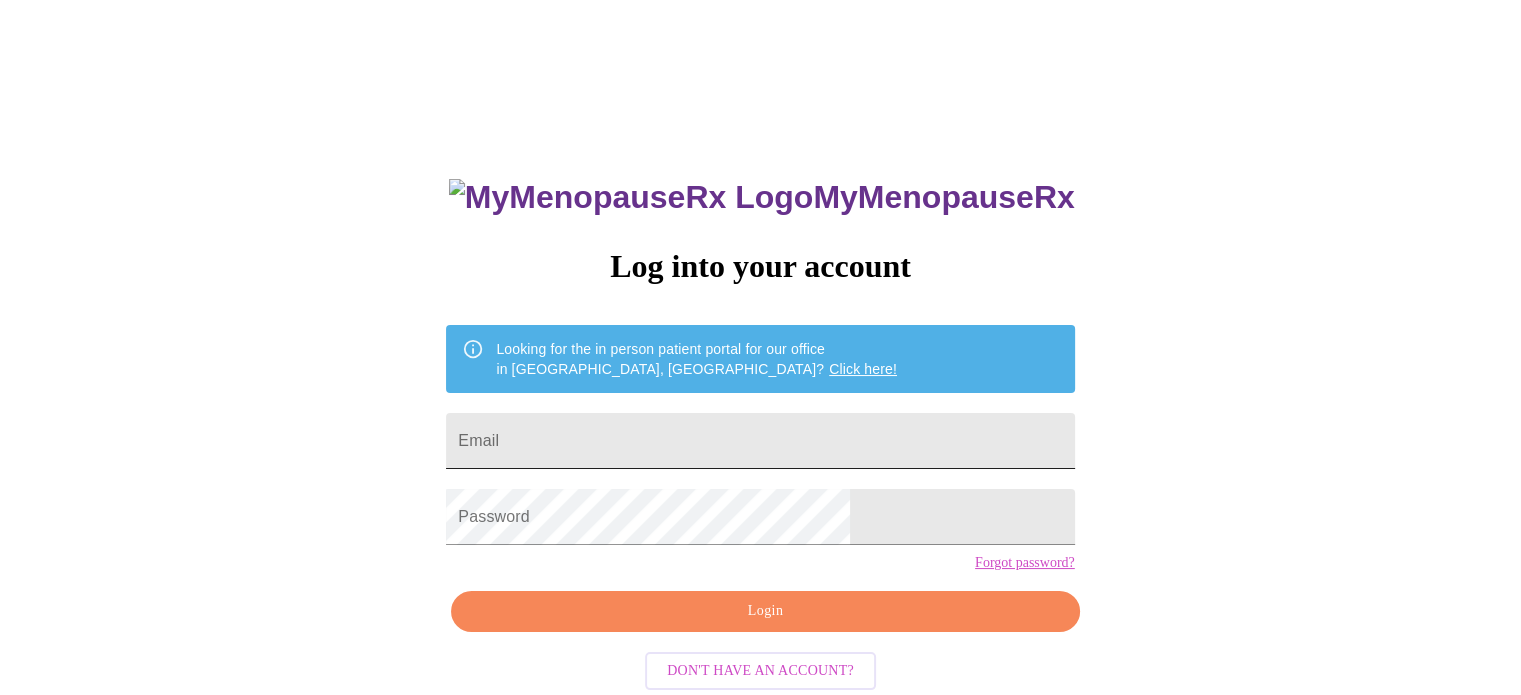 click on "Email" at bounding box center (760, 441) 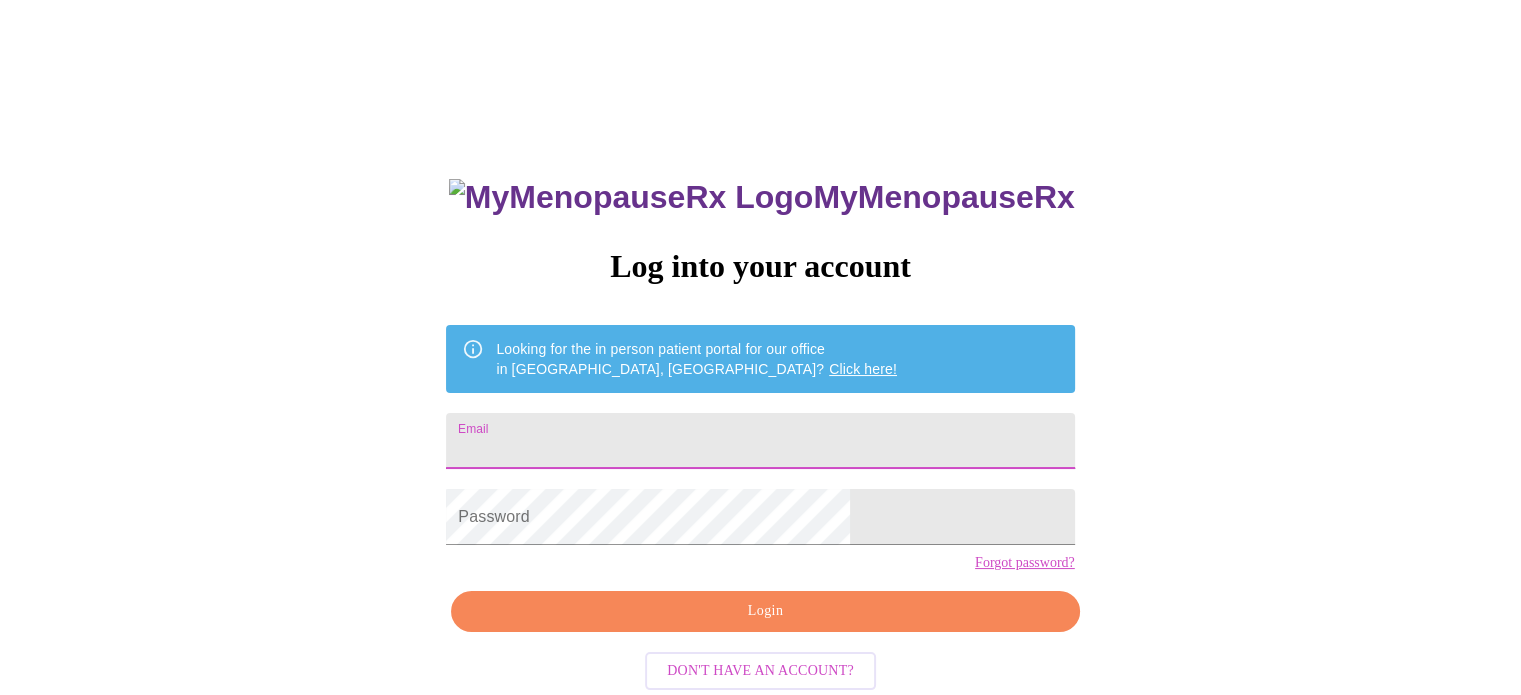 type on "MCYBURT@HOTMAIL.COM" 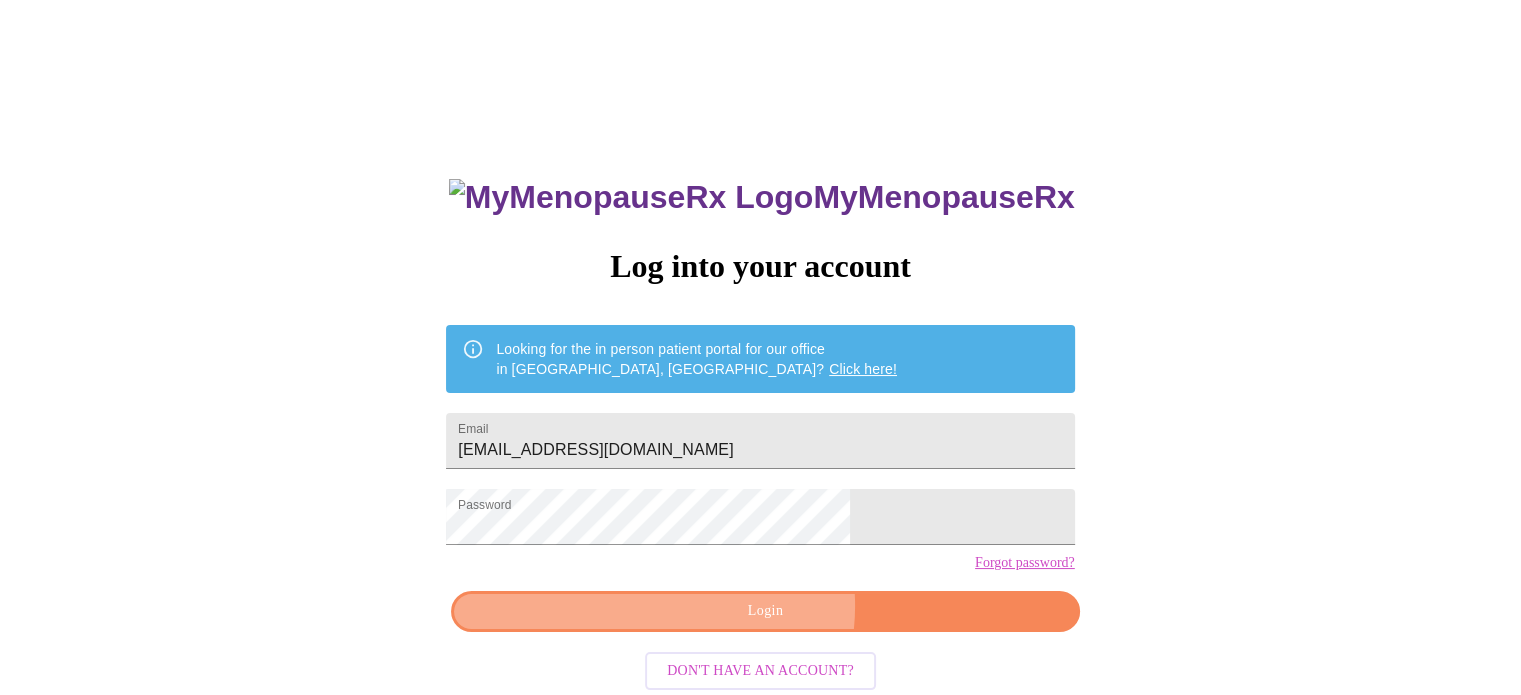 click on "Login" at bounding box center (765, 611) 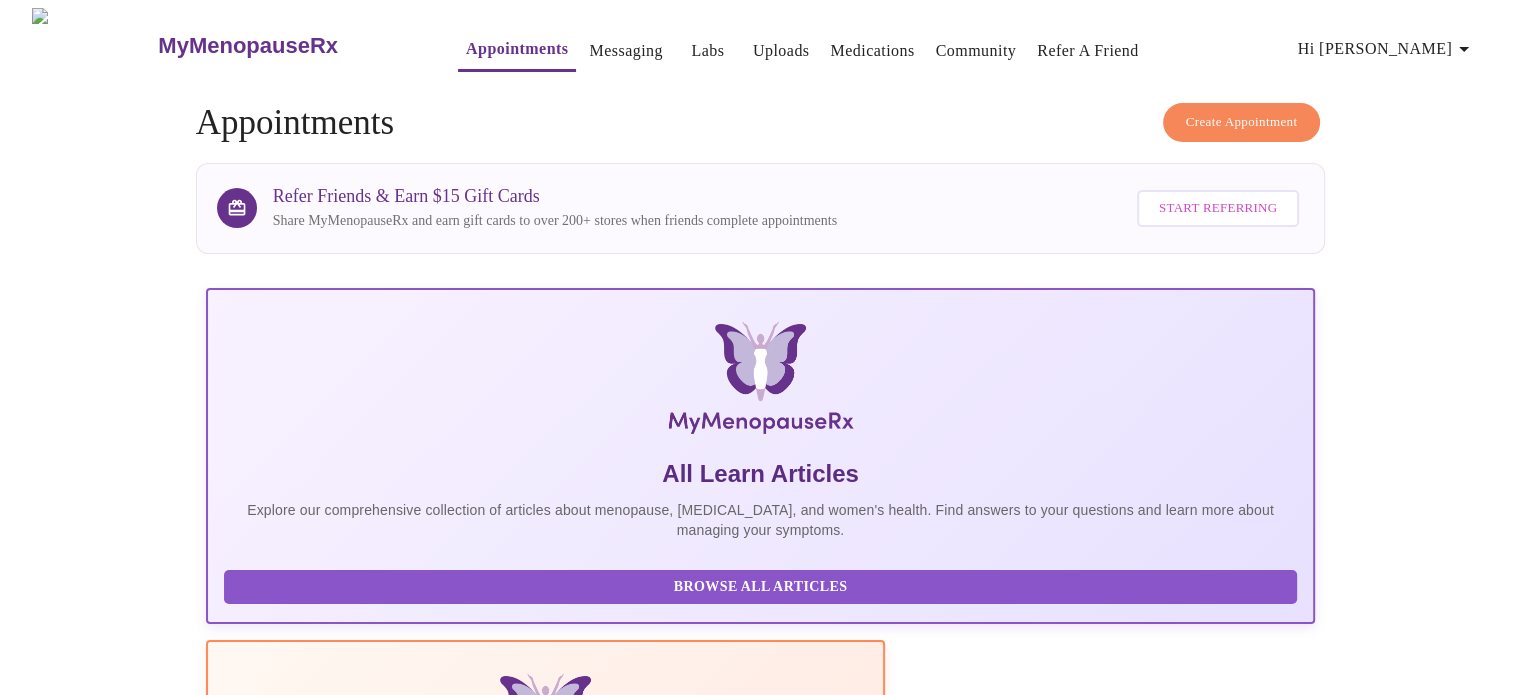 click on "Hi Margaret" at bounding box center [1387, 49] 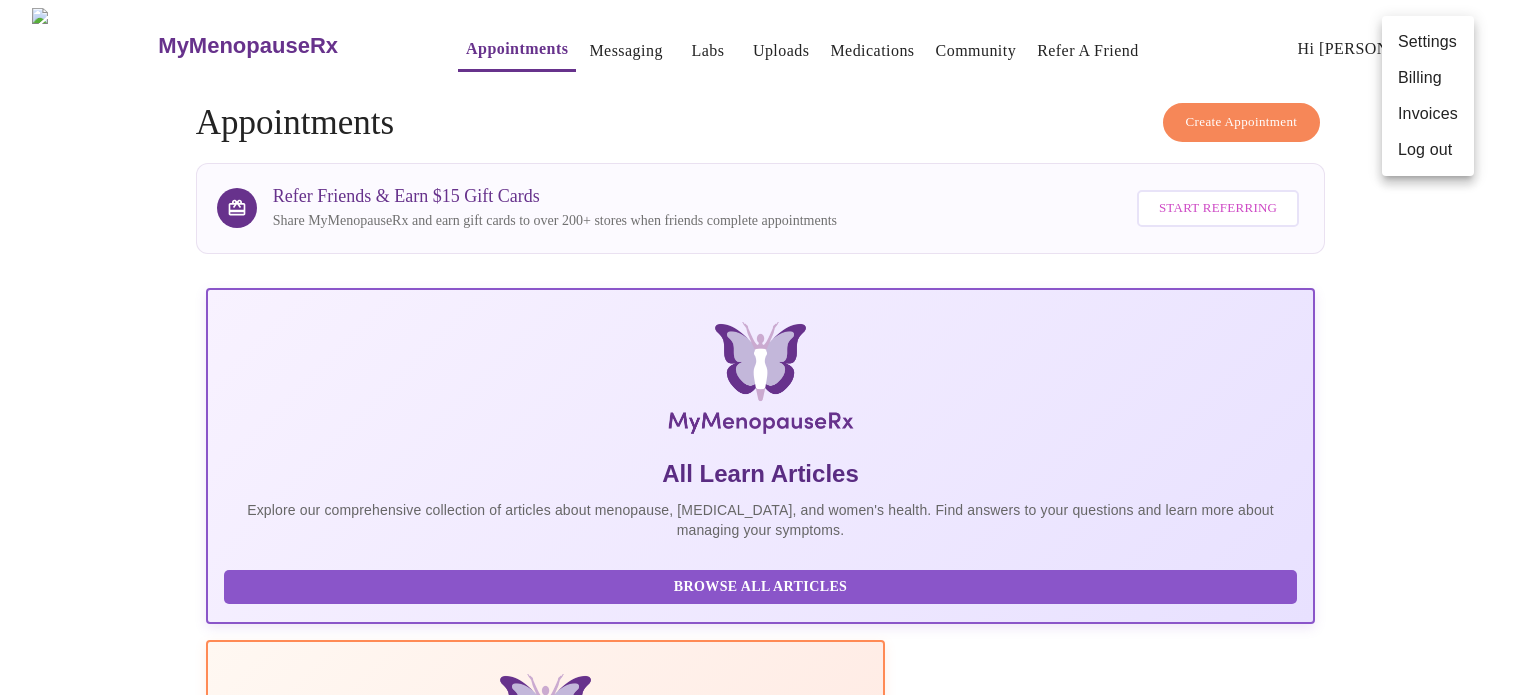 click on "Settings" at bounding box center [1428, 42] 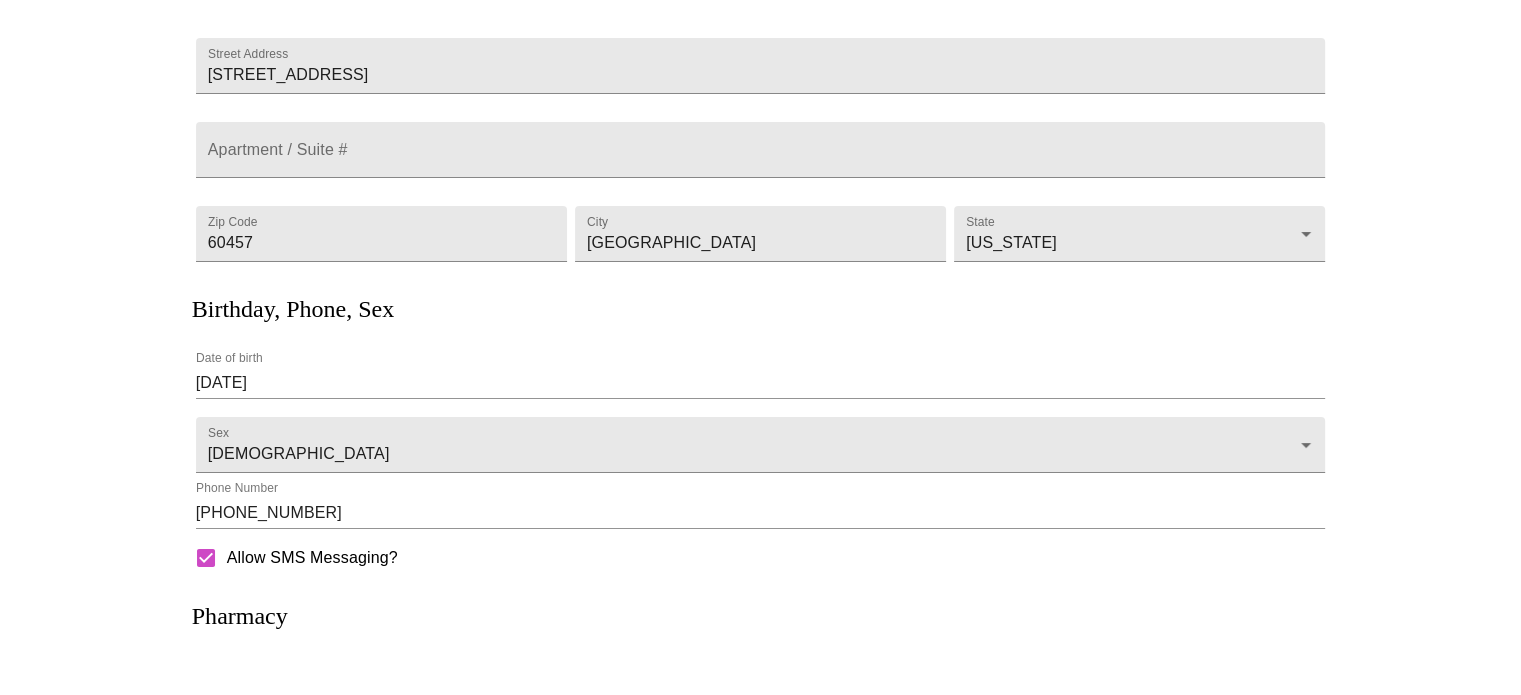 scroll, scrollTop: 0, scrollLeft: 0, axis: both 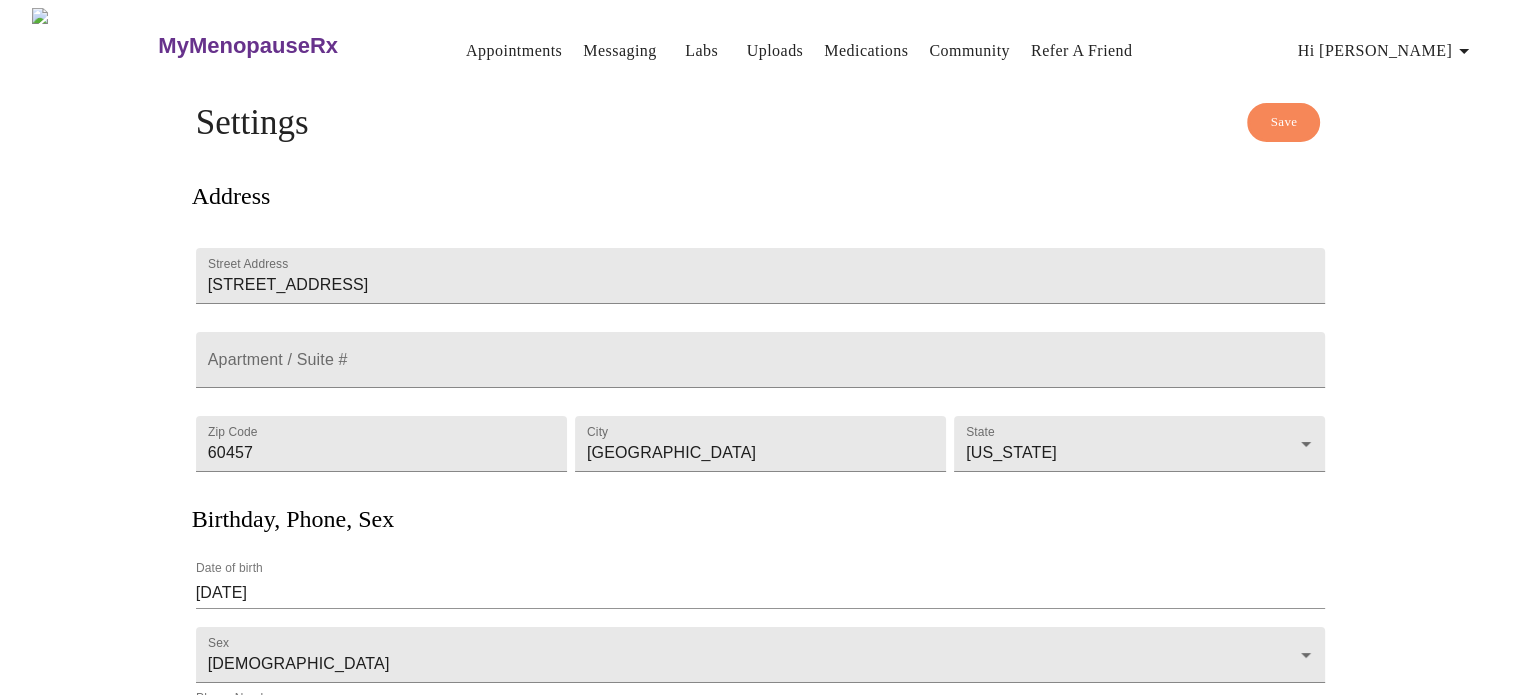 click on "Appointments" at bounding box center (514, 51) 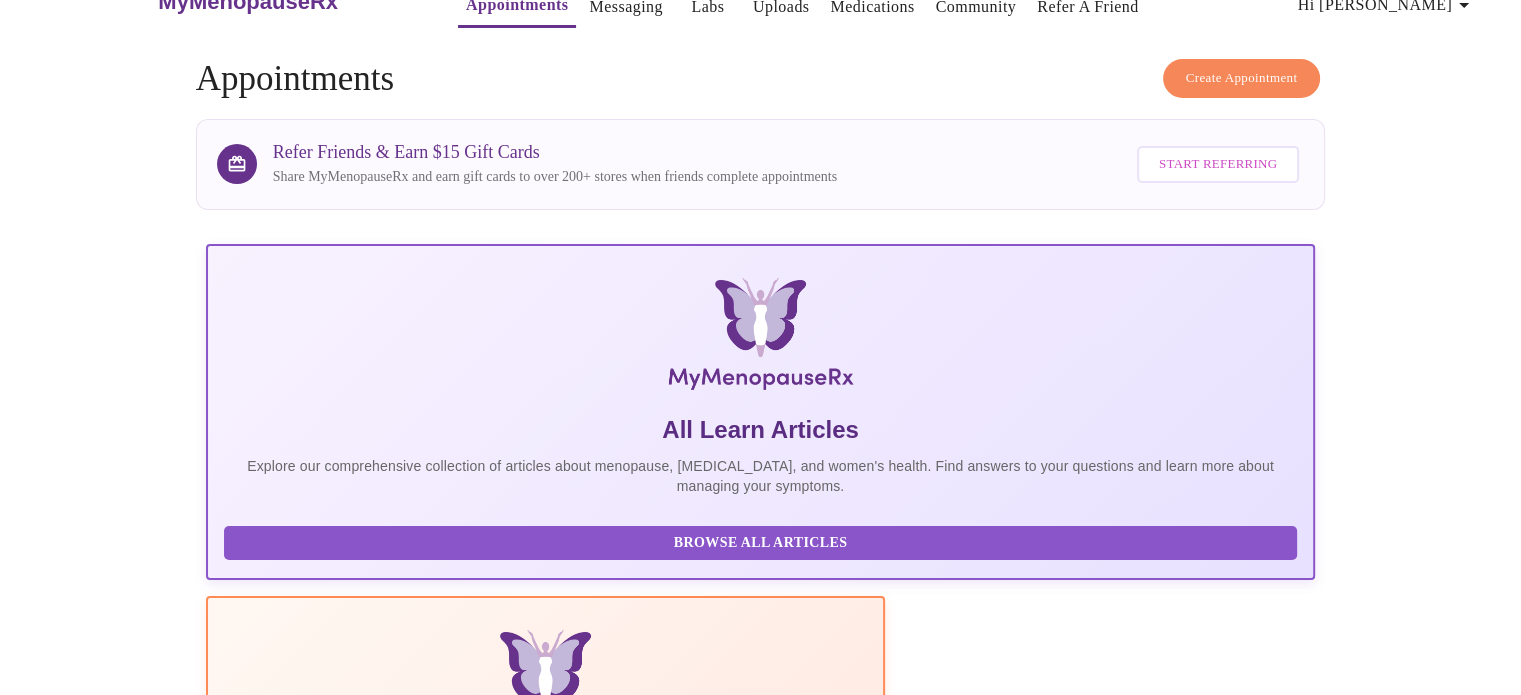 scroll, scrollTop: 0, scrollLeft: 0, axis: both 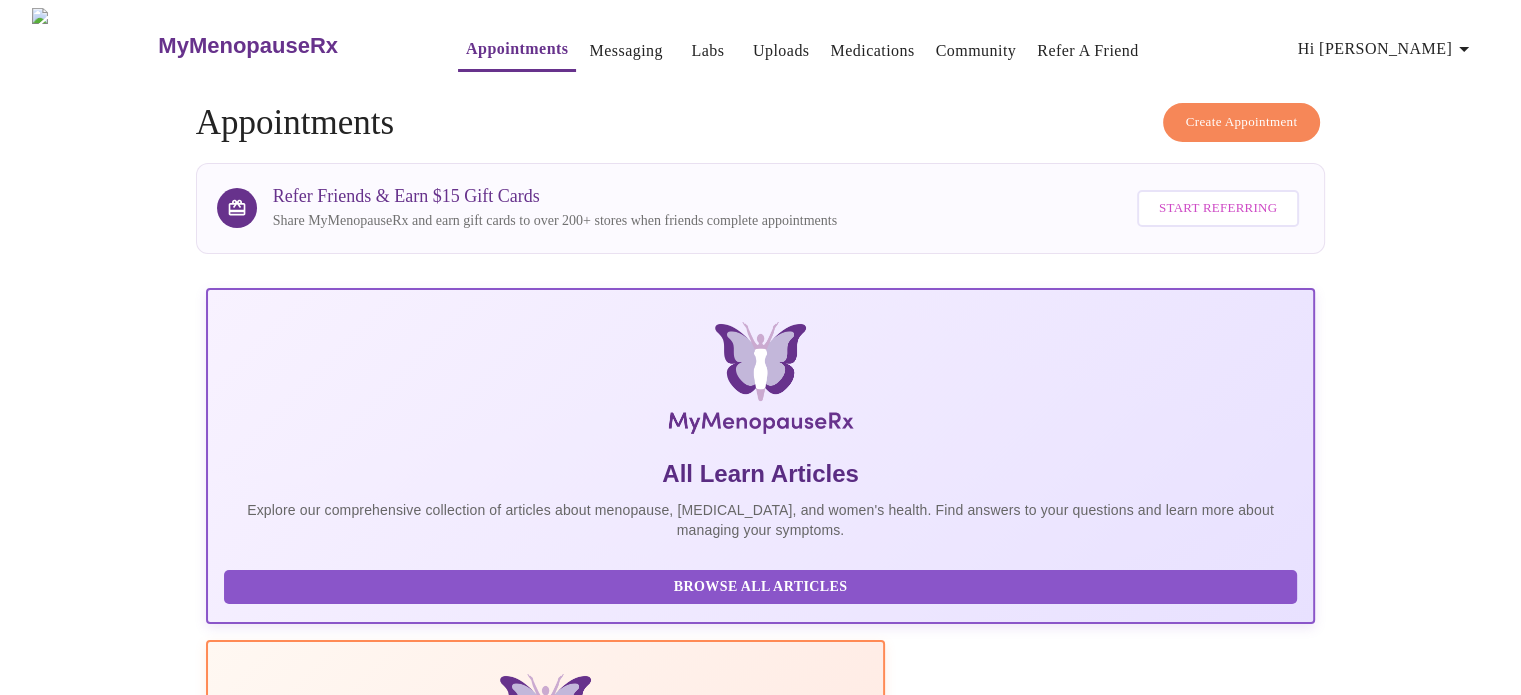 click on "Medications" at bounding box center (872, 51) 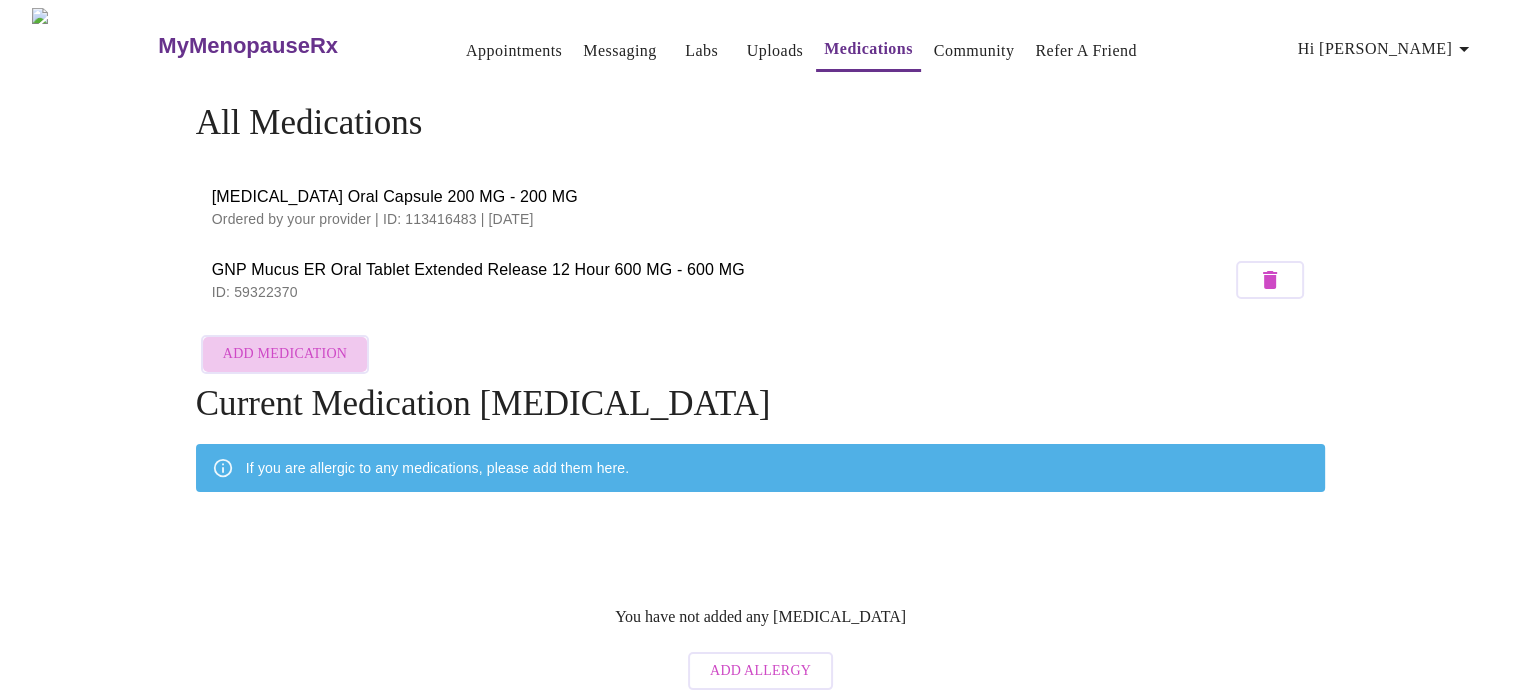 click on "Add Medication" at bounding box center (285, 354) 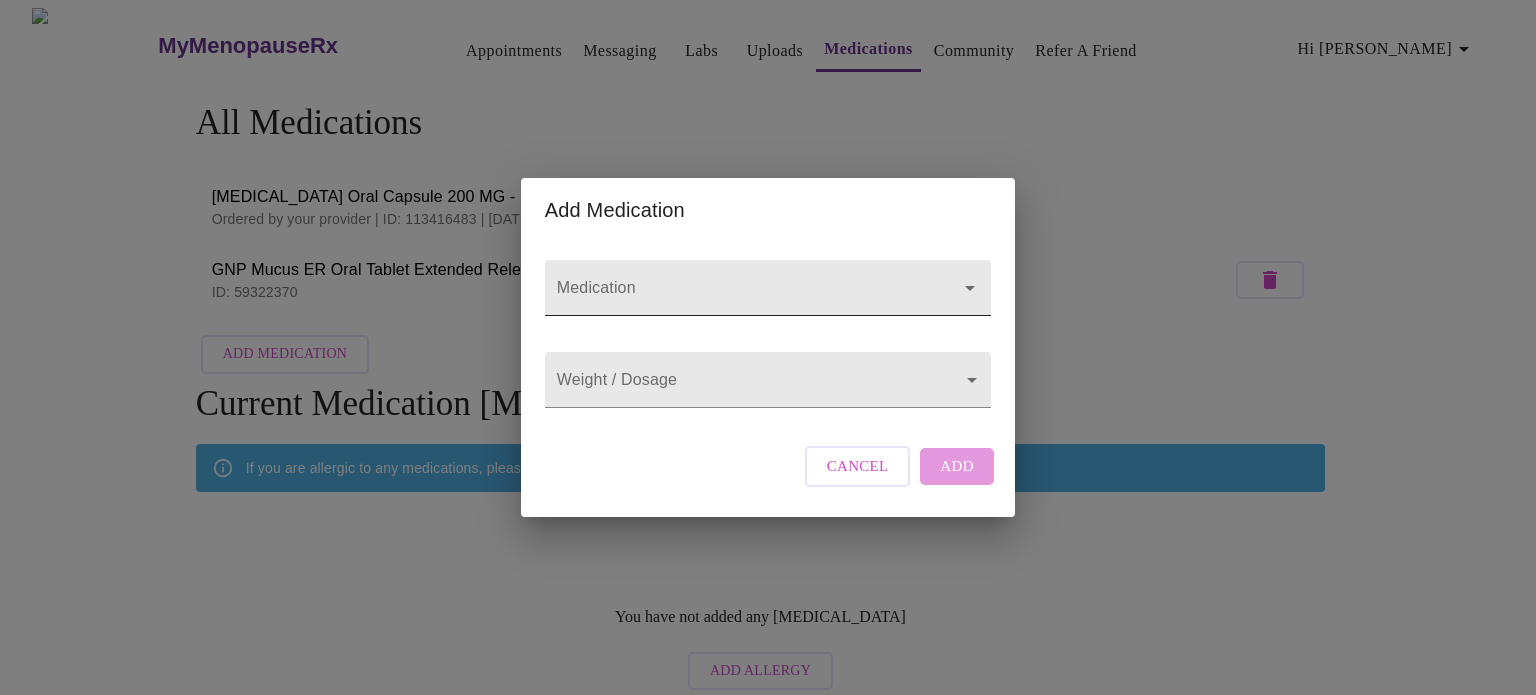 click on "Medication" at bounding box center (739, 297) 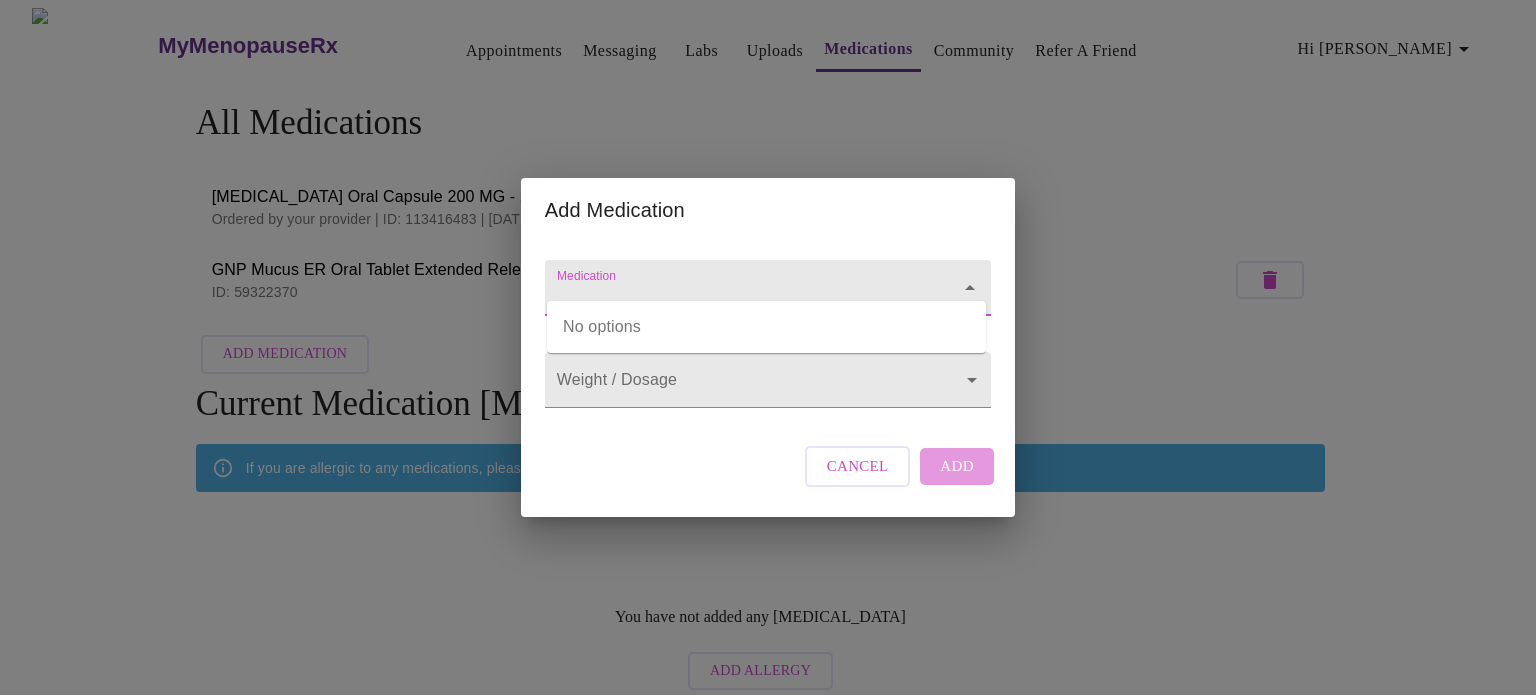 click on "Medication" at bounding box center (739, 297) 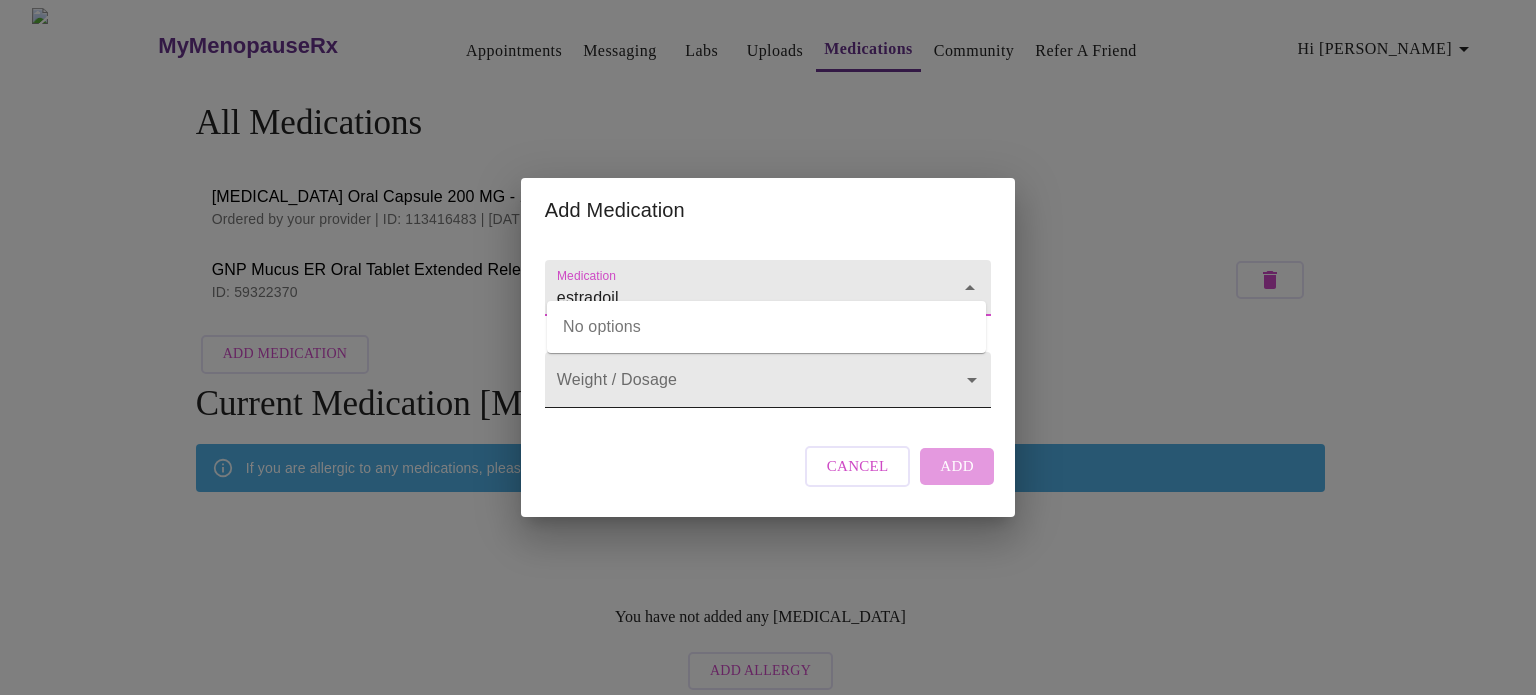 type on "estradoil" 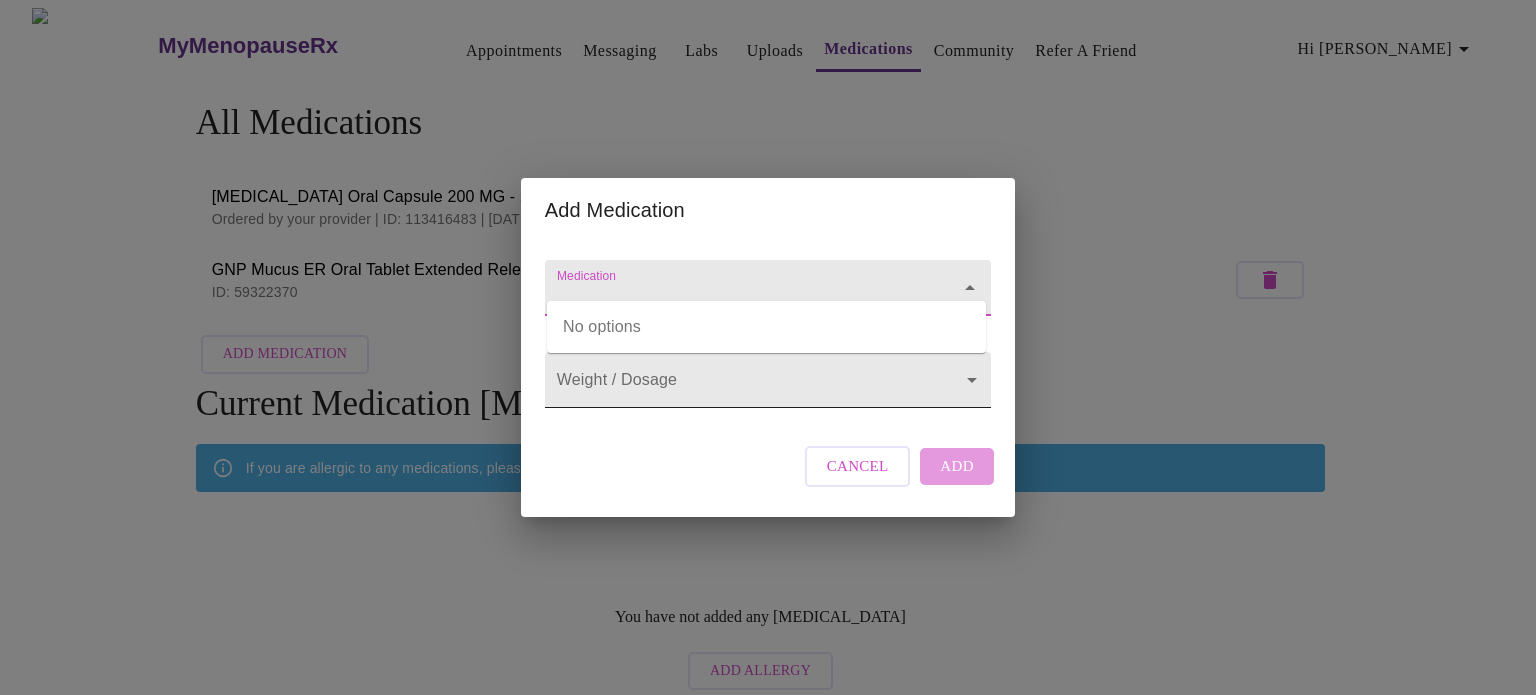 click on "MyMenopauseRx Appointments Messaging Labs Uploads Medications Community Refer a Friend Hi Margaret    All Medications Progesterone Oral Capsule 200 MG - 200 MG Ordered by your provider | ID: 113416483 | 06/10/2023 GNP Mucus ER Oral Tablet Extended Release 12 Hour 600 MG - 600 MG ID: 59322370 Add Medication Current Medication Allergies If you are allergic to any medications, please add them here. You have not added any allergies Add Allergy Settings Billing Invoices Log out Add Medication Medication Weight / Dosage ​ Cancel Add No options" at bounding box center [768, 354] 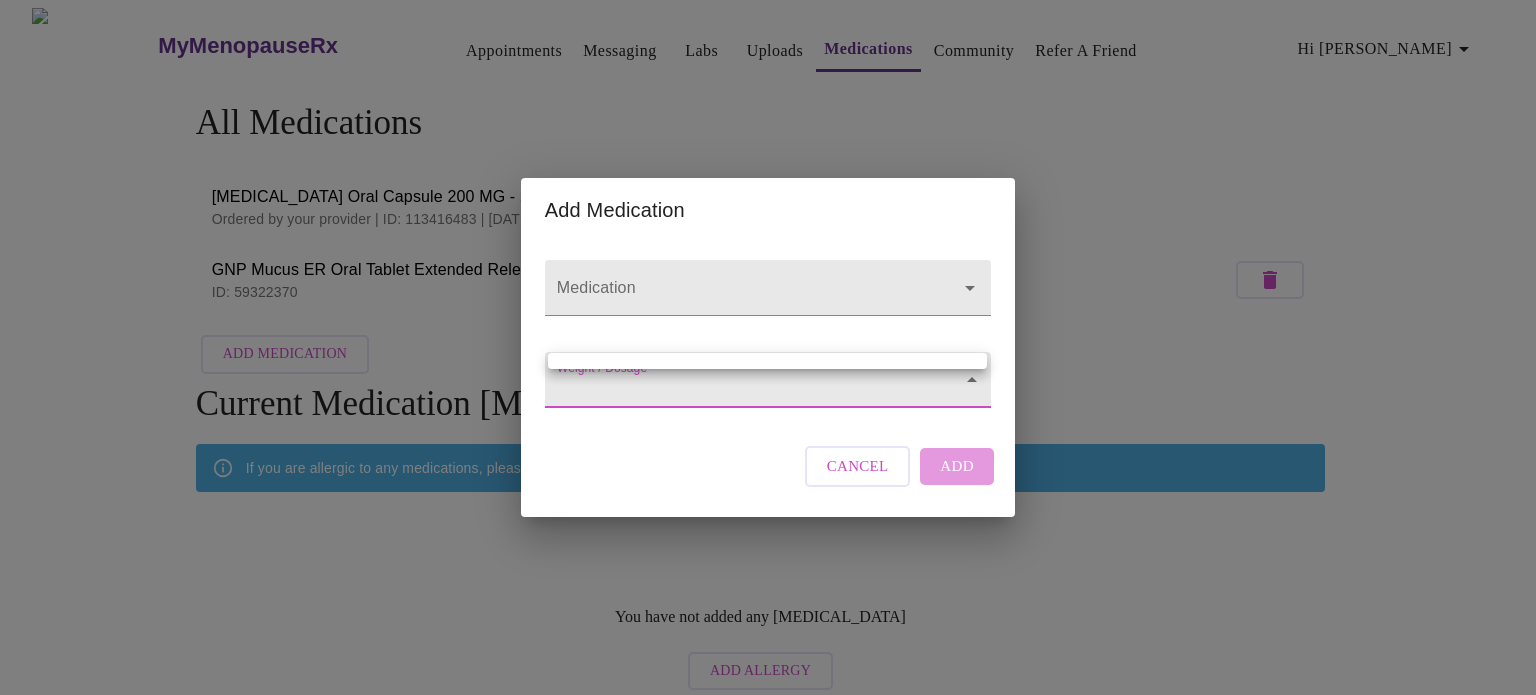 click at bounding box center (768, 347) 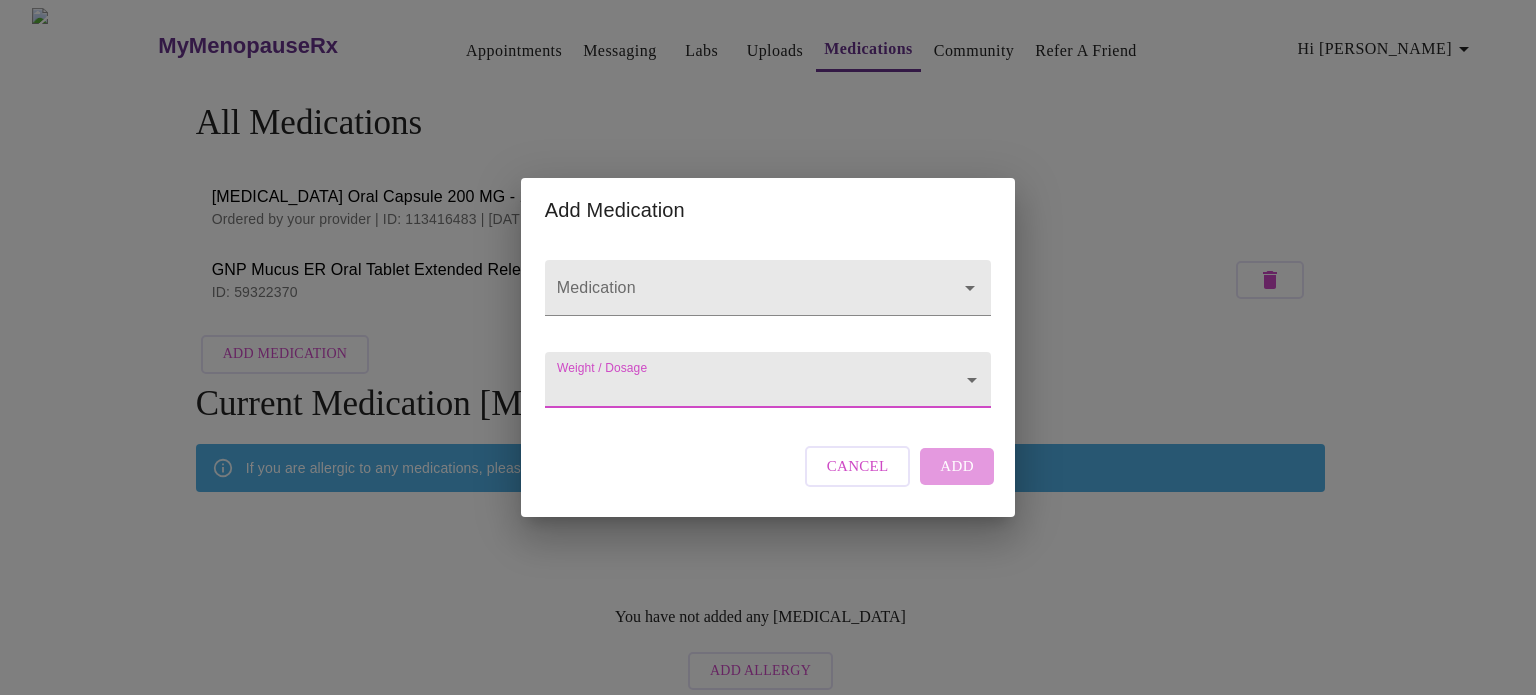 click on "MyMenopauseRx Appointments Messaging Labs Uploads Medications Community Refer a Friend Hi Margaret    All Medications Progesterone Oral Capsule 200 MG - 200 MG Ordered by your provider | ID: 113416483 | 06/10/2023 GNP Mucus ER Oral Tablet Extended Release 12 Hour 600 MG - 600 MG ID: 59322370 Add Medication Current Medication Allergies If you are allergic to any medications, please add them here. You have not added any allergies Add Allergy Settings Billing Invoices Log out Add Medication Medication Weight / Dosage ​ Cancel Add" at bounding box center (768, 354) 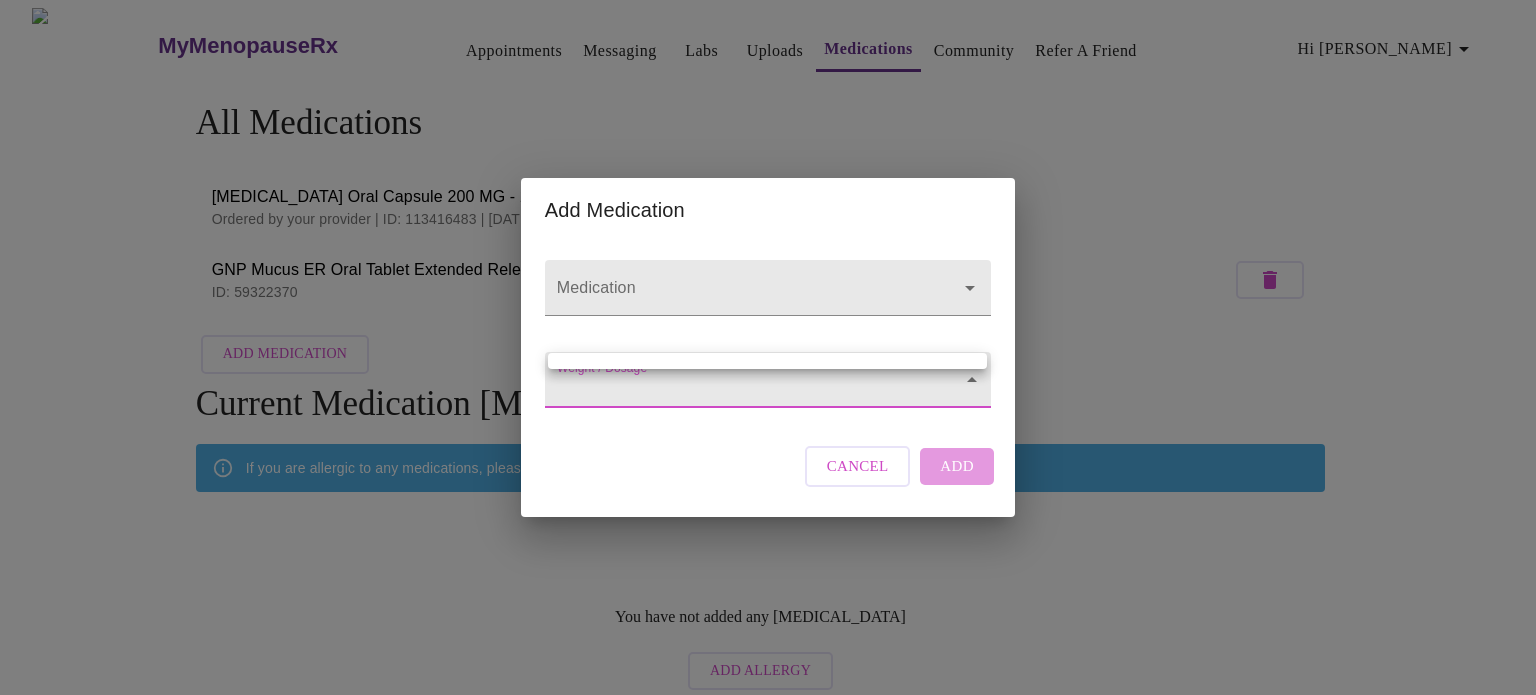 click at bounding box center [768, 347] 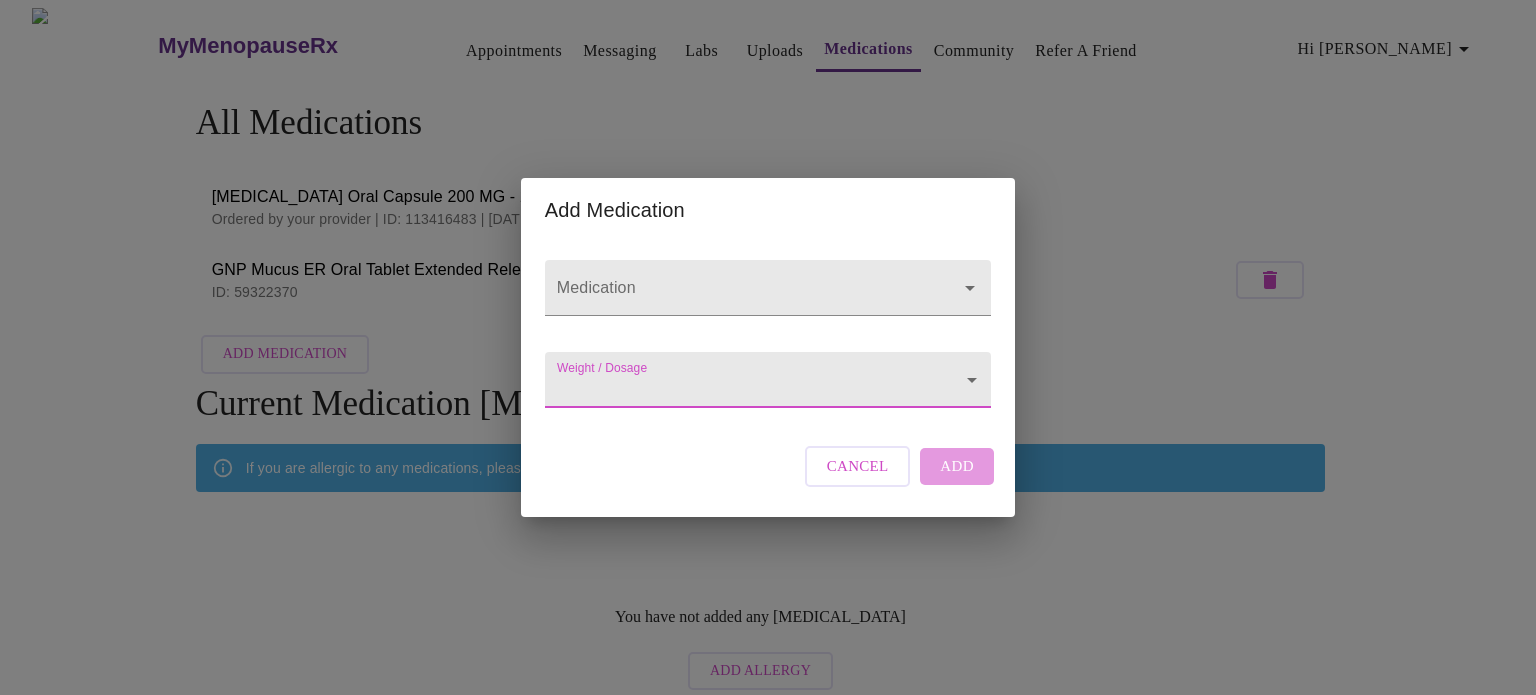 click on "MyMenopauseRx Appointments Messaging Labs Uploads Medications Community Refer a Friend Hi Margaret    All Medications Progesterone Oral Capsule 200 MG - 200 MG Ordered by your provider | ID: 113416483 | 06/10/2023 GNP Mucus ER Oral Tablet Extended Release 12 Hour 600 MG - 600 MG ID: 59322370 Add Medication Current Medication Allergies If you are allergic to any medications, please add them here. You have not added any allergies Add Allergy Settings Billing Invoices Log out Add Medication Medication Weight / Dosage ​ Cancel Add" at bounding box center [768, 354] 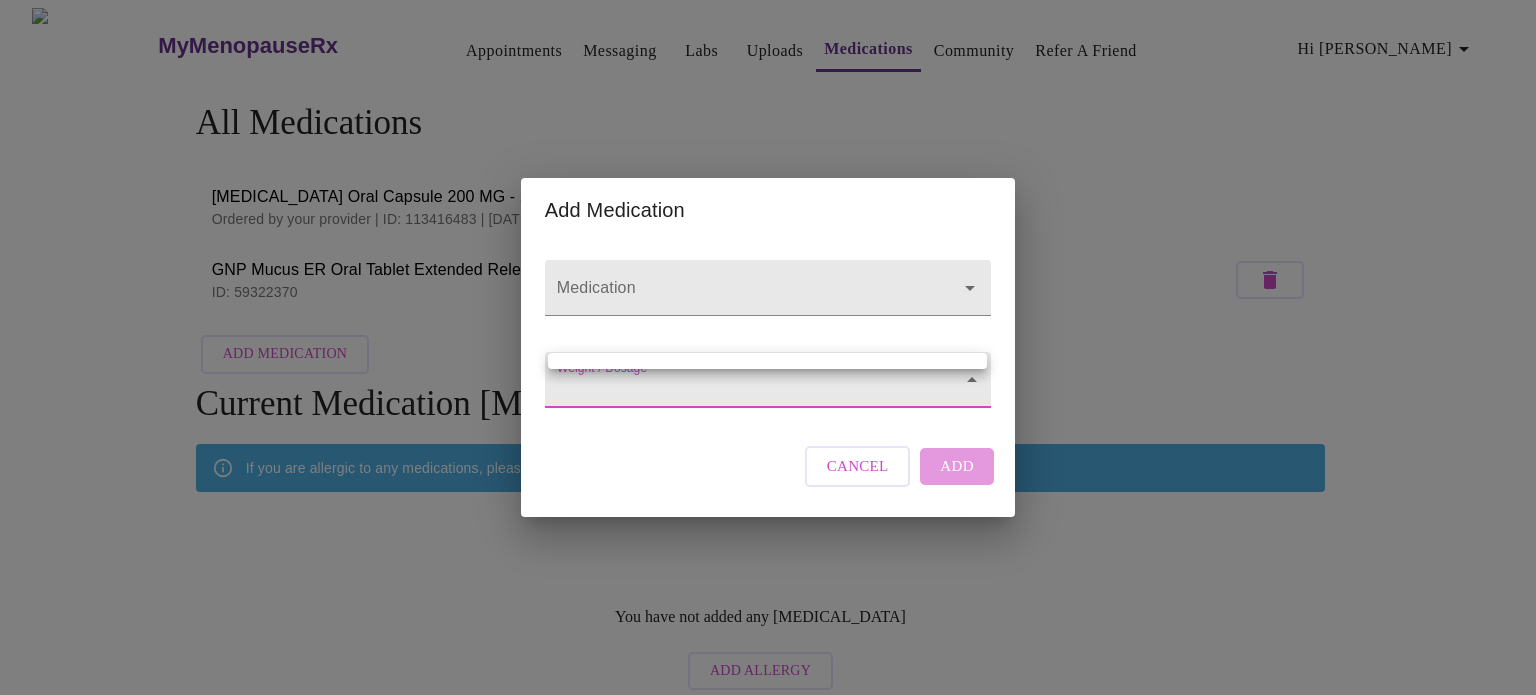 click at bounding box center (768, 347) 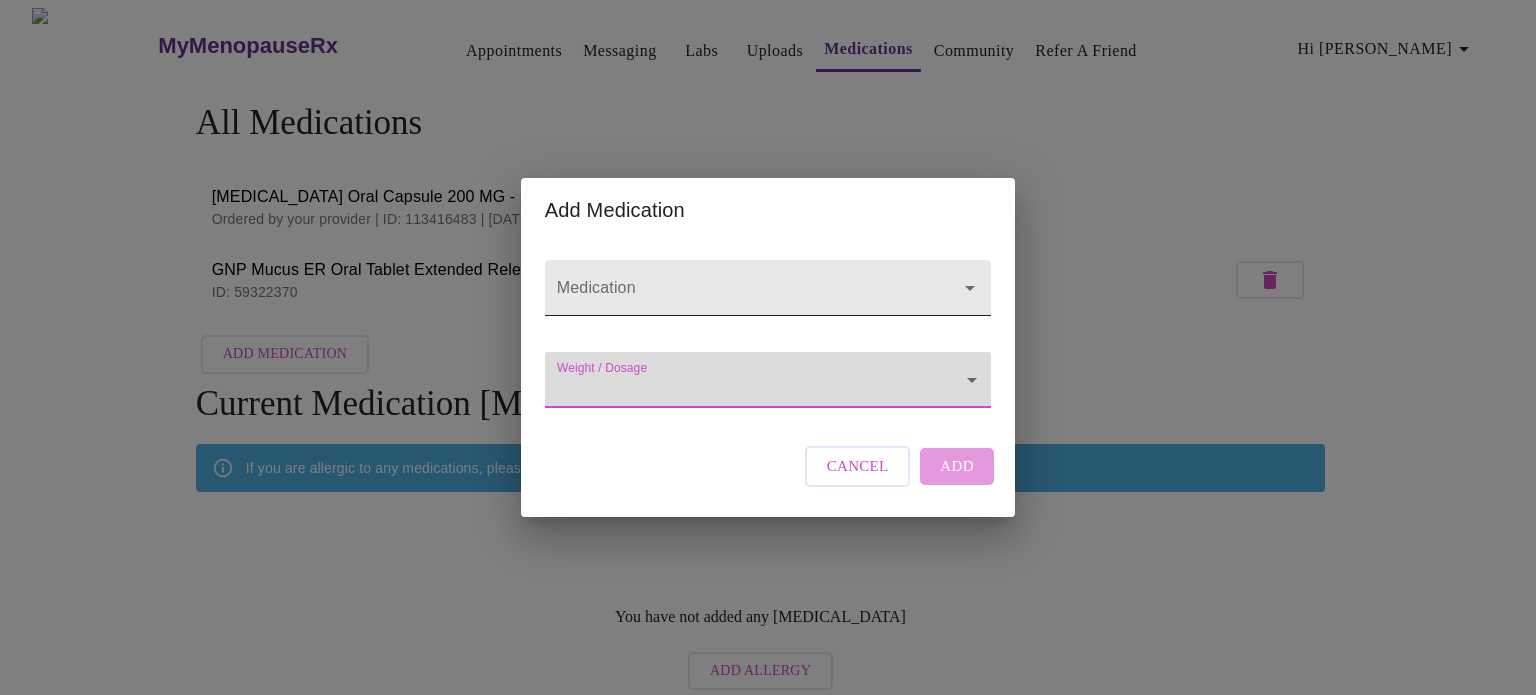 click 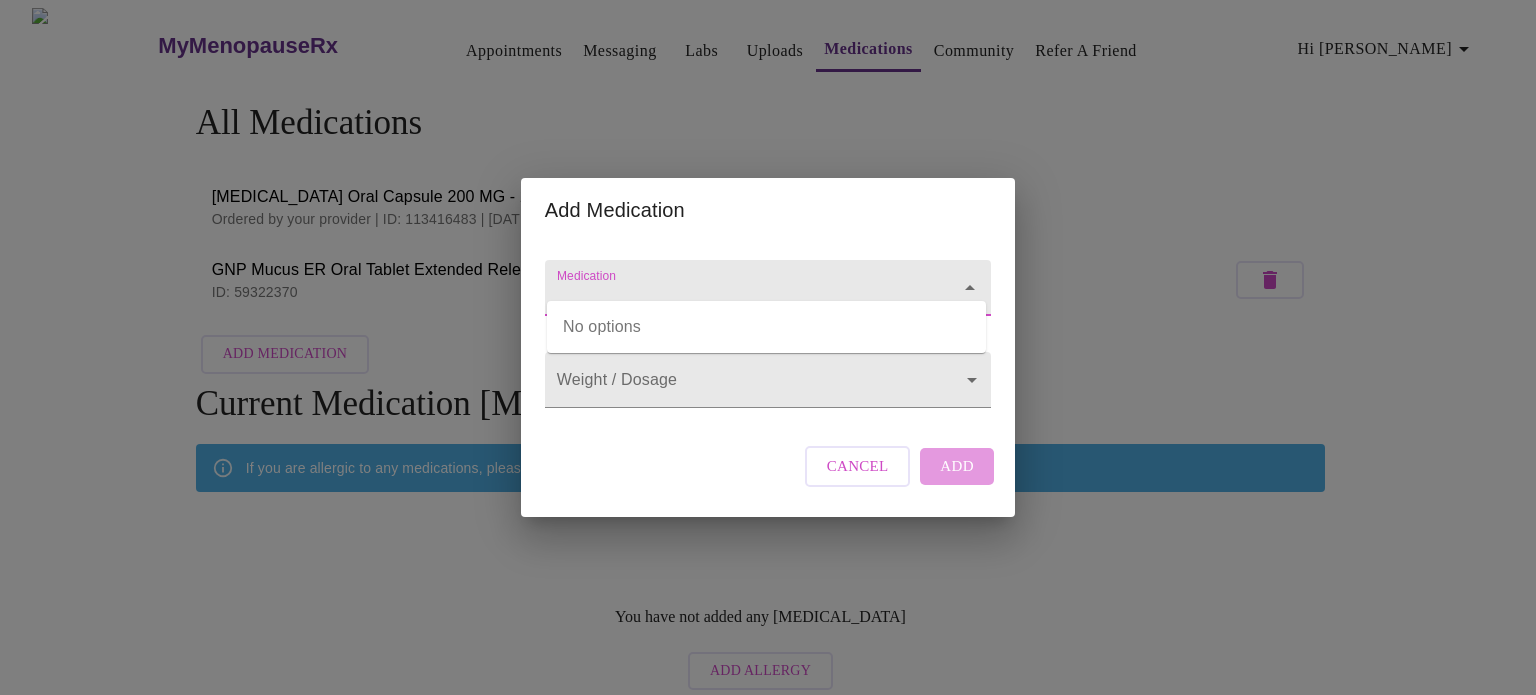 type on "d" 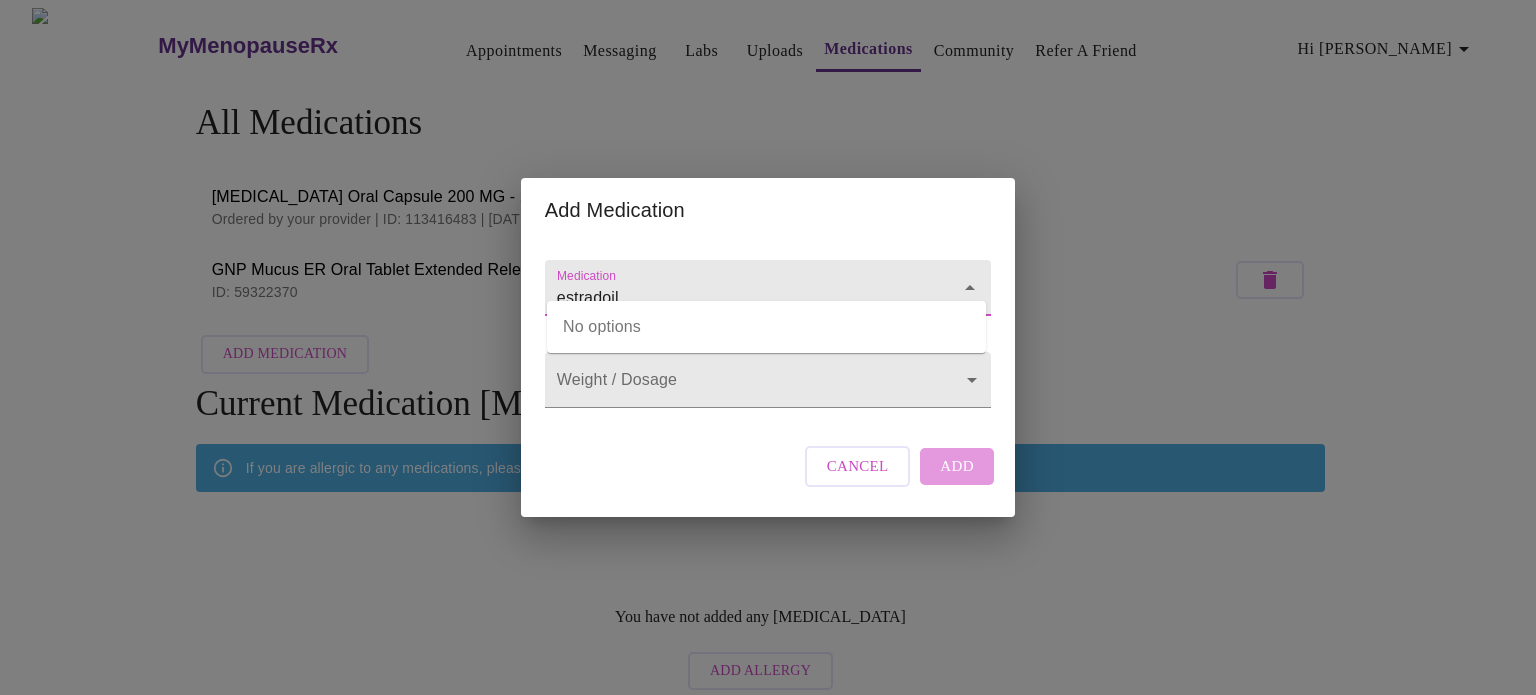 type on "estradoil" 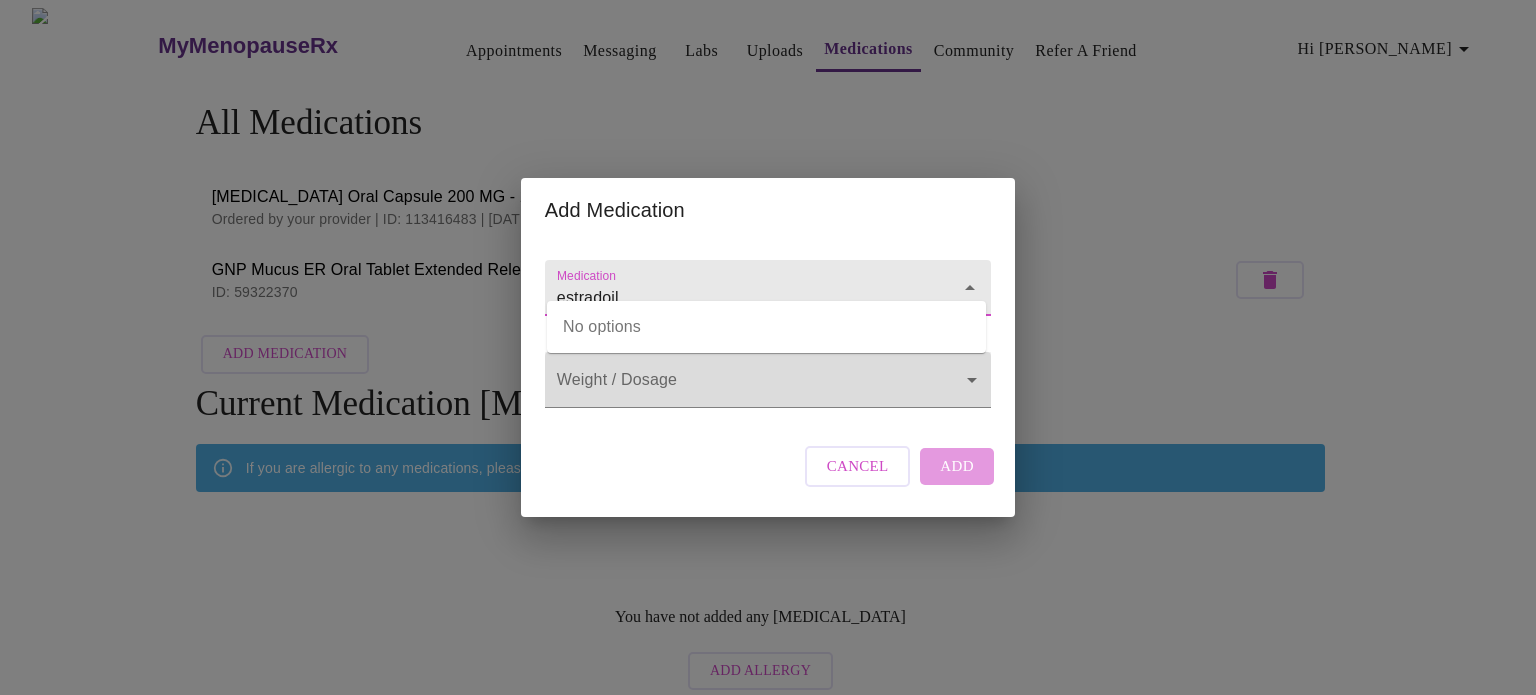 type 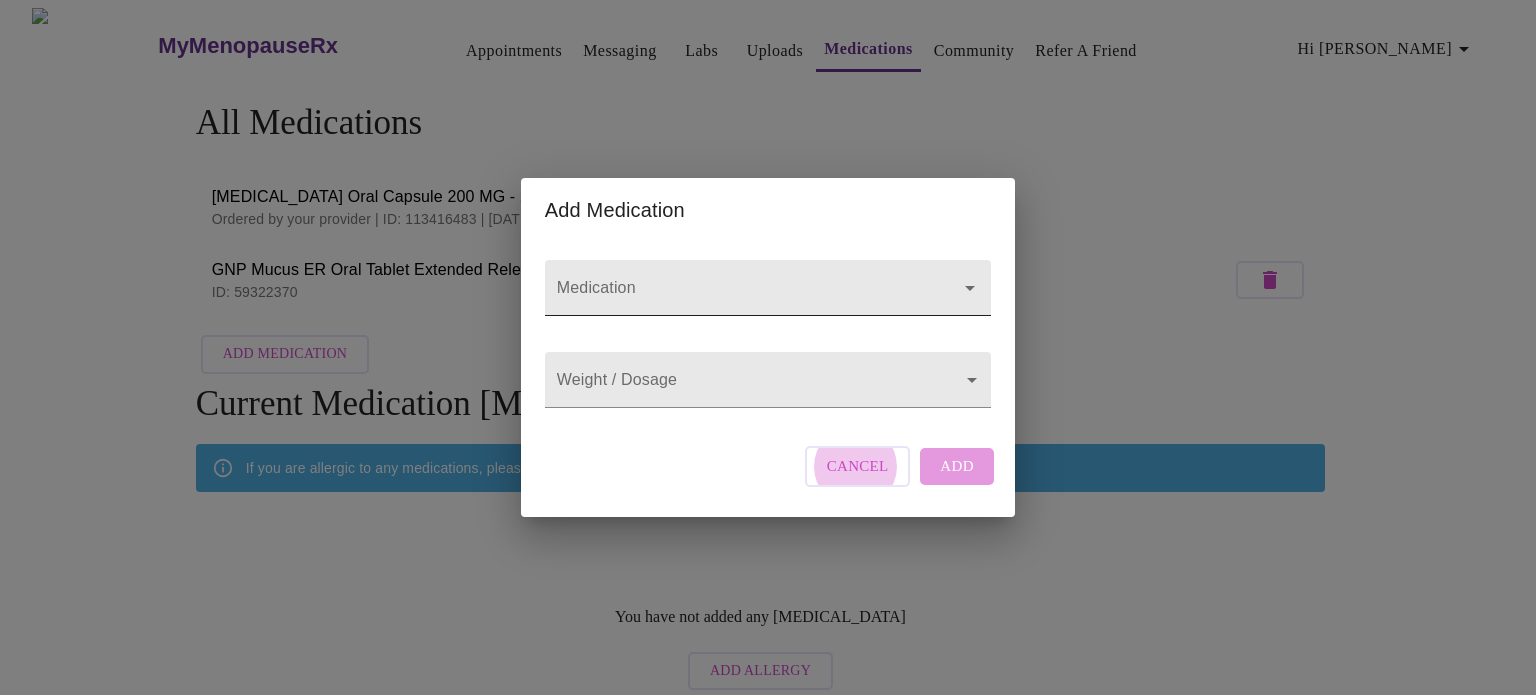 type 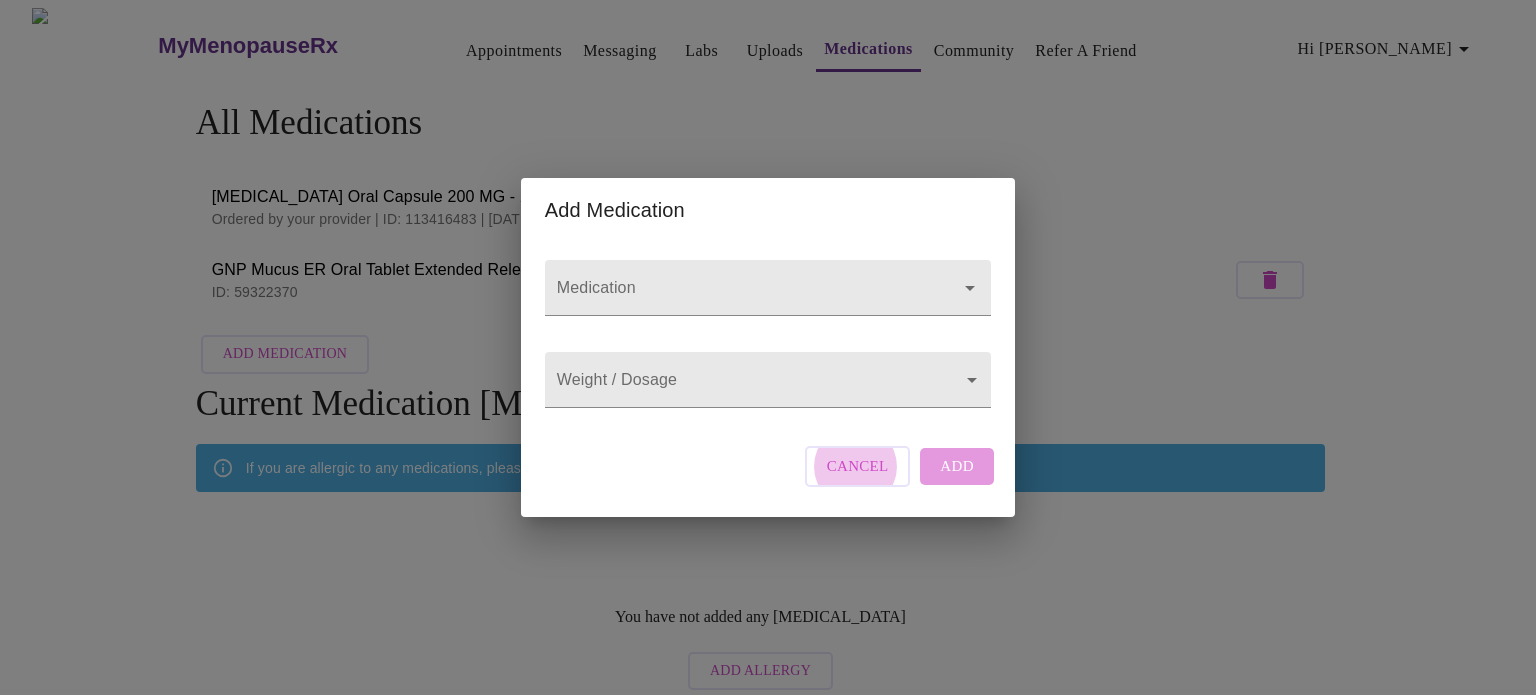 click on "Cancel Add" at bounding box center (899, 466) 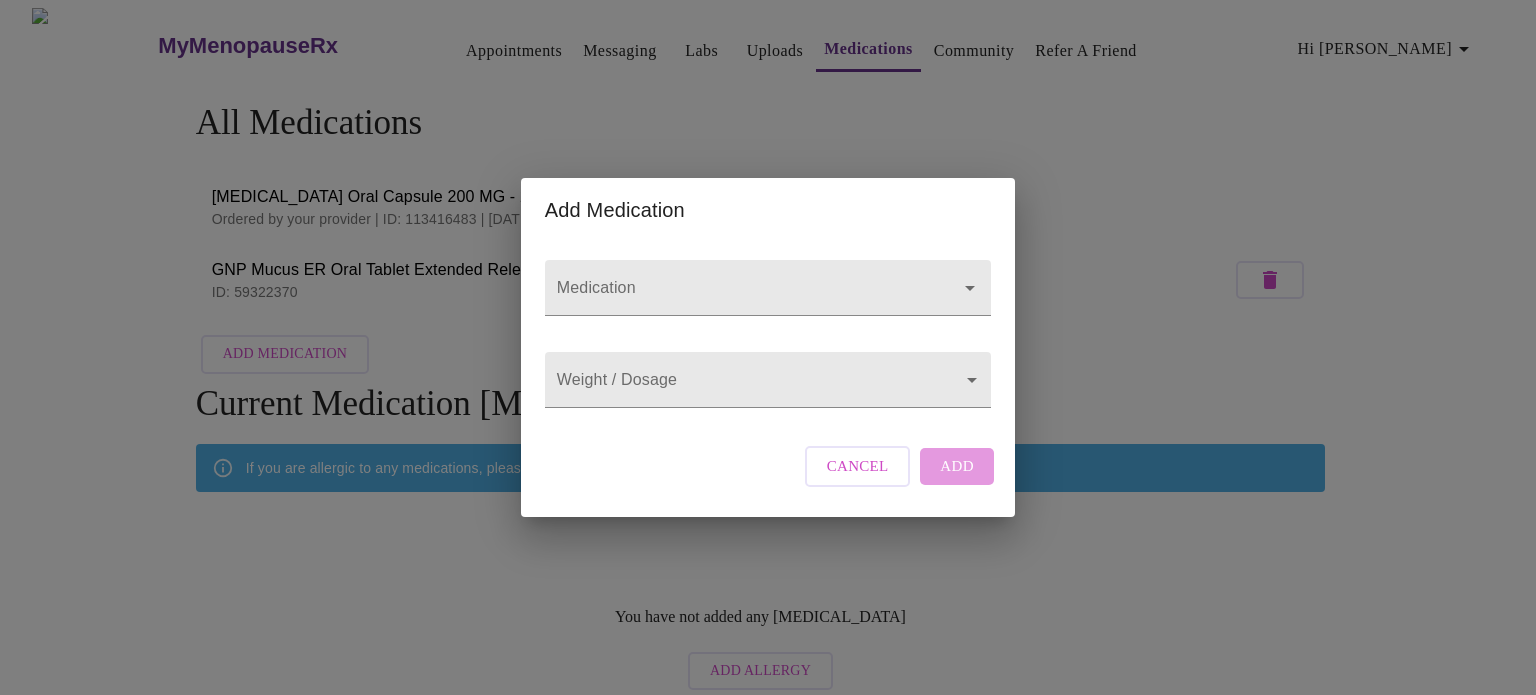 click on "Cancel" at bounding box center [858, 466] 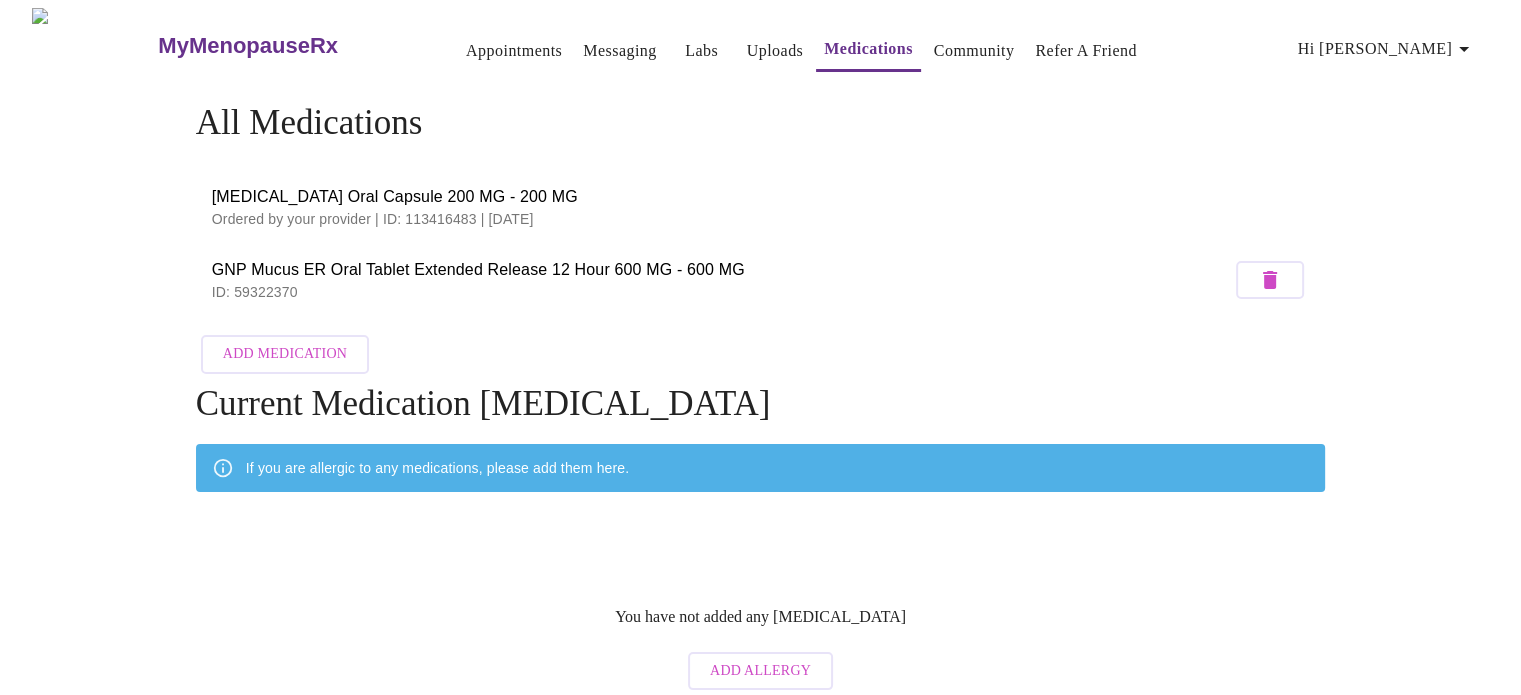 click on "Appointments" at bounding box center (514, 51) 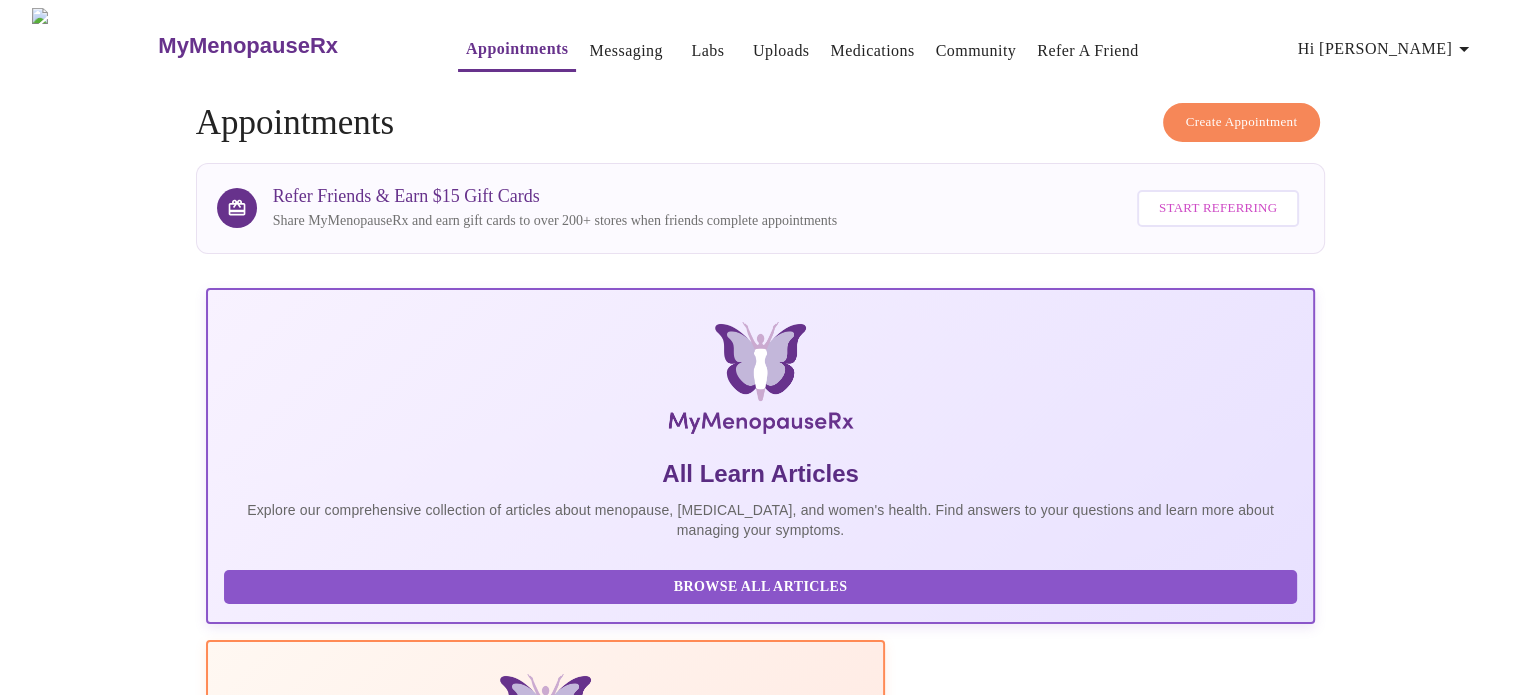 click on "Create Appointment" at bounding box center (1242, 122) 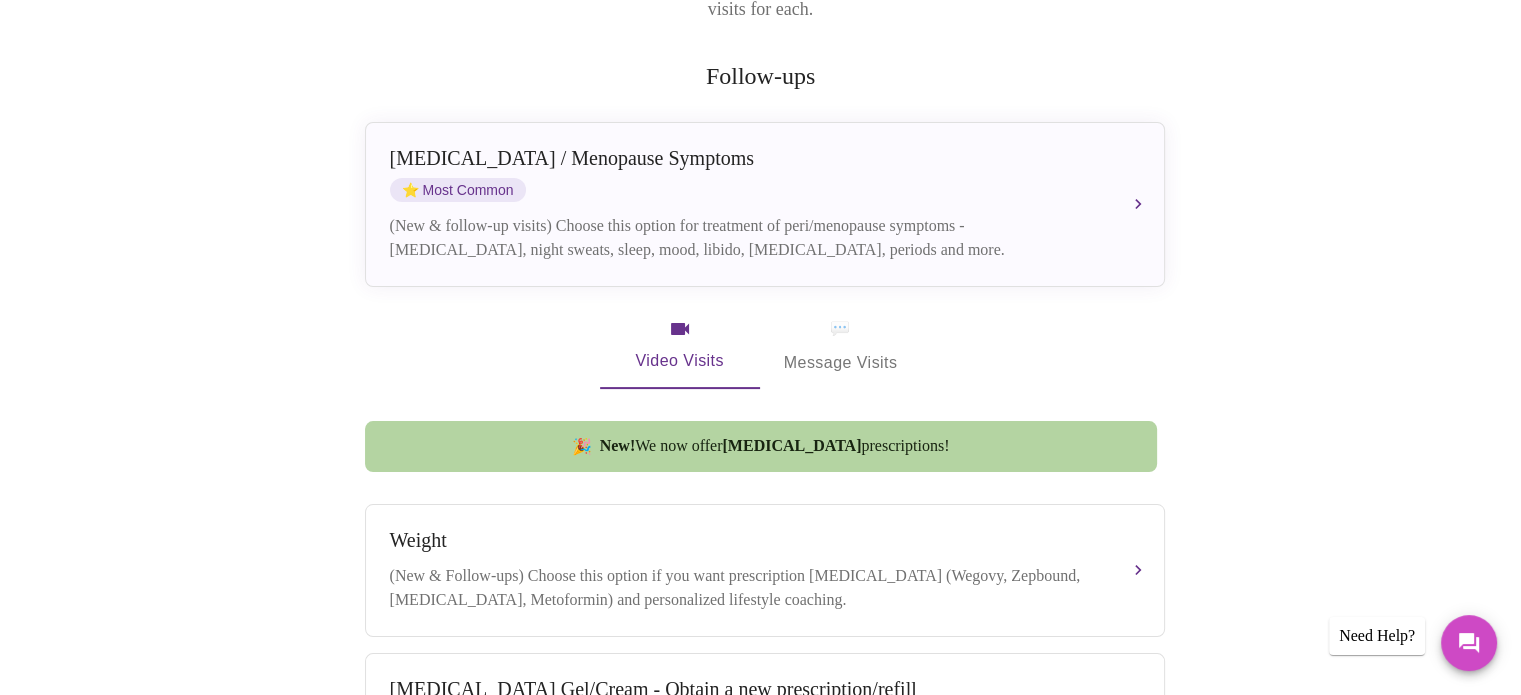 scroll, scrollTop: 272, scrollLeft: 0, axis: vertical 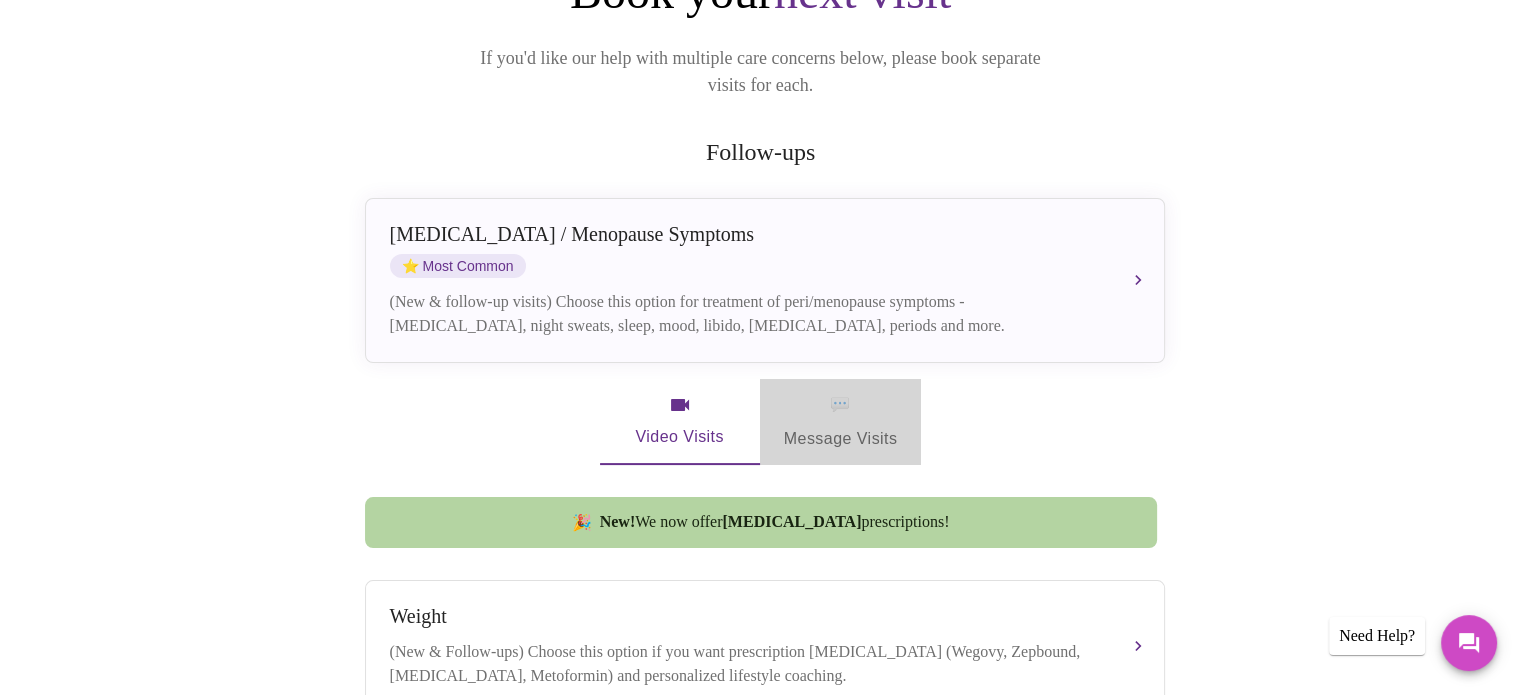 click on "💬 Message Visits" at bounding box center [841, 422] 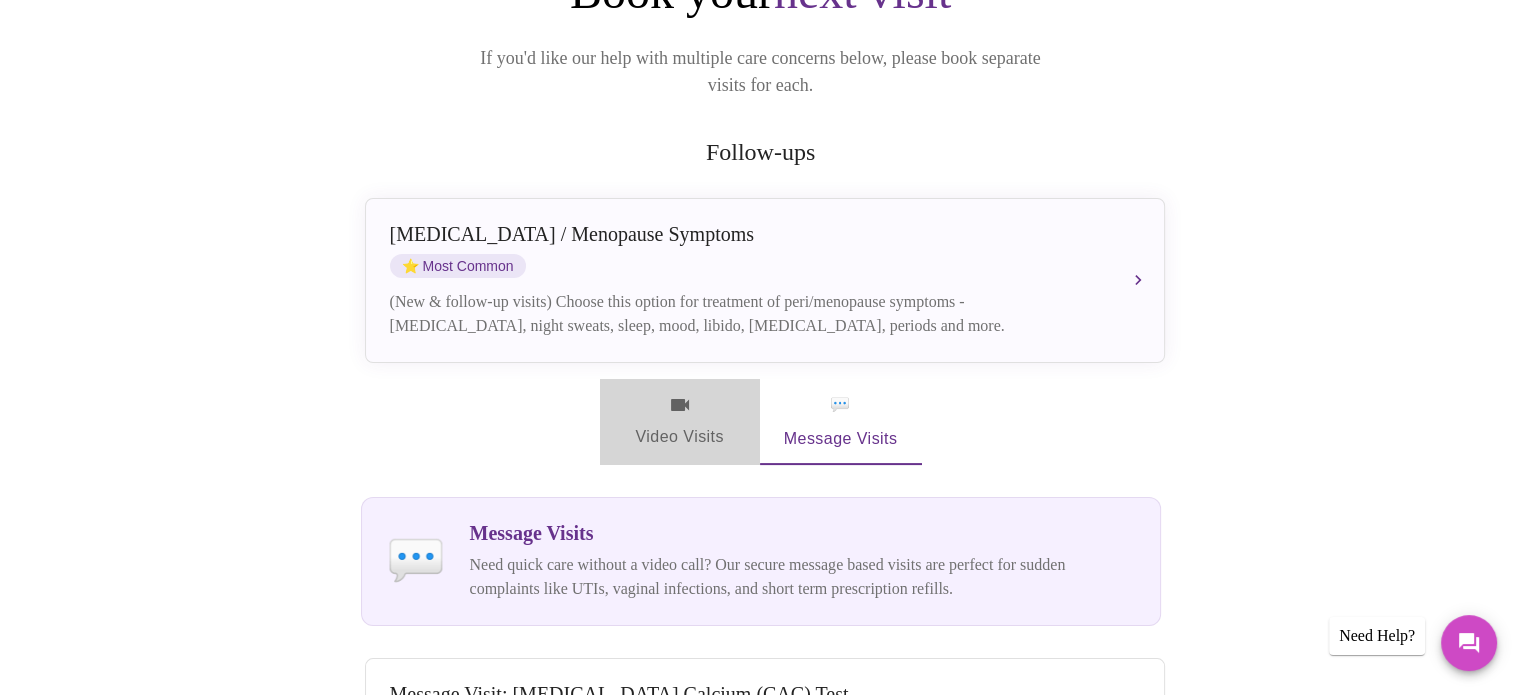 click on "Video Visits" at bounding box center (680, 422) 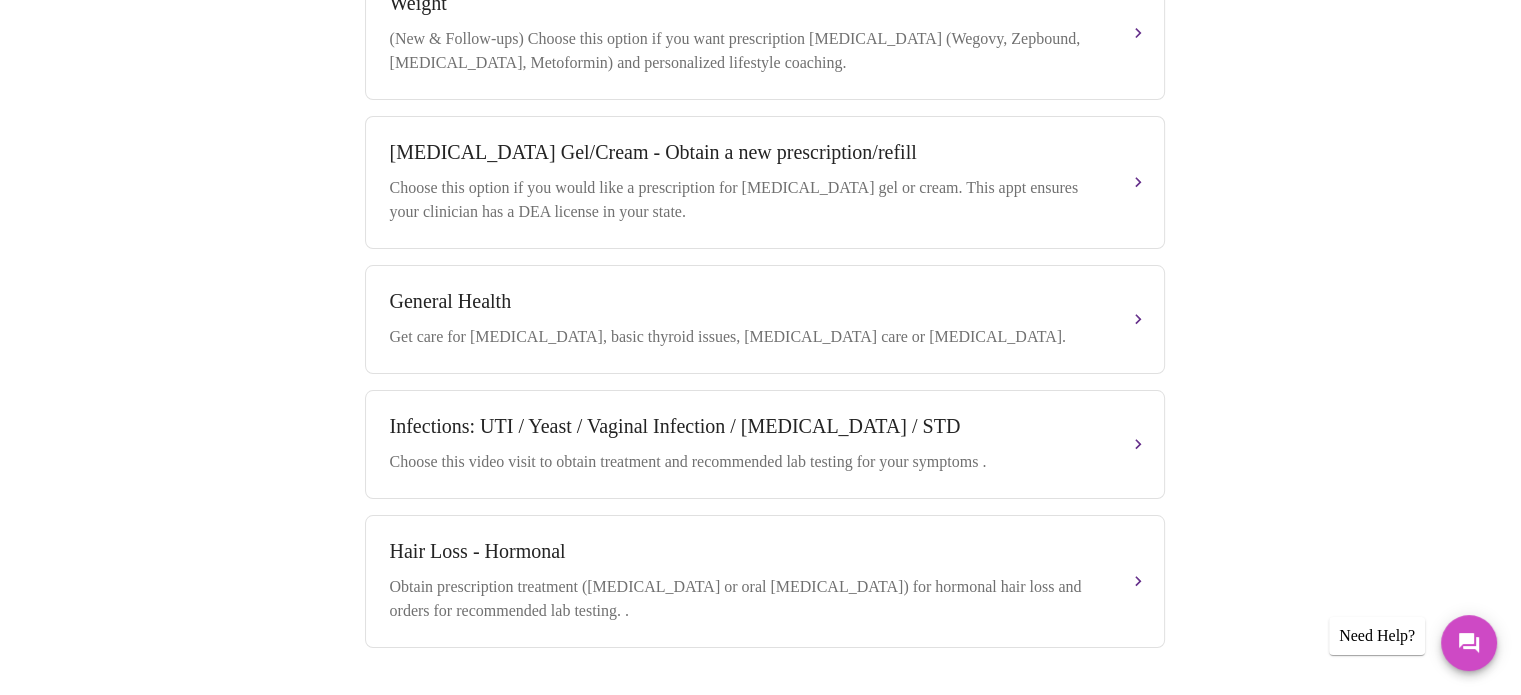scroll, scrollTop: 952, scrollLeft: 0, axis: vertical 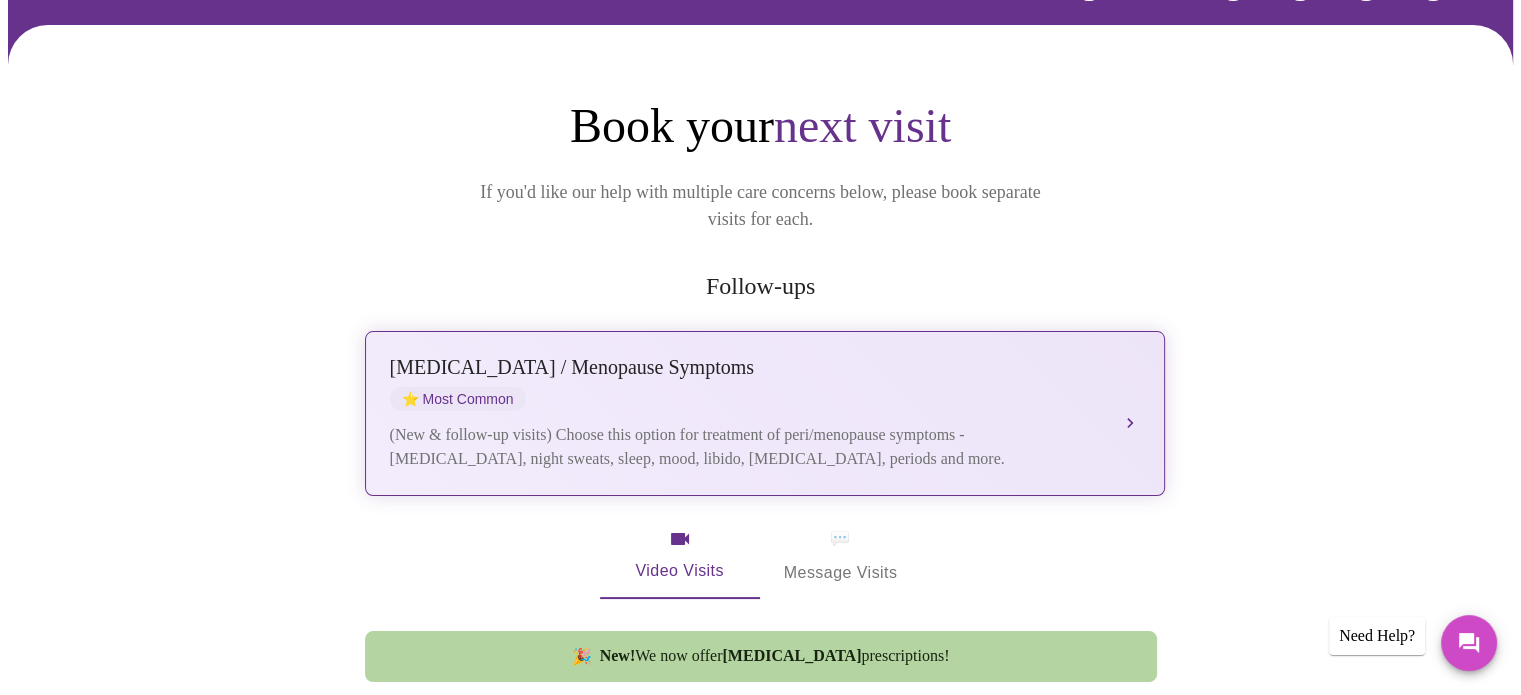 click on "(New & follow-up visits) Choose this option for treatment of peri/menopause symptoms - hot flashes, night sweats, sleep, mood, libido, vaginal dryness, periods and more." at bounding box center (745, 447) 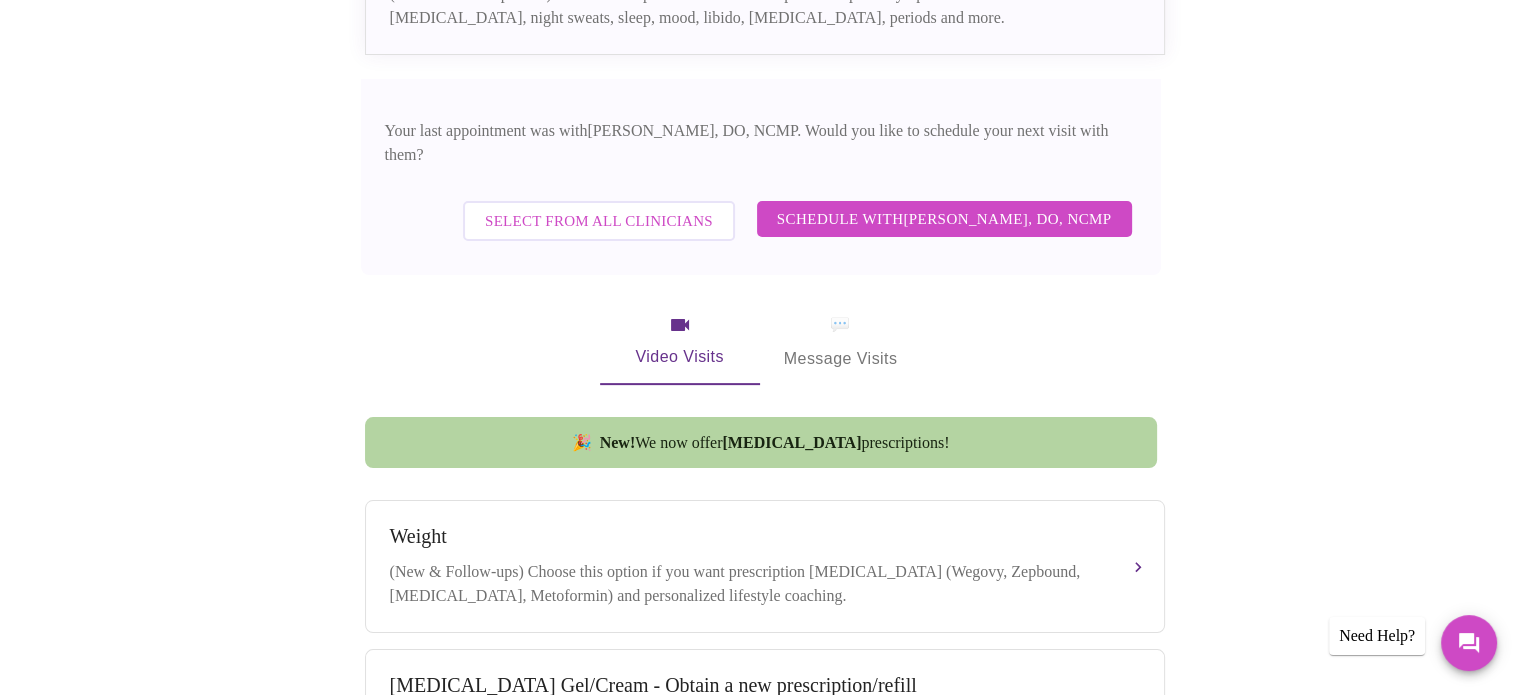 scroll, scrollTop: 588, scrollLeft: 0, axis: vertical 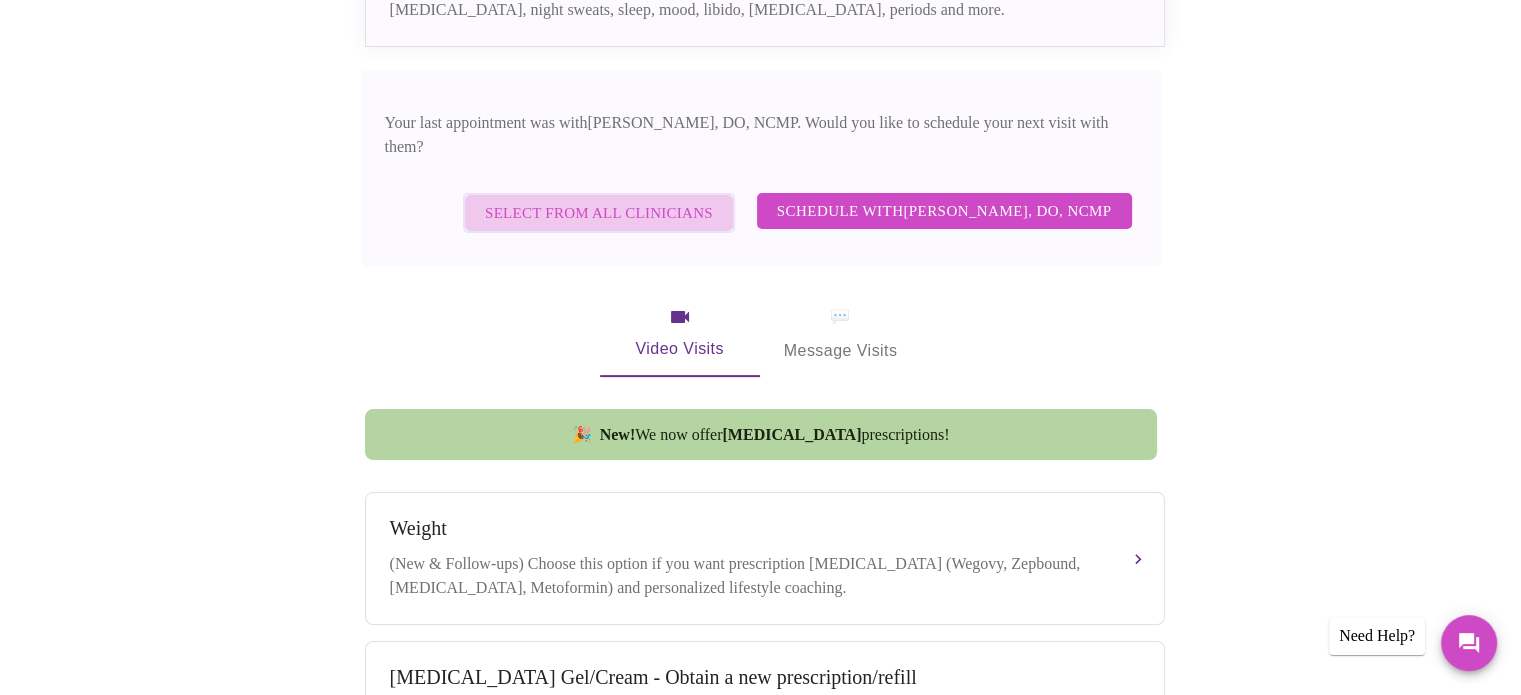 click on "Select from All Clinicians" at bounding box center (599, 213) 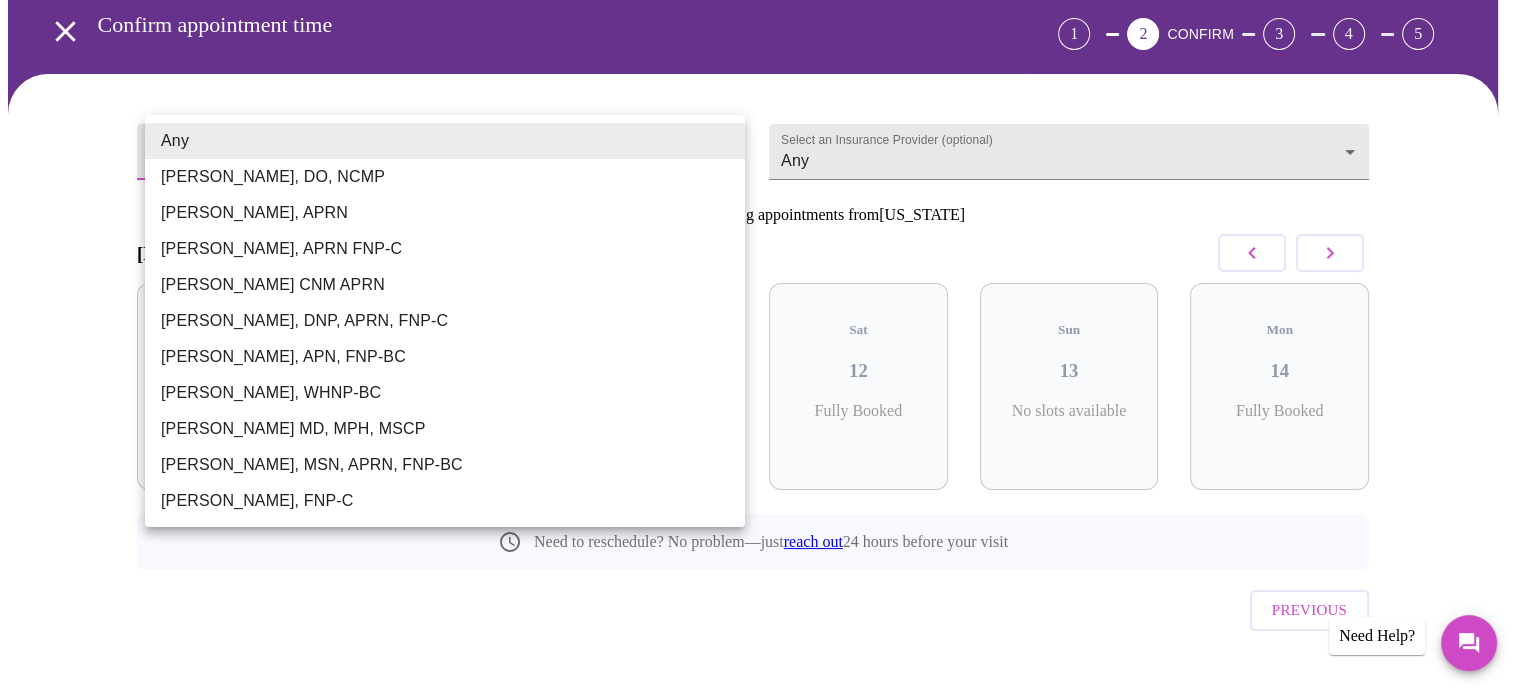 click on "MyMenopauseRx Appointments Messaging Labs Uploads Medications Community Refer a Friend Hi Margaret    Confirm appointment time 1 2 CONFIRM 3 4 5 Select a Provider (optional) Any Any Select an Insurance Provider (optional) Any Any 4  Patients  currently booking appointments from  Illinois July 2025 Wed 09 Fully Booked Thu 10 Fully Booked Fri 11 Fully Booked Sat 12 Fully Booked Sun 13 No slots available Mon 14 Fully Booked Need to reschedule? No problem—just  reach out  24 hours before your visit Previous Need Help? Settings Billing Invoices Log out Any Barbra S Hanna, DO, NCMP Emilie McLain, APRN Kelly Perisin, APRN FNP-C Kelly Ellis CNM APRN Jillian Montefusco, DNP, APRN, FNP-C Cathleen Pelletreau, APN, FNP-BC Meghan Matz, WHNP-BC Vadim Gelman MD, MPH, MSCP Larissa Wright, MSN, APRN, FNP-BC Elizabeth Hederman, FNP-C" at bounding box center (760, 325) 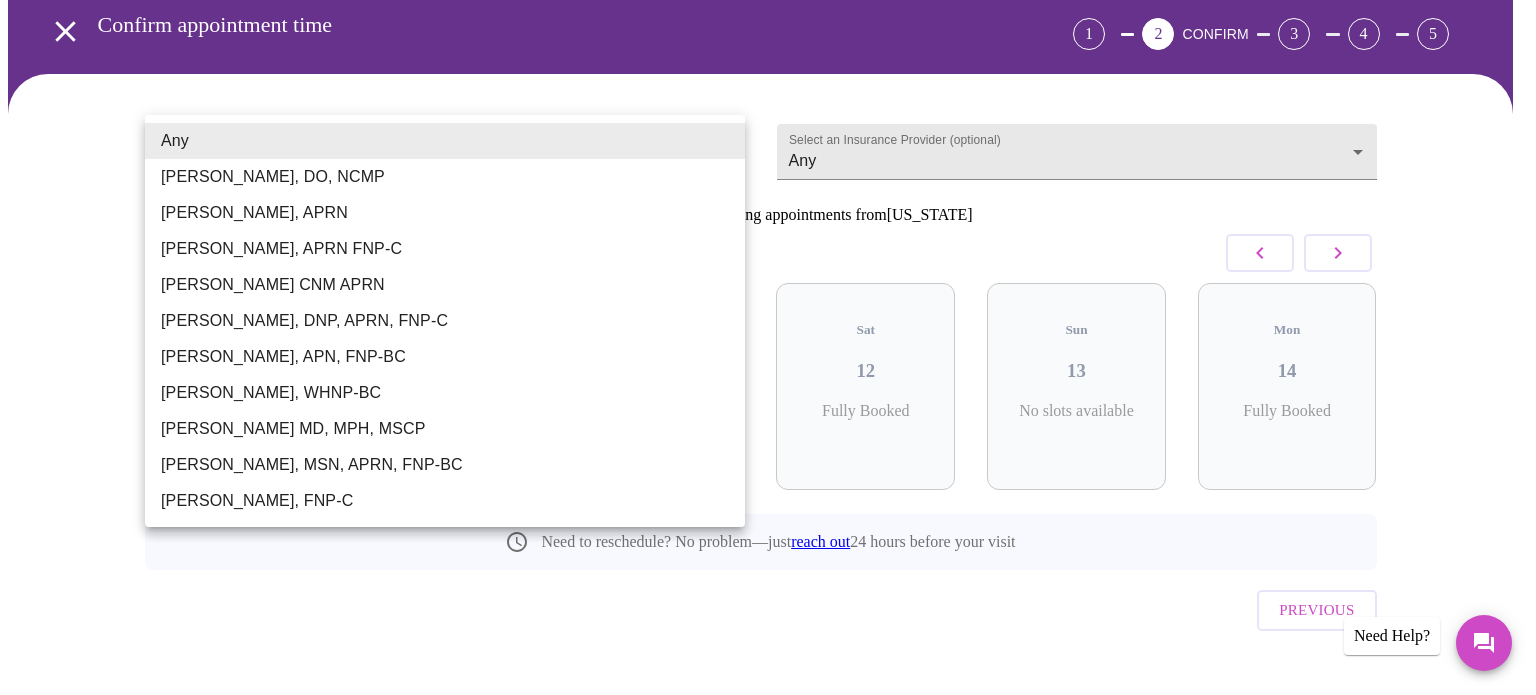 click on "Barbra S Hanna, DO, NCMP" at bounding box center (445, 177) 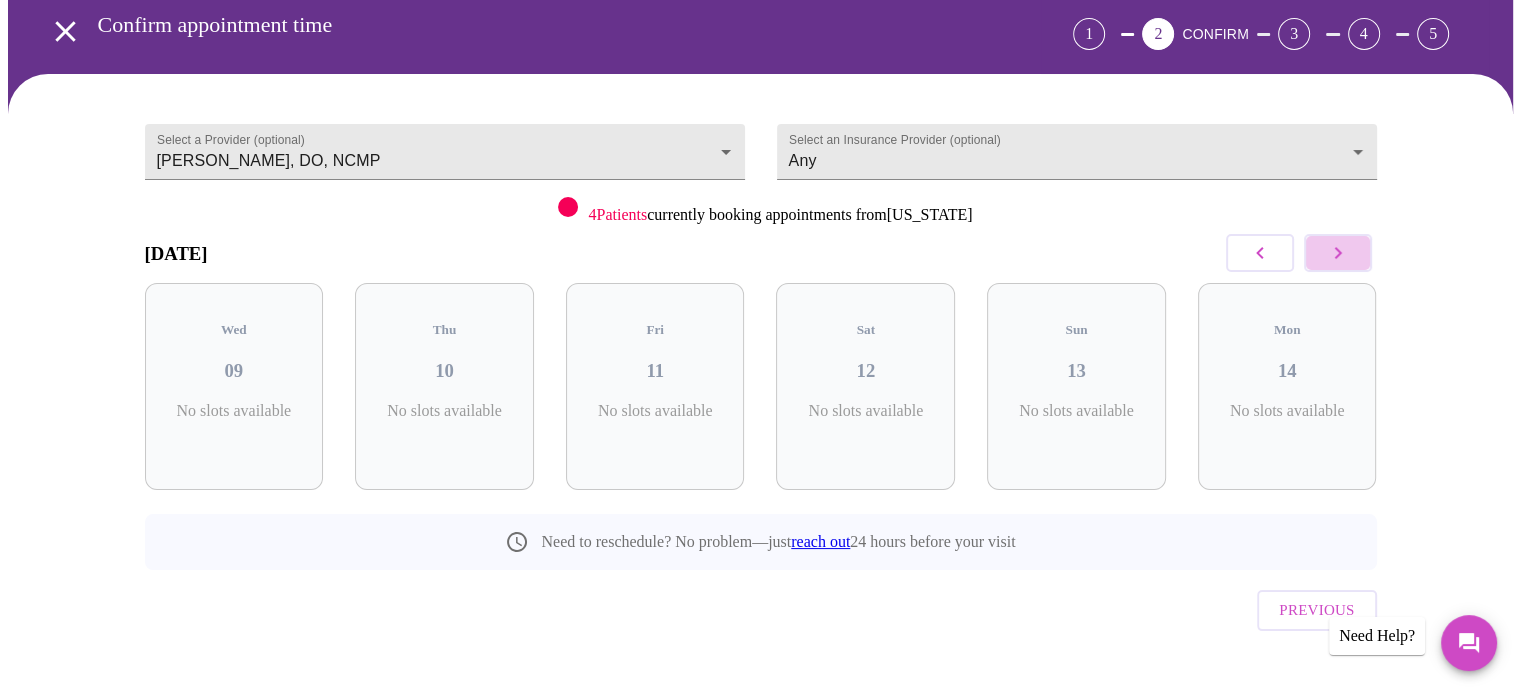click 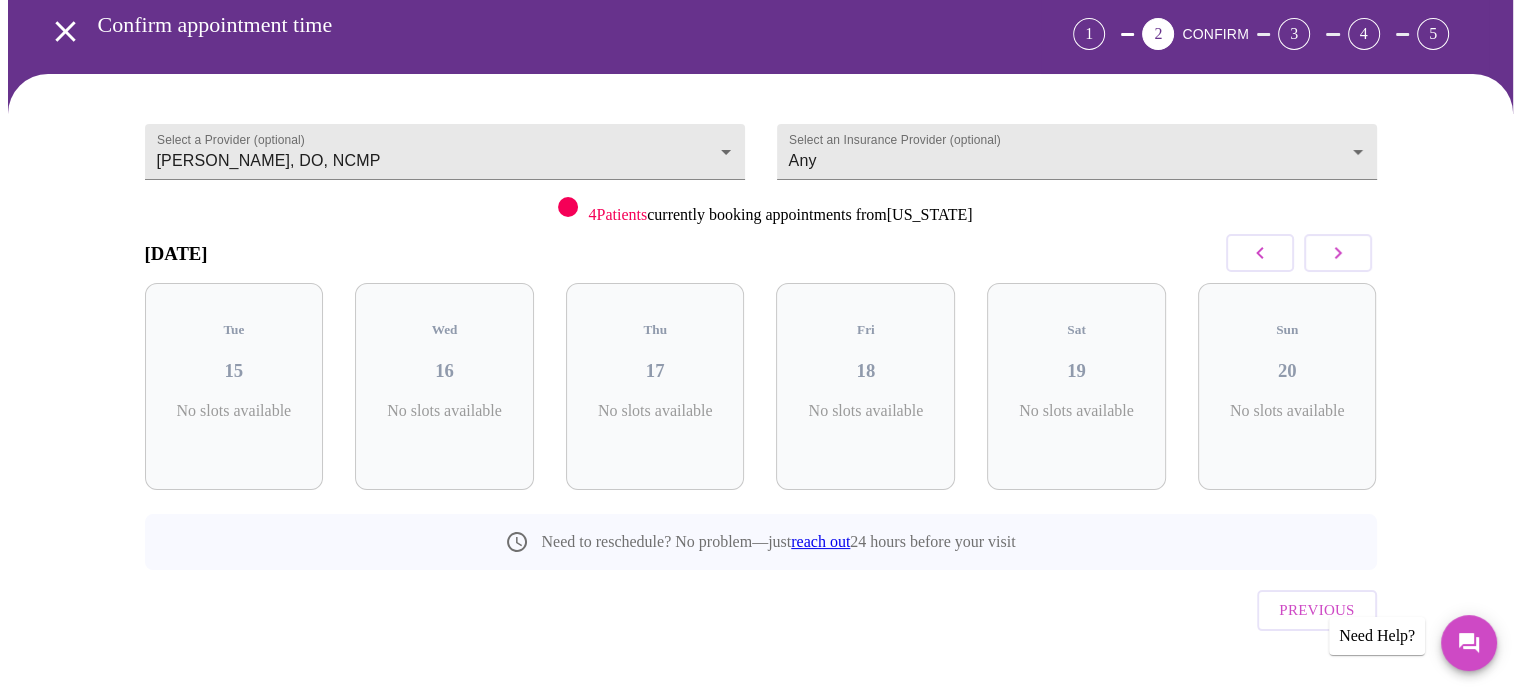 click 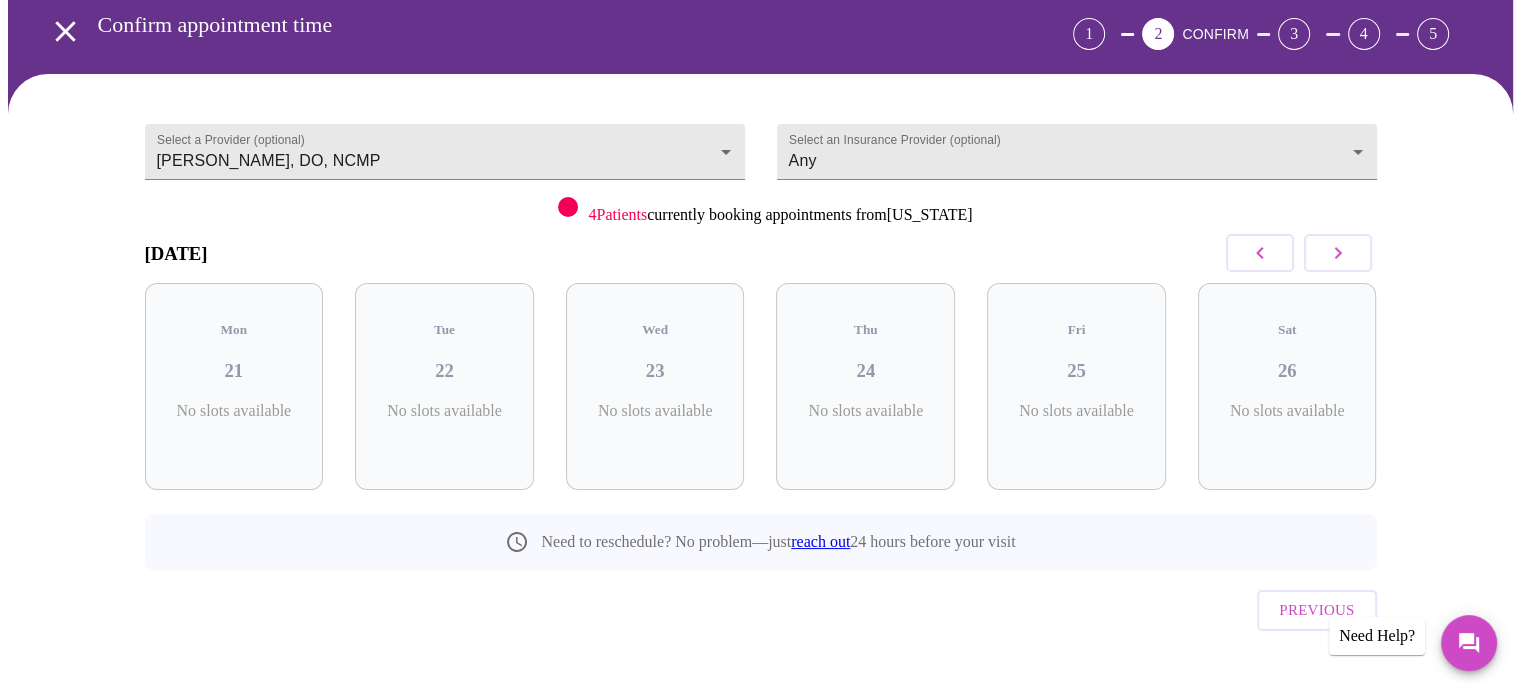 click 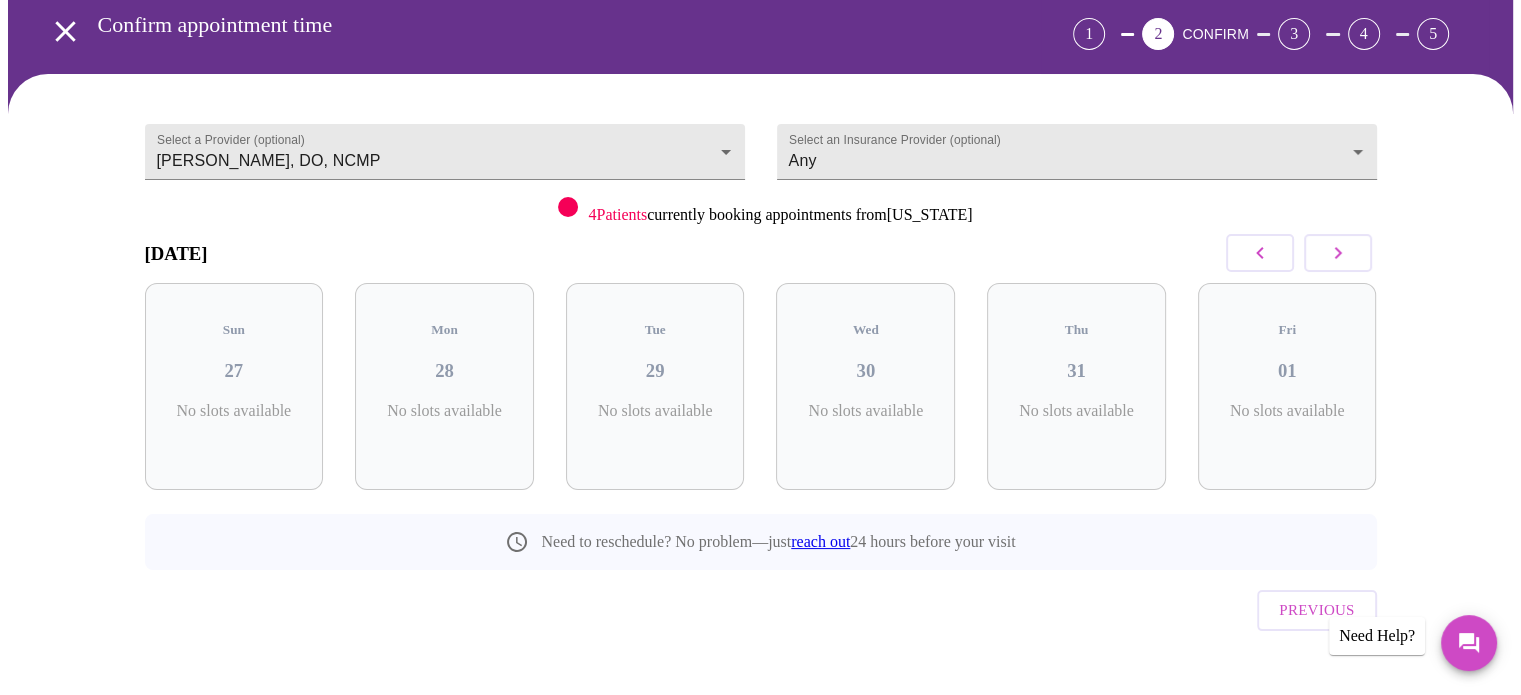 click 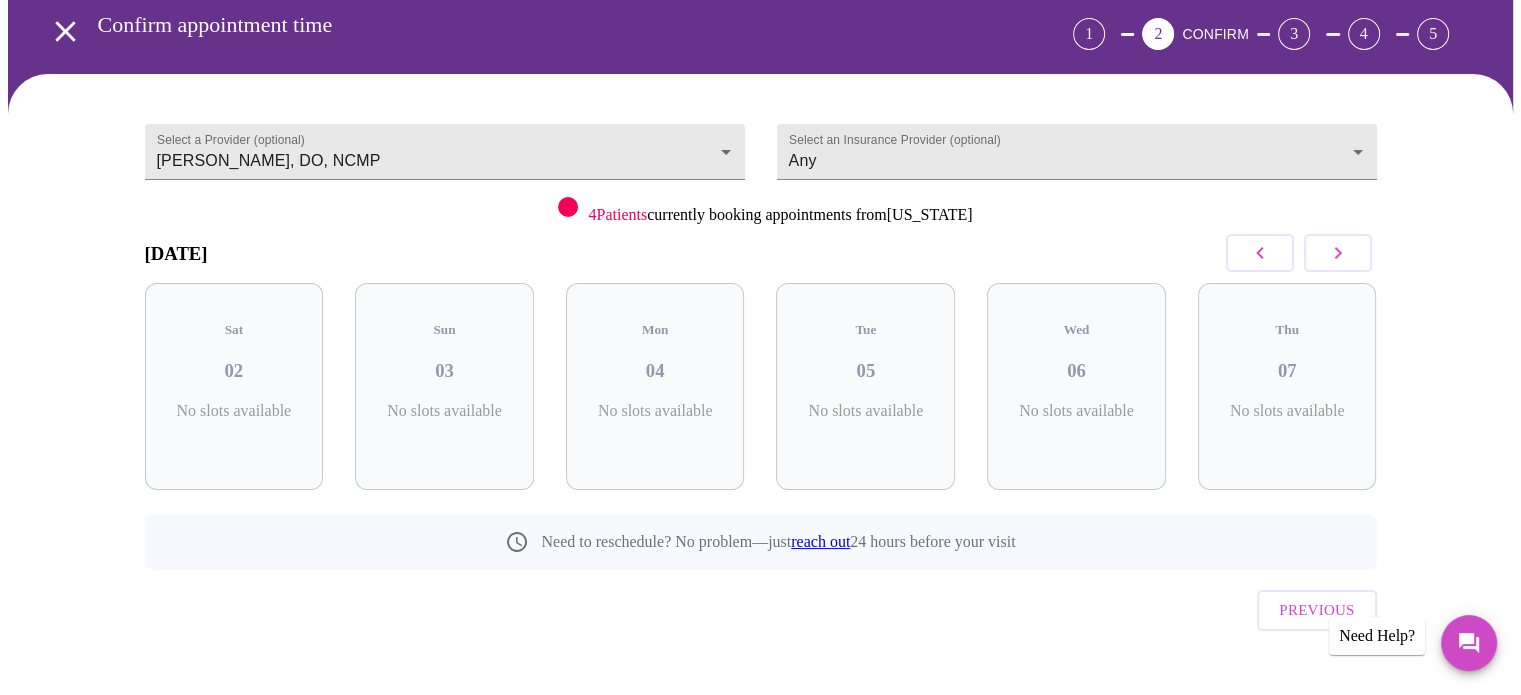 click 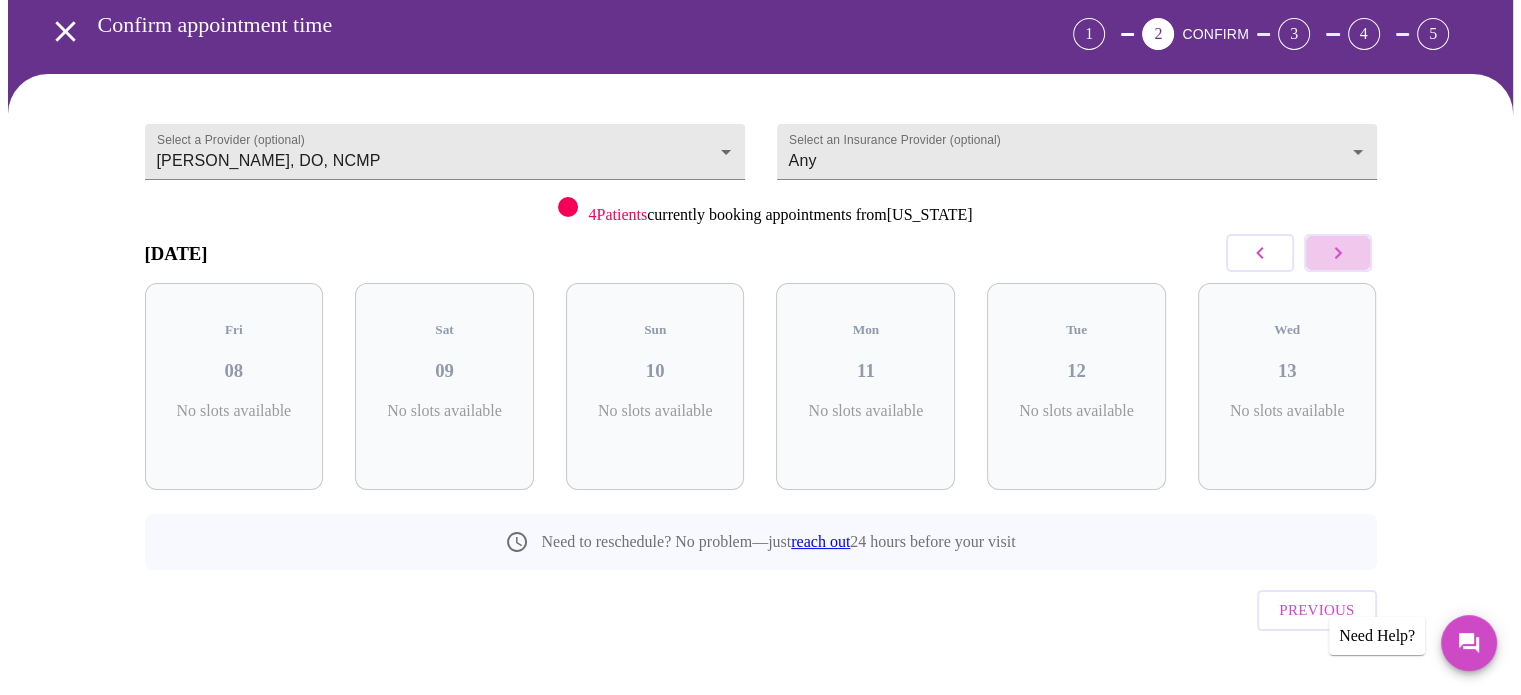 click 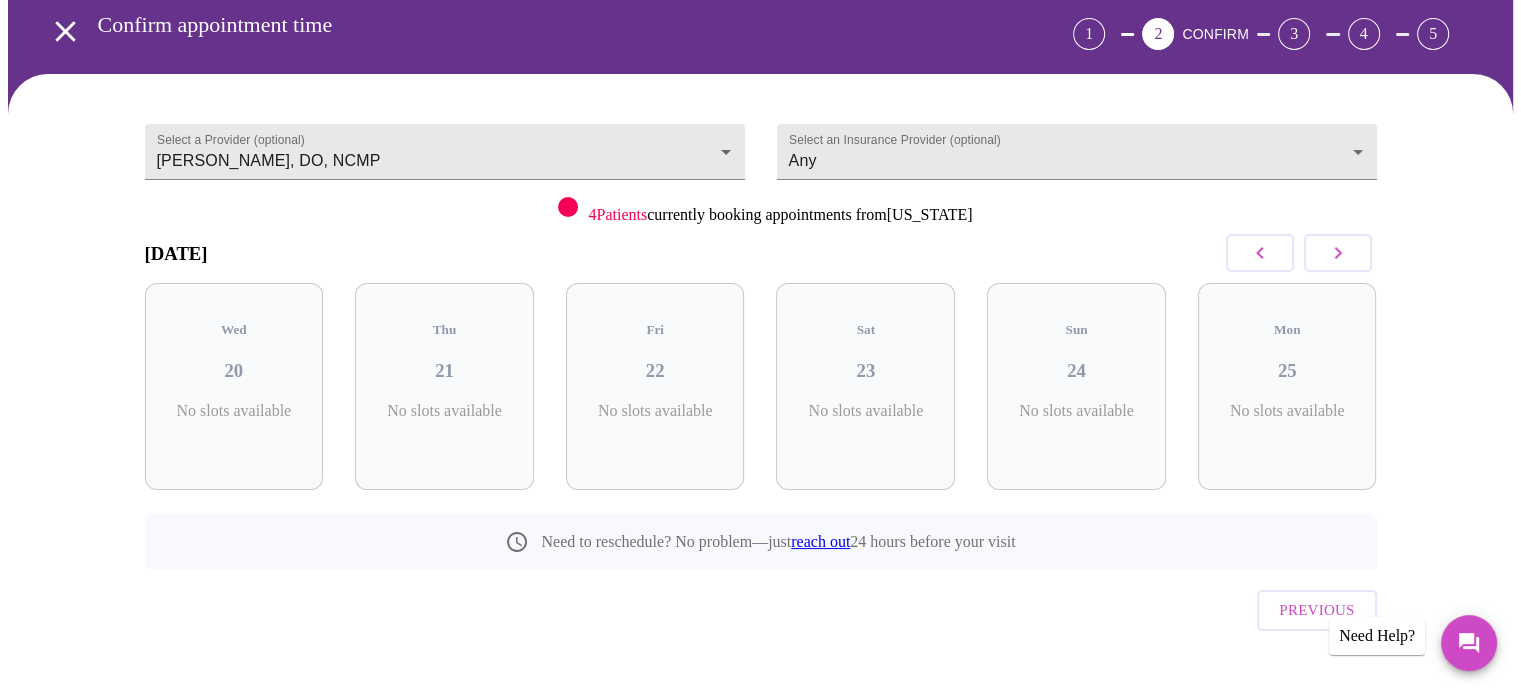 click 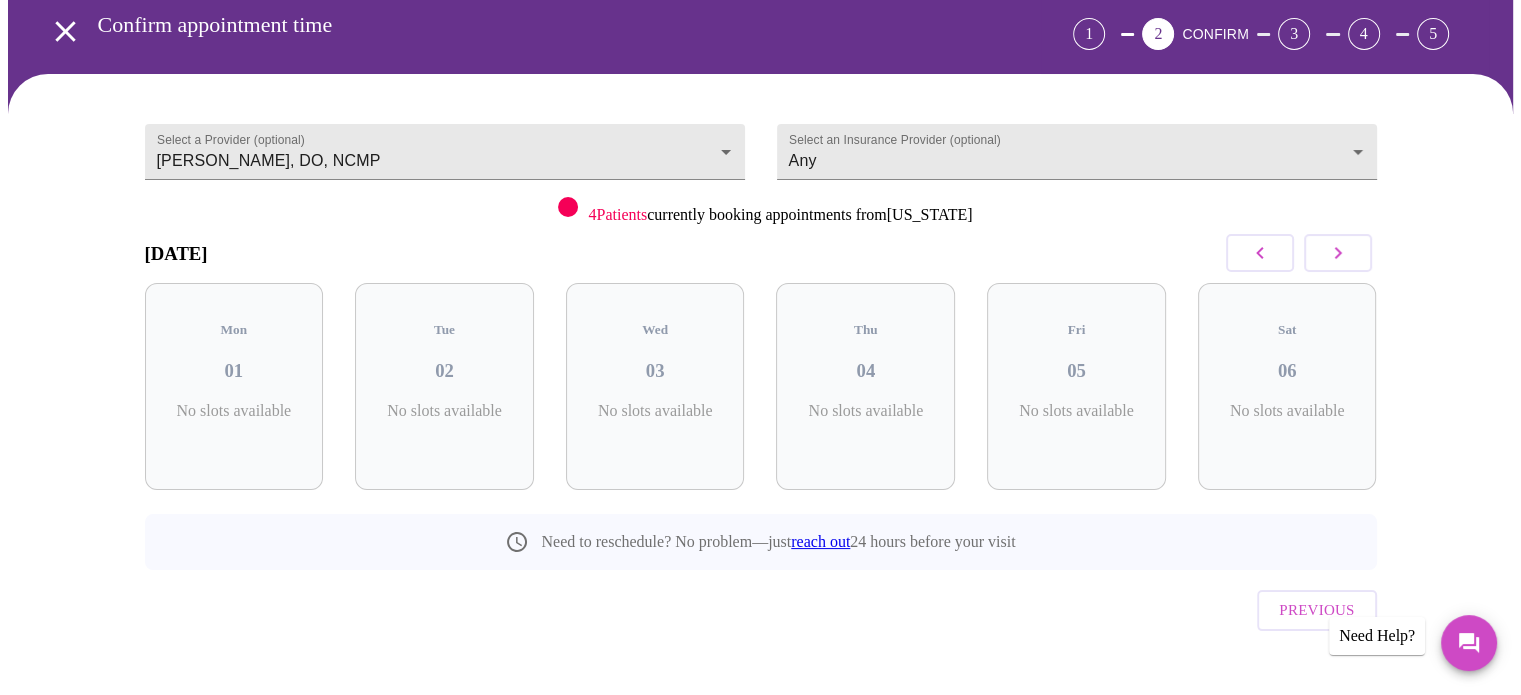 click 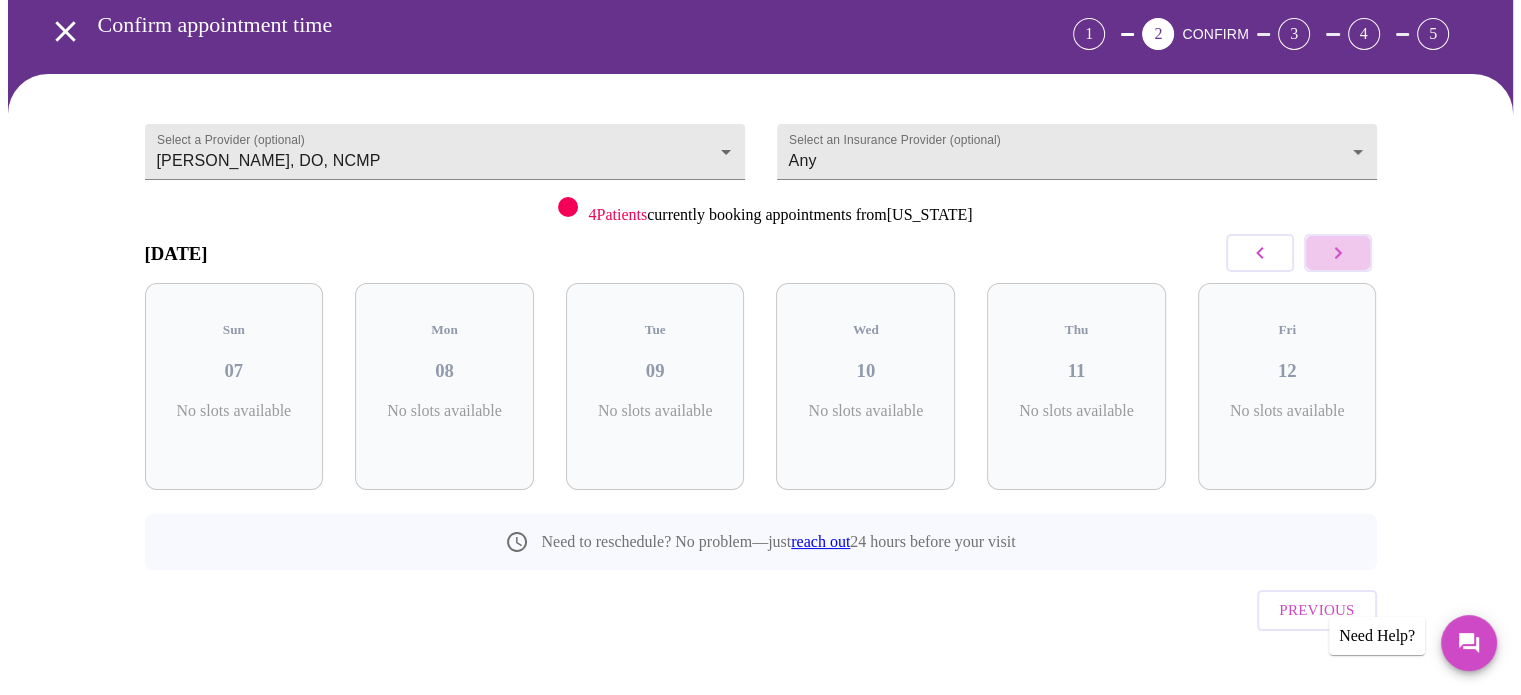 click 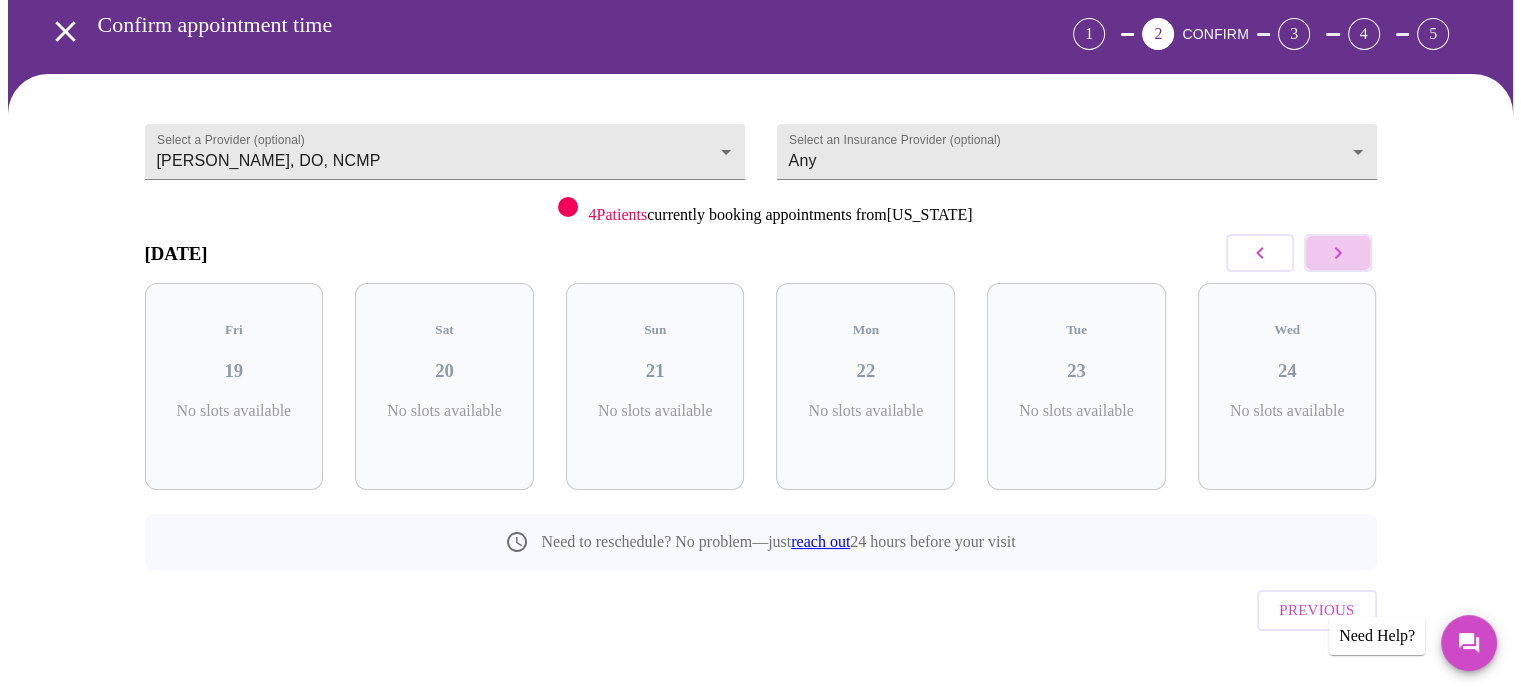 click 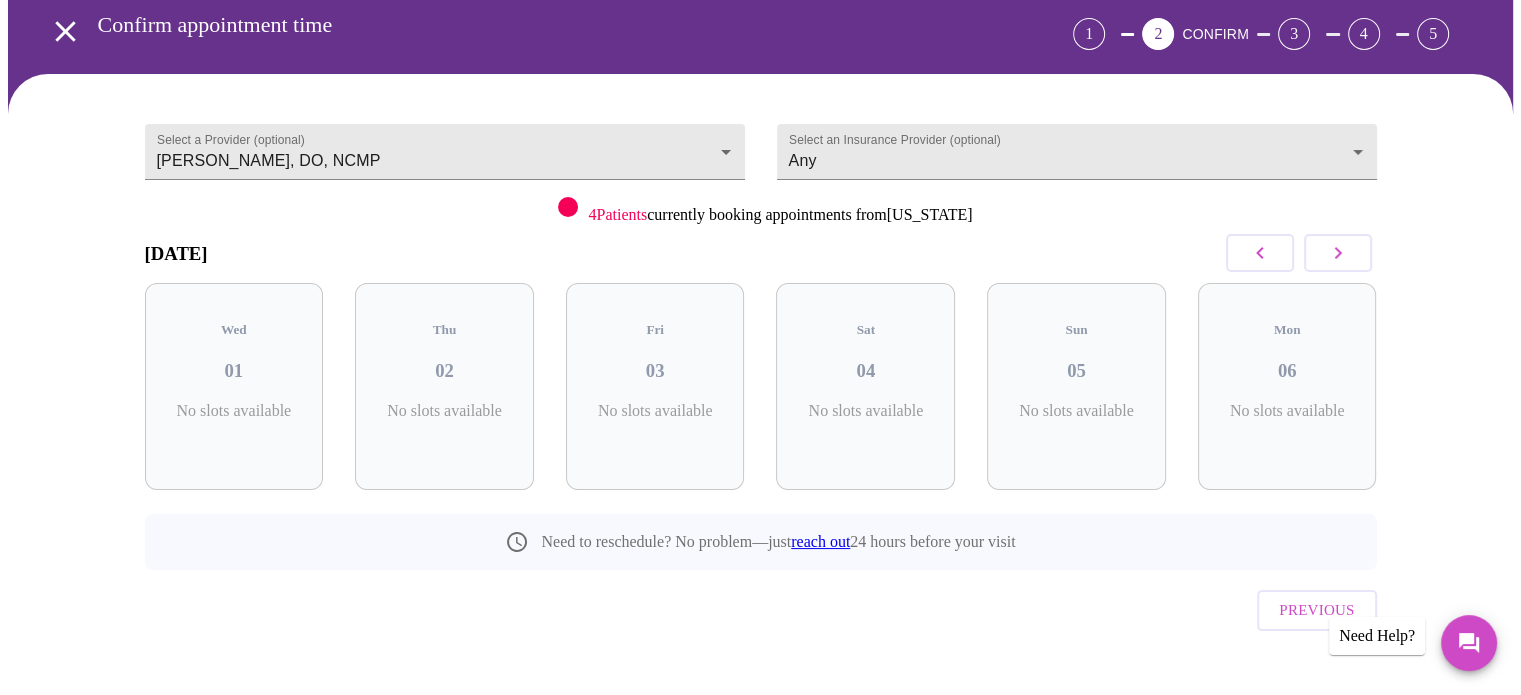 click 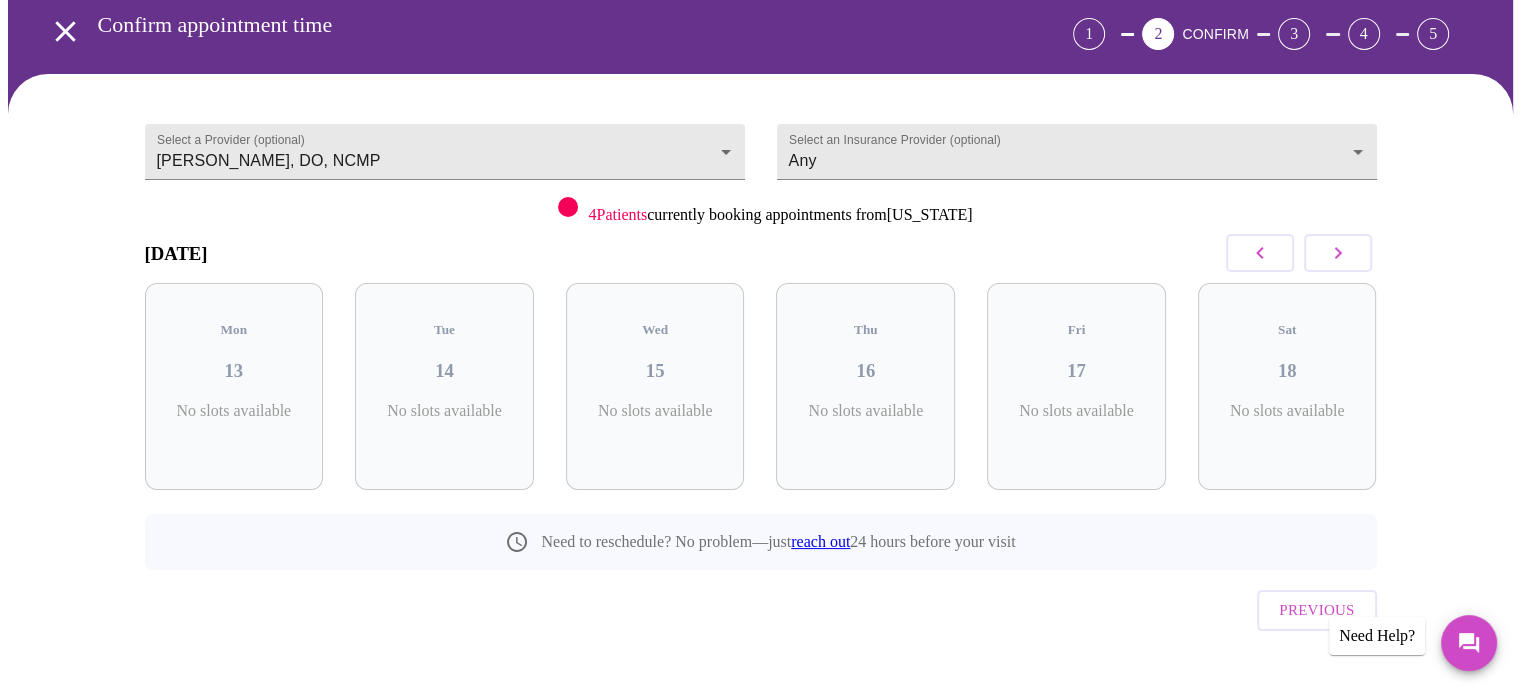 click 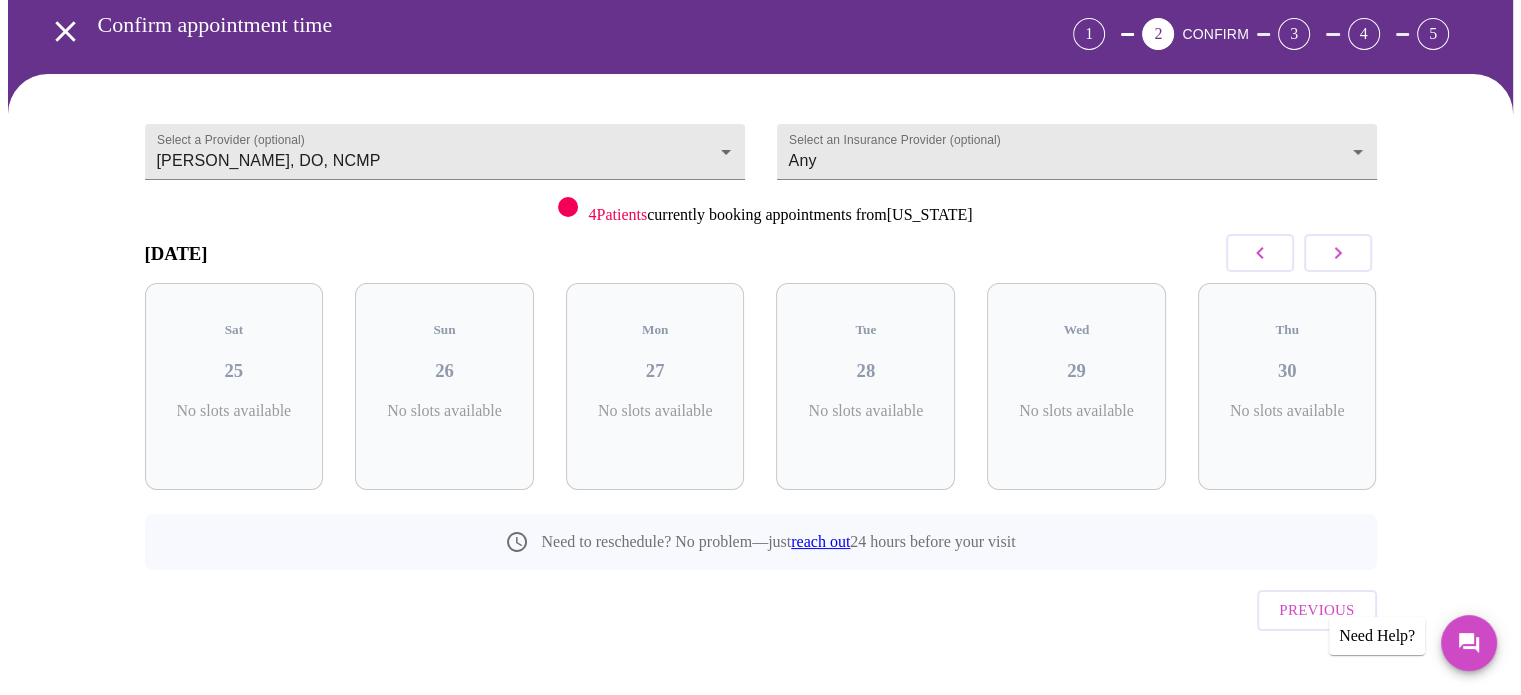 click 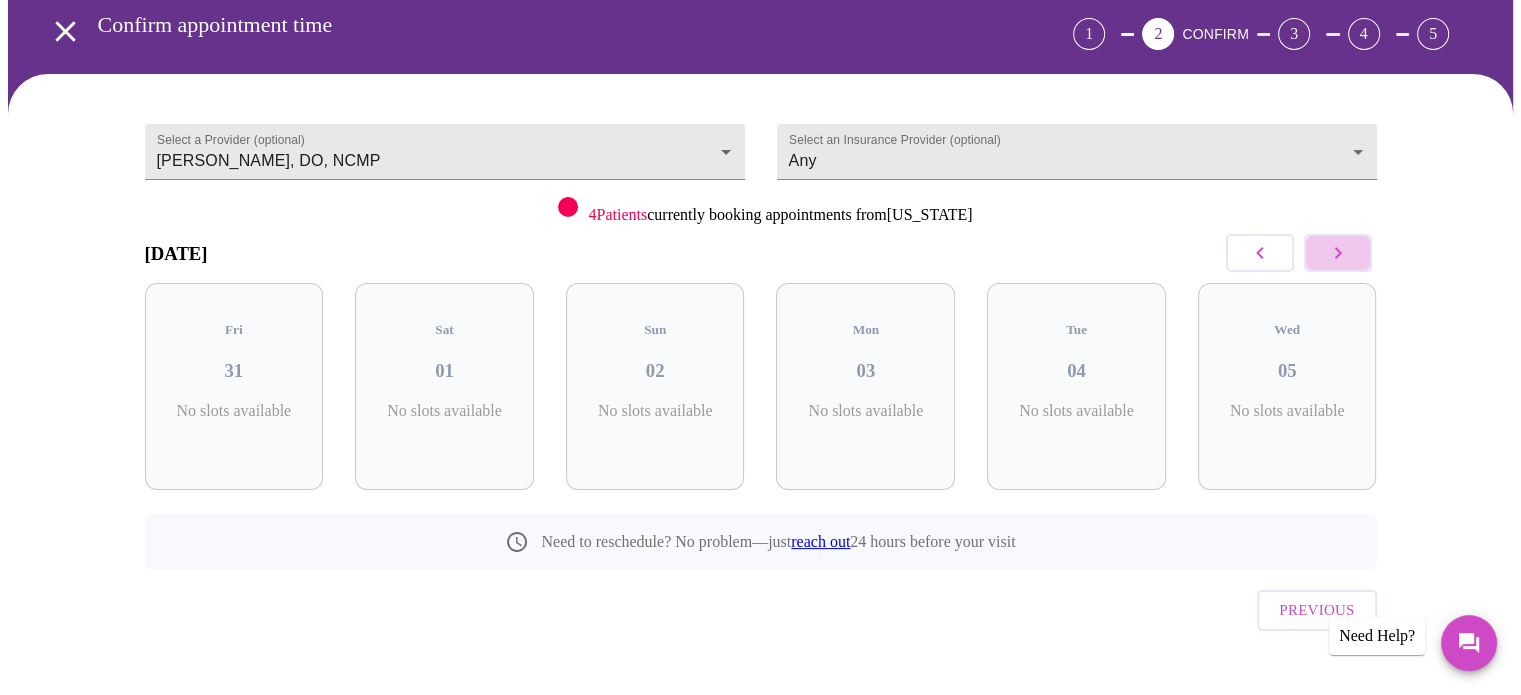 click 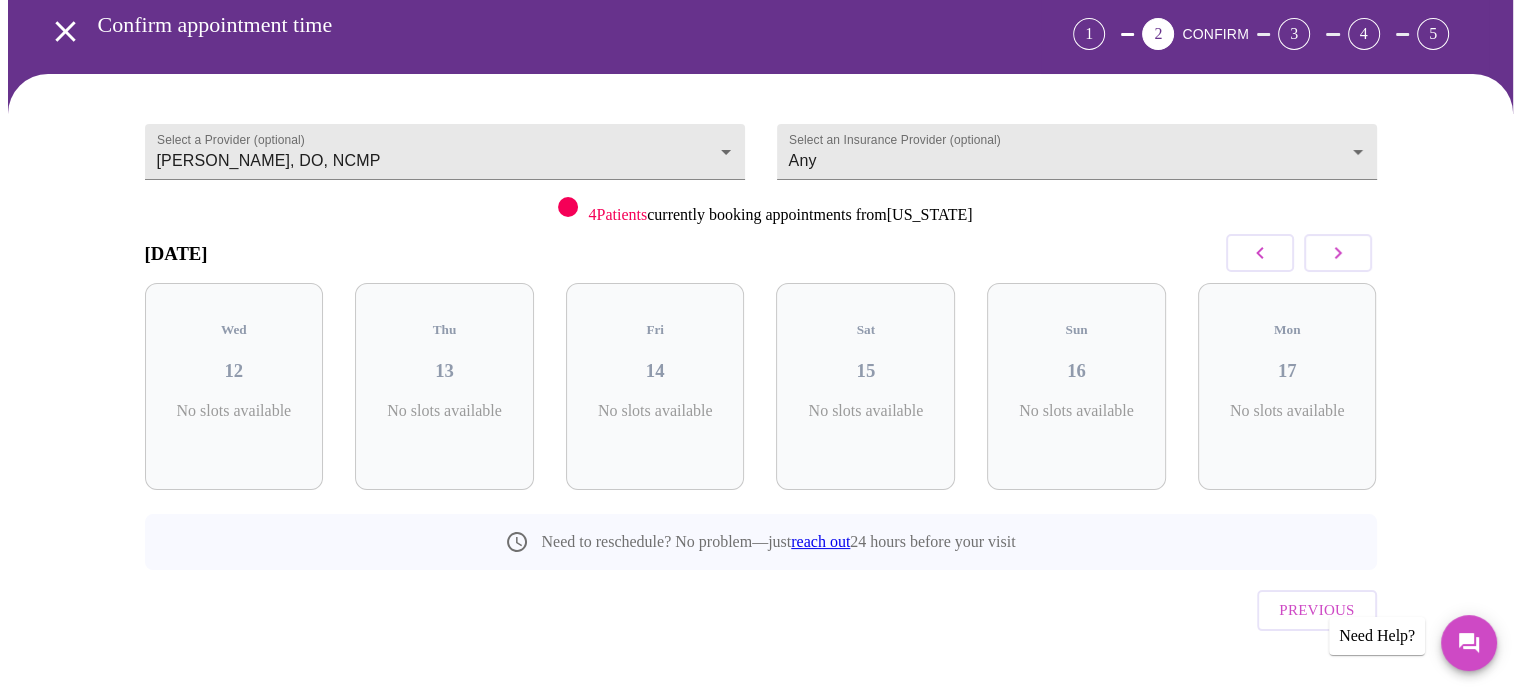 click 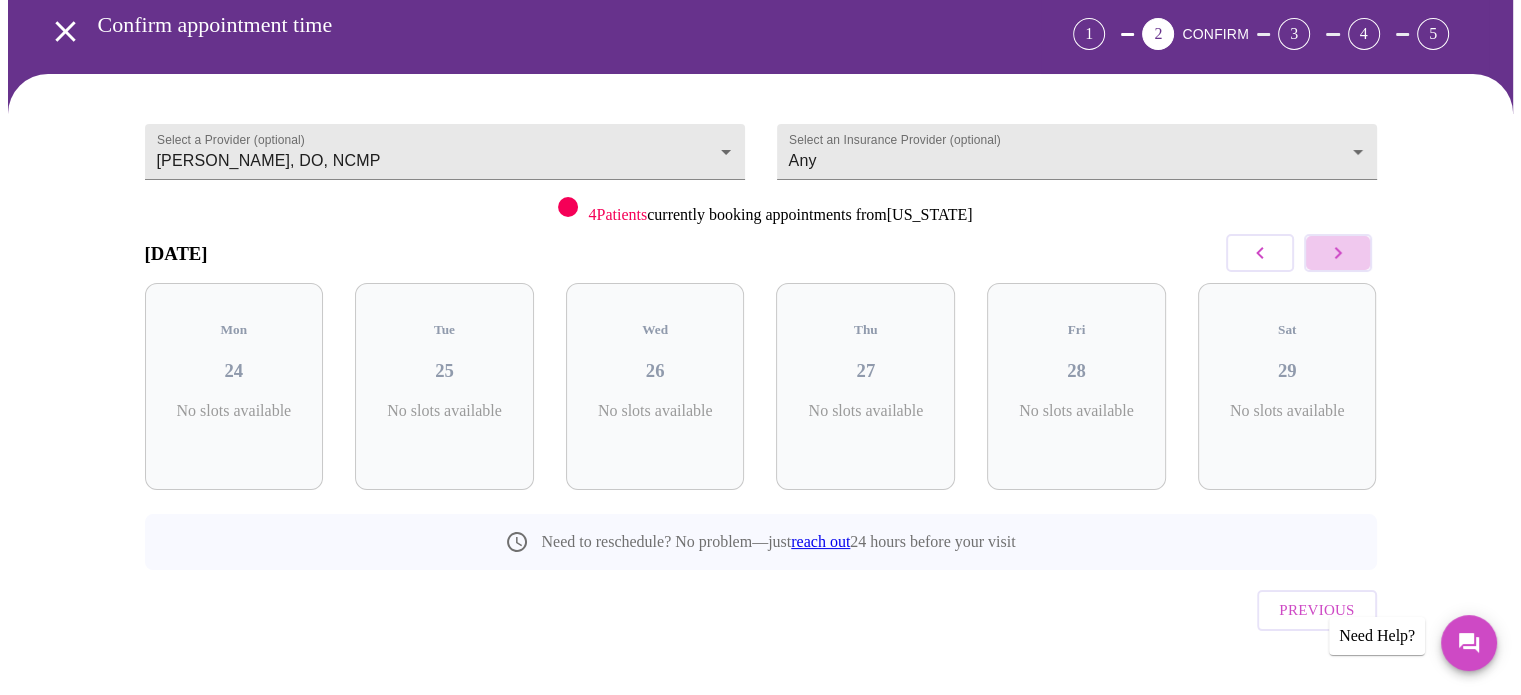click 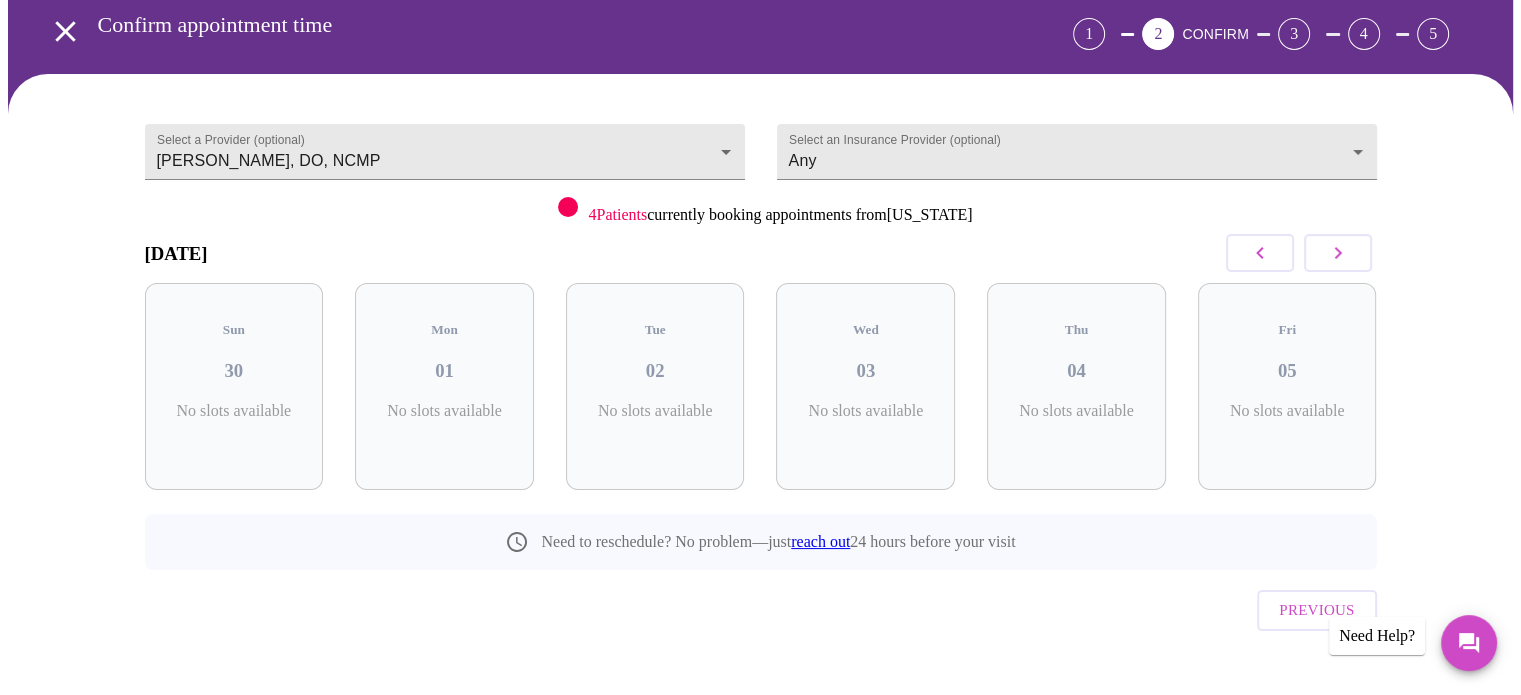 click on "No slots available" at bounding box center [655, 411] 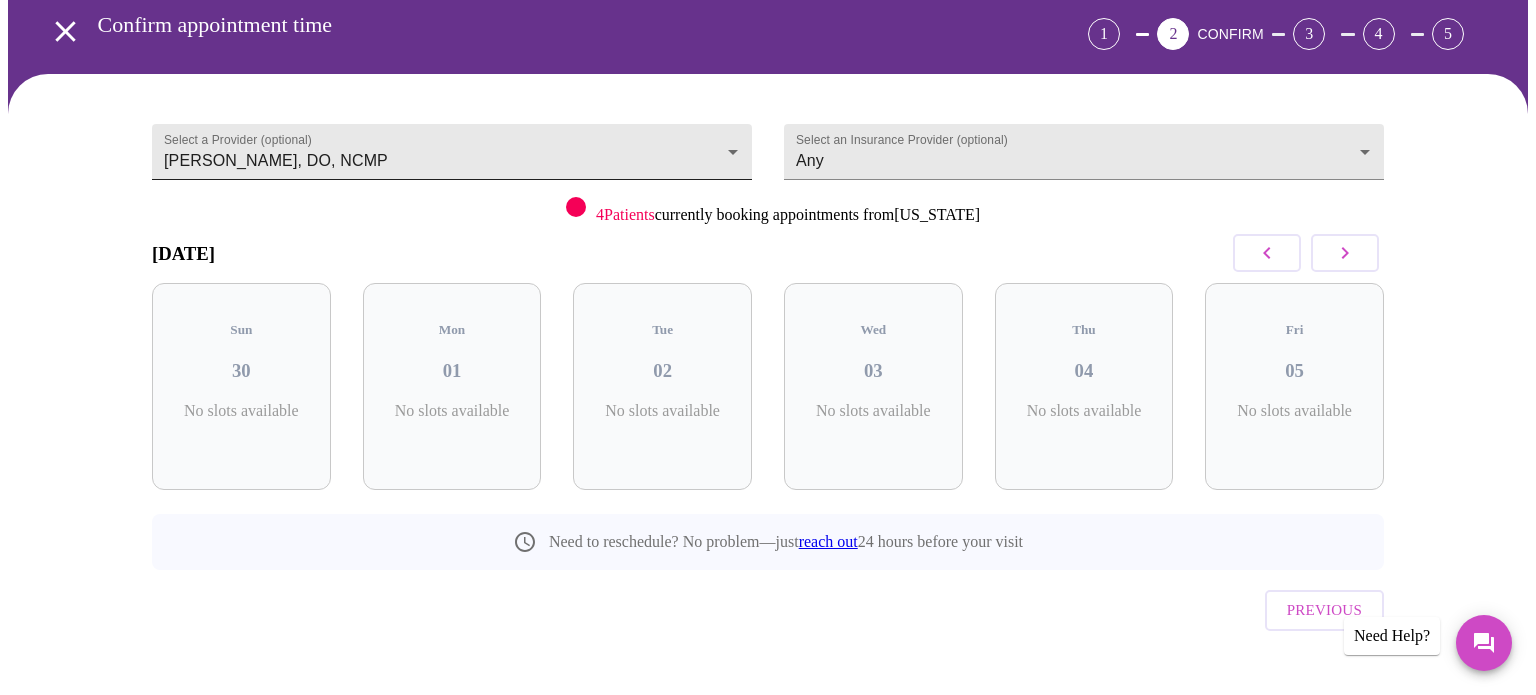 click on "MyMenopauseRx Appointments Messaging Labs Uploads Medications Community Refer a Friend Hi Margaret    Confirm appointment time 1 2 CONFIRM 3 4 5 Select a Provider (optional) Barbra S Hanna, DO, NCMP Barbra S Hanna, DO, NCMP Select an Insurance Provider (optional) Any Any 4  Patients  currently booking appointments from  Illinois November 2025 Sun 30 No slots available Mon 01 No slots available Tue 02 No slots available Wed 03 No slots available Thu 04 No slots available Fri 05 No slots available Need to reschedule? No problem—just  reach out  24 hours before your visit Previous Need Help? Settings Billing Invoices Log out" at bounding box center (768, 325) 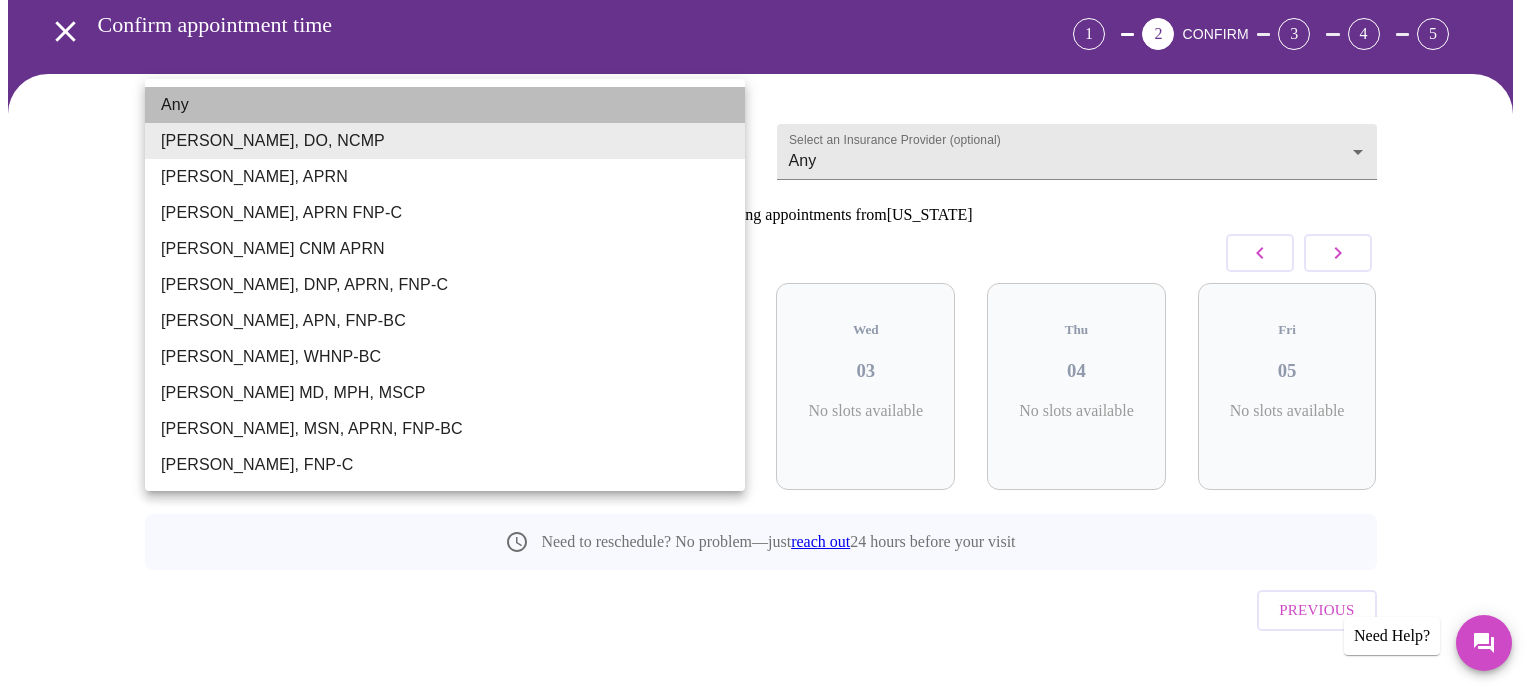 click on "Any" at bounding box center (445, 105) 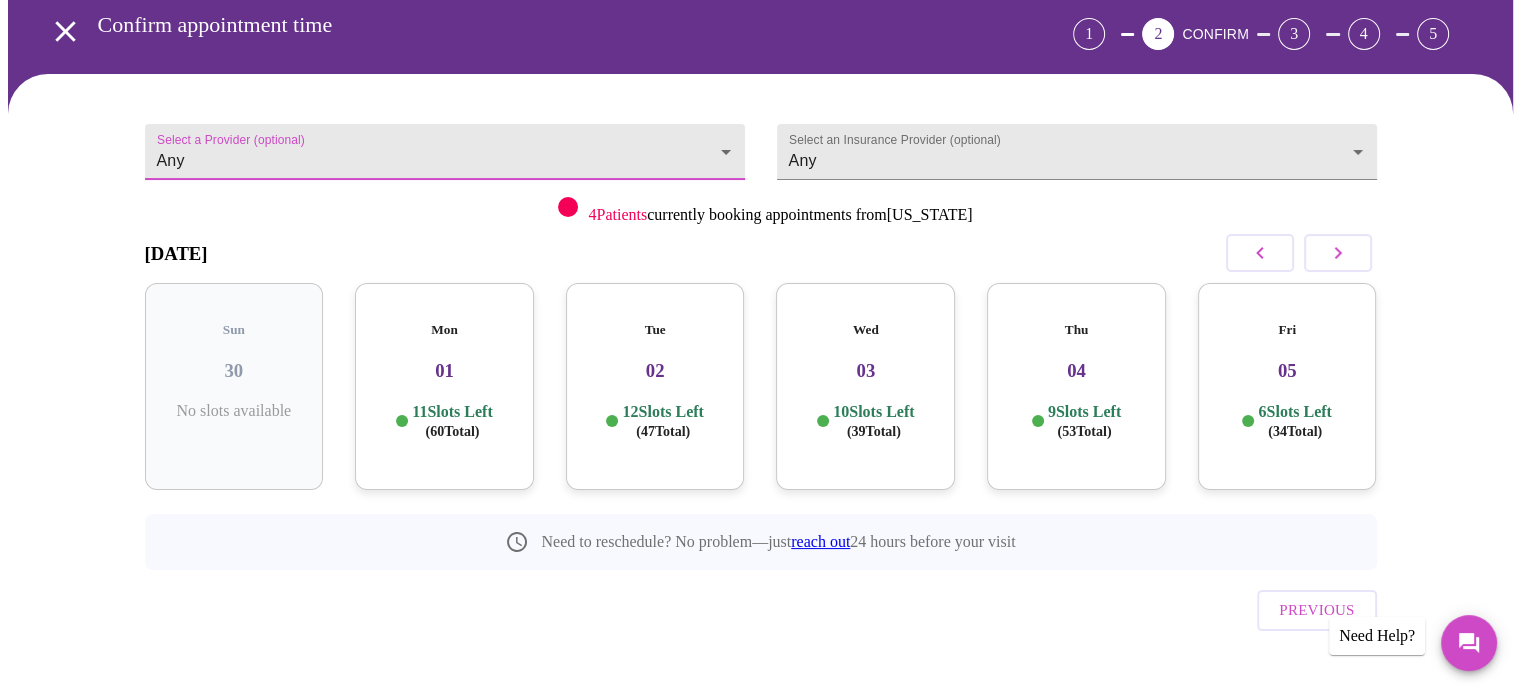 click 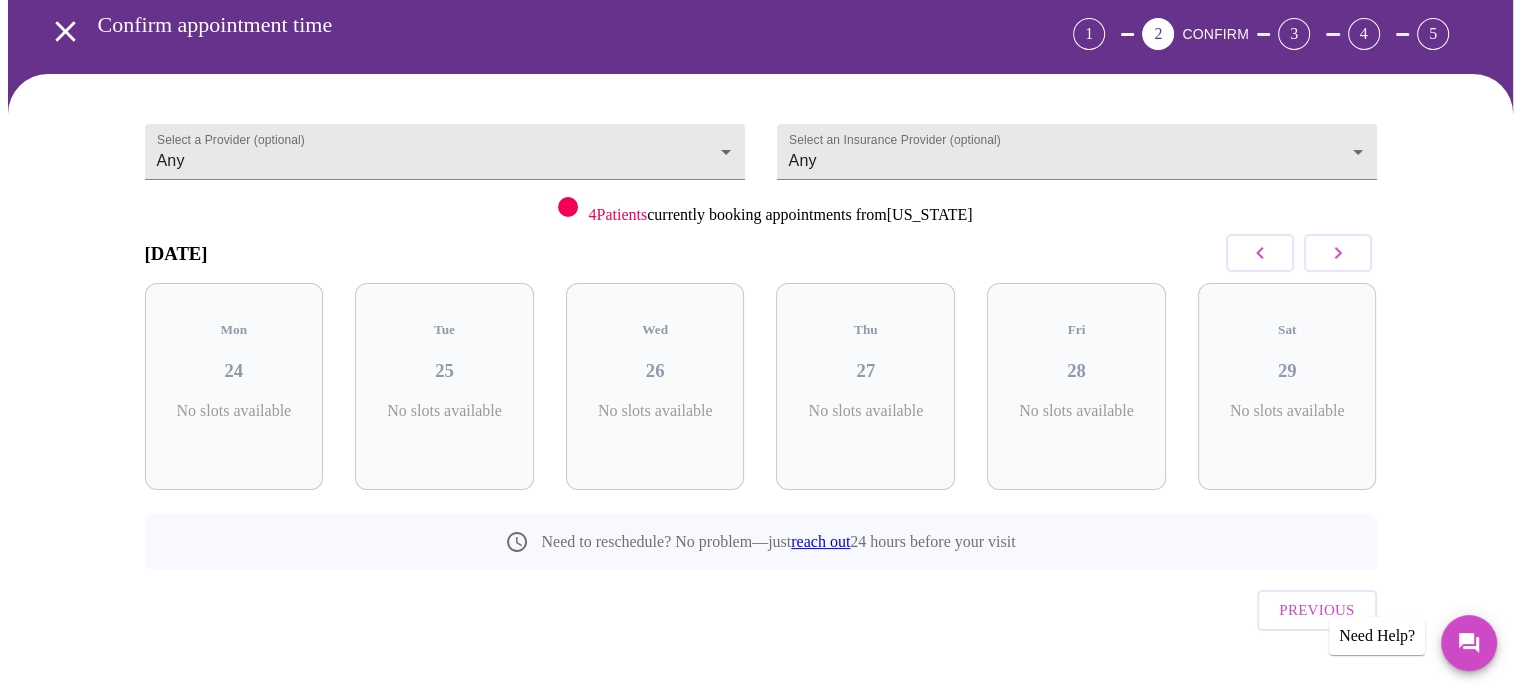 click 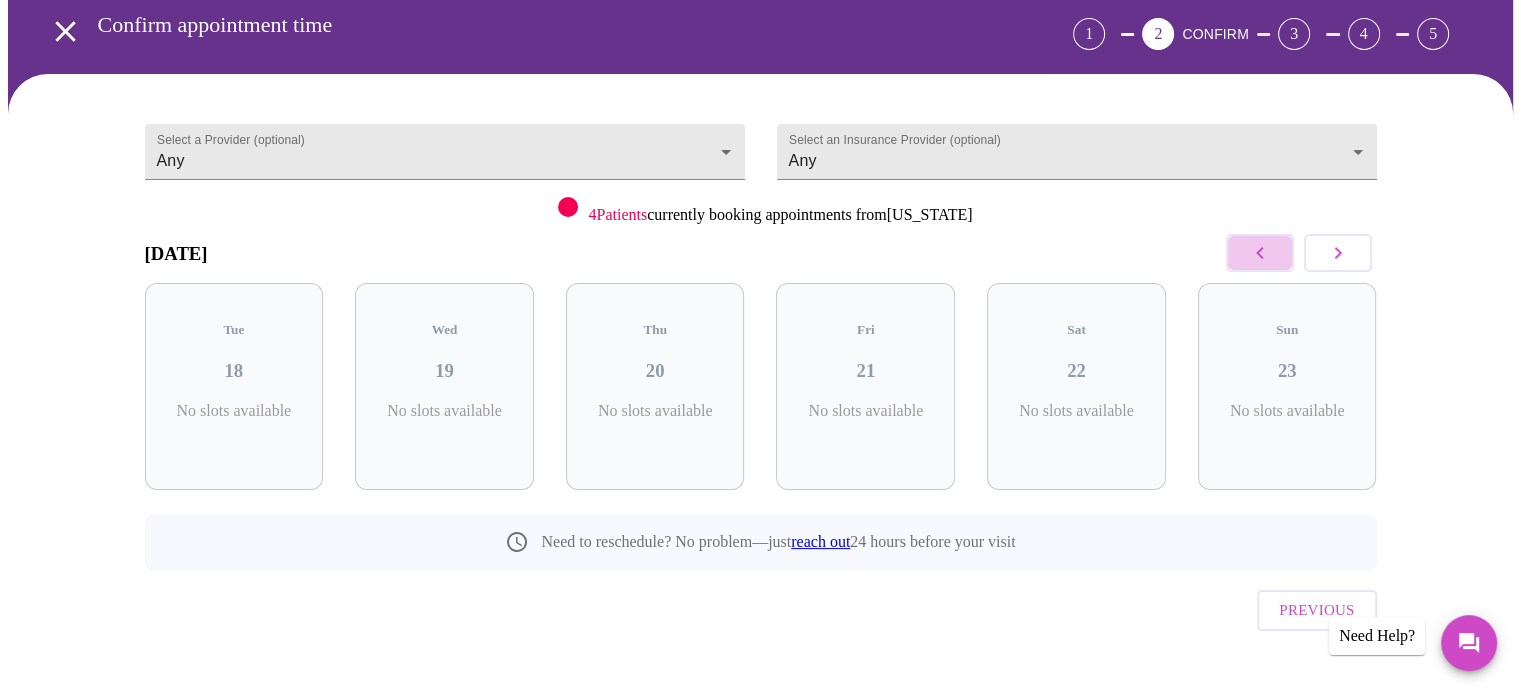 click 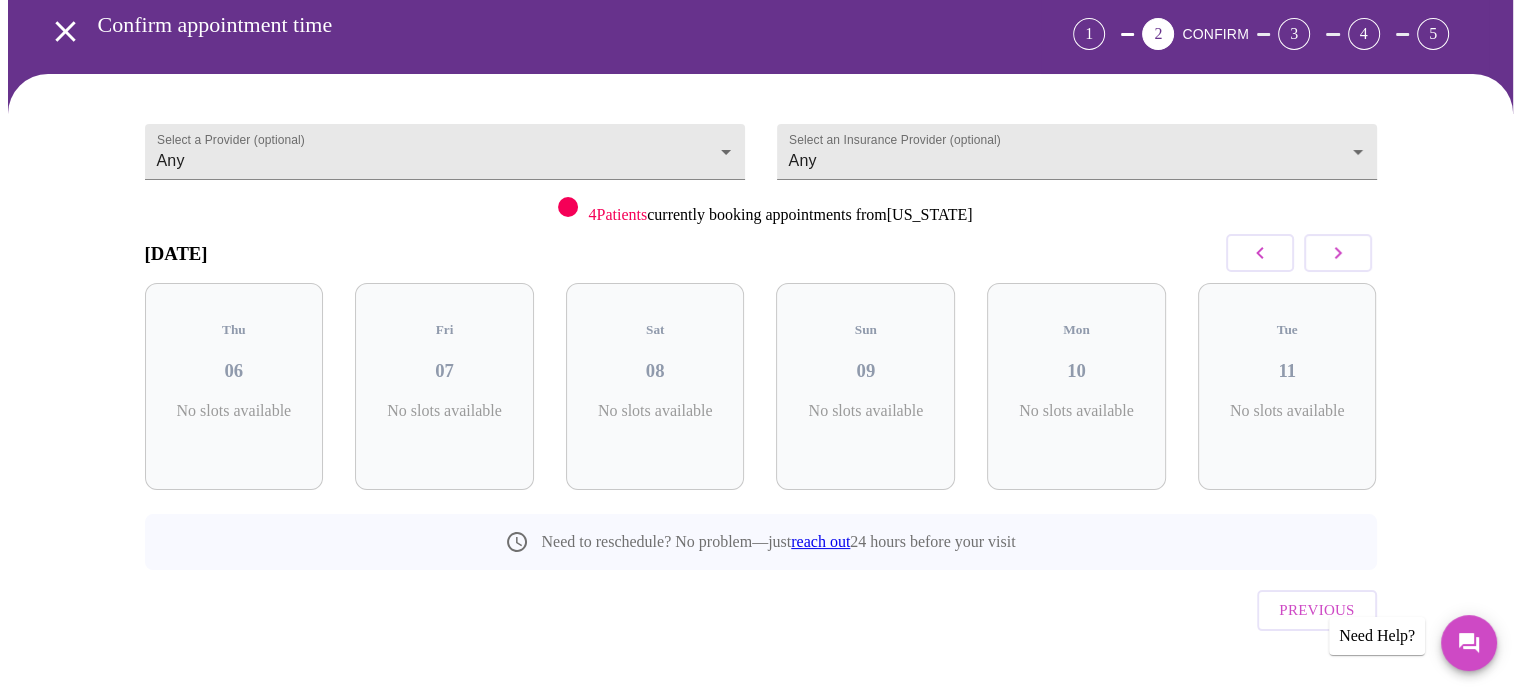click 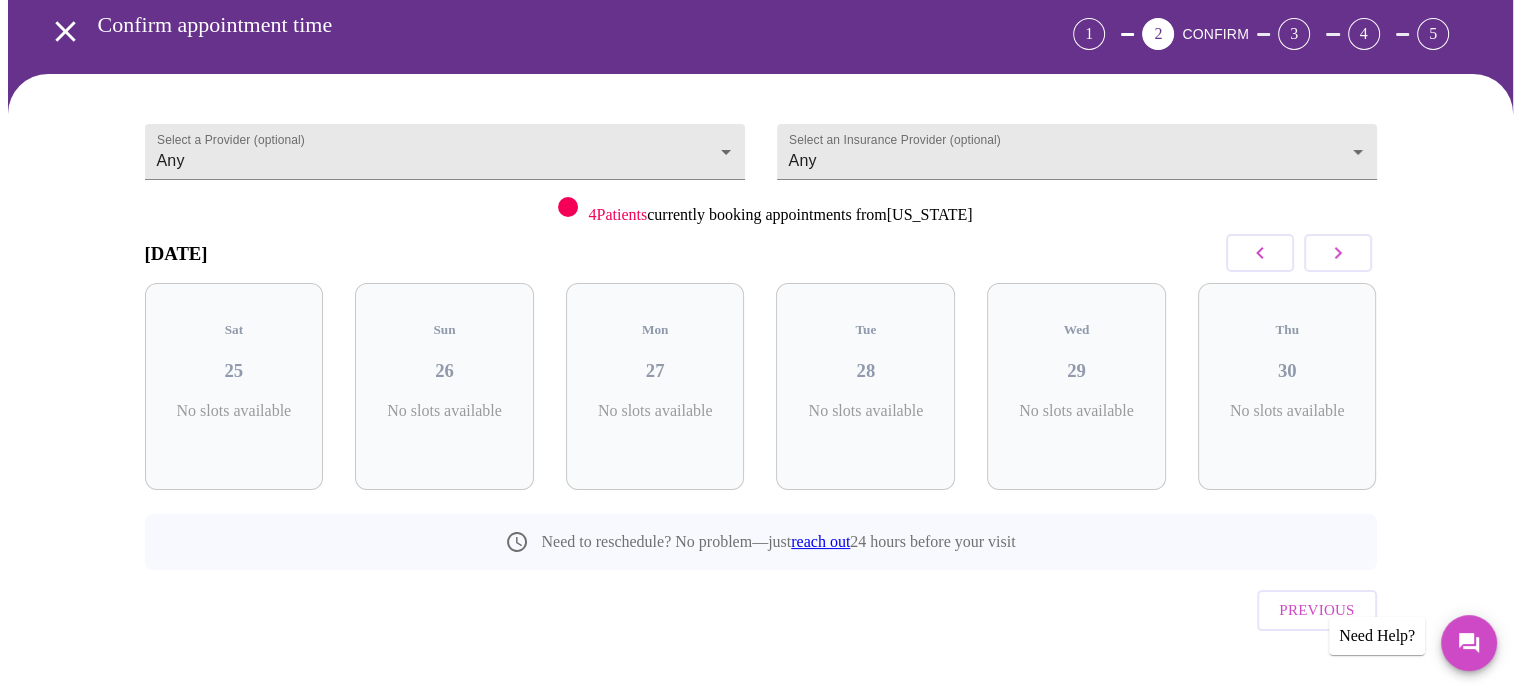 click 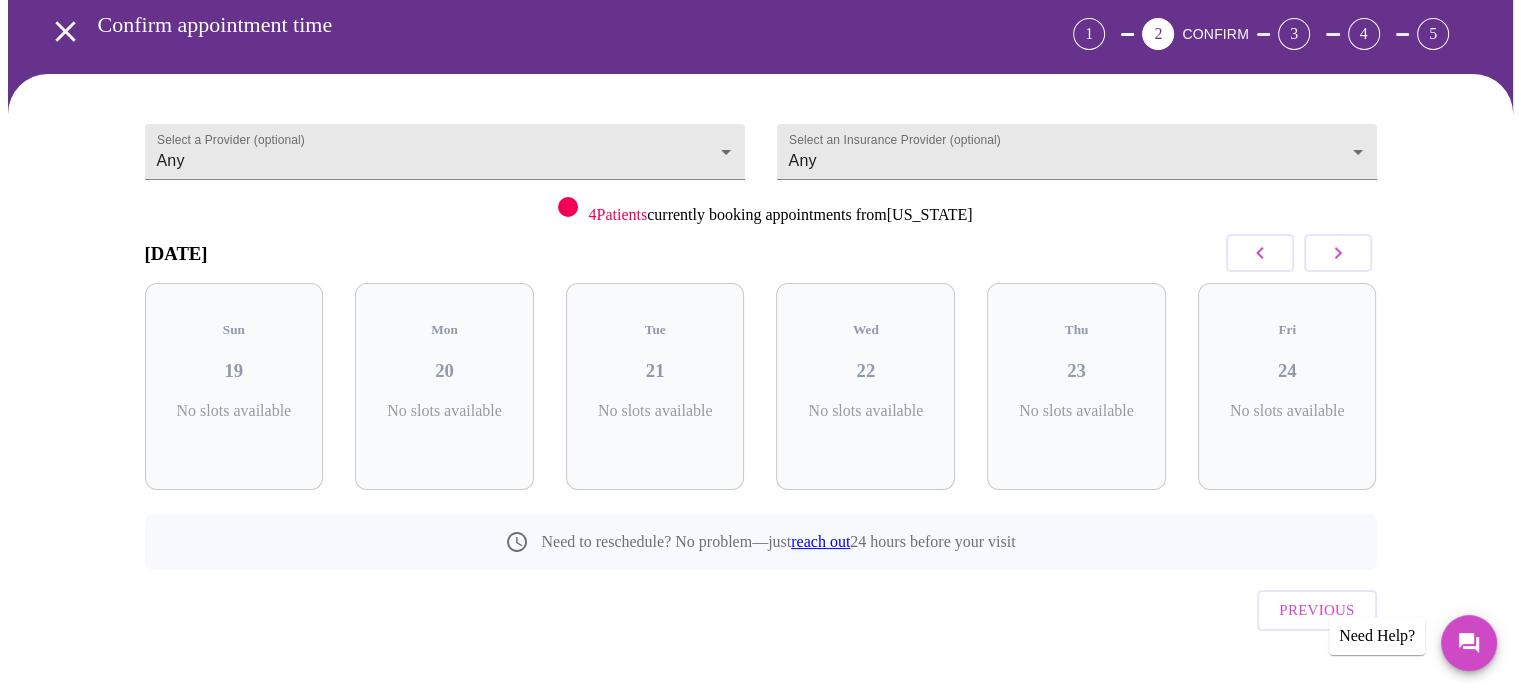click 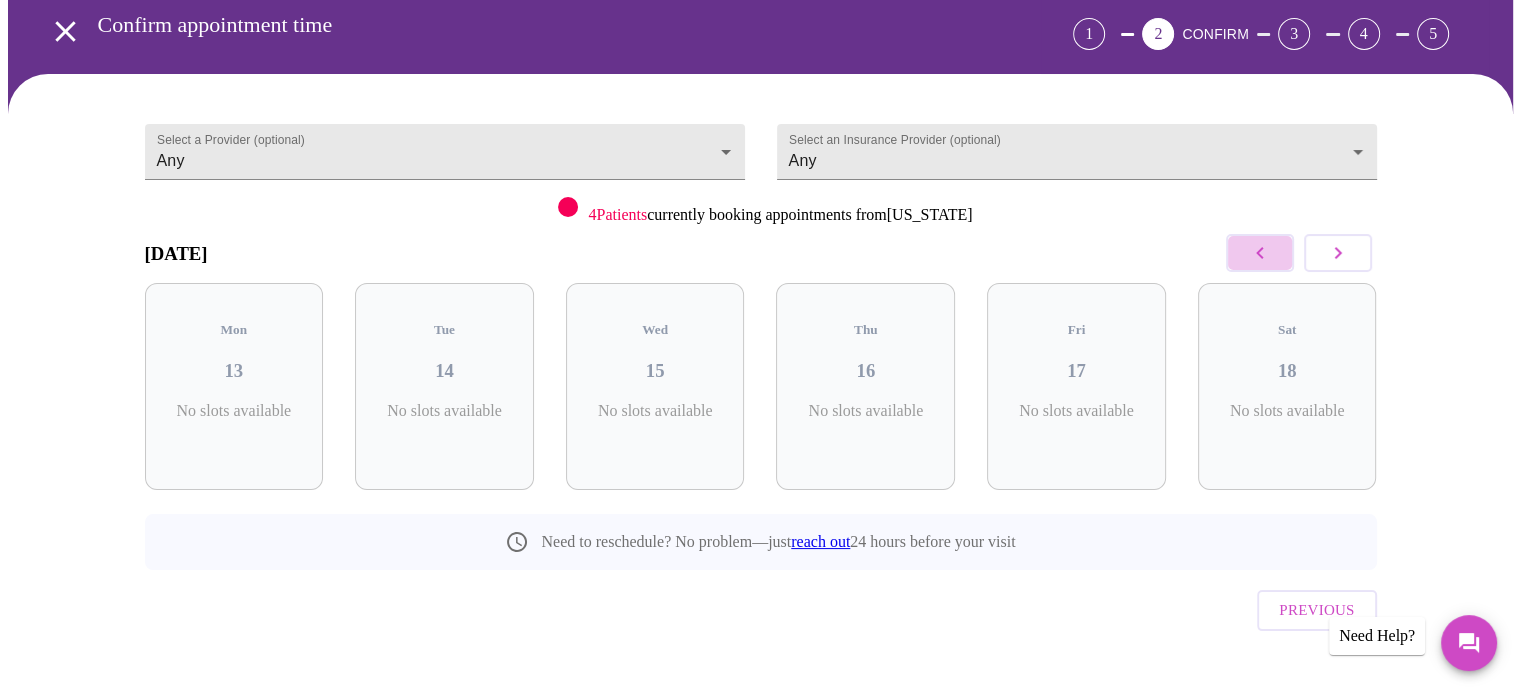 click 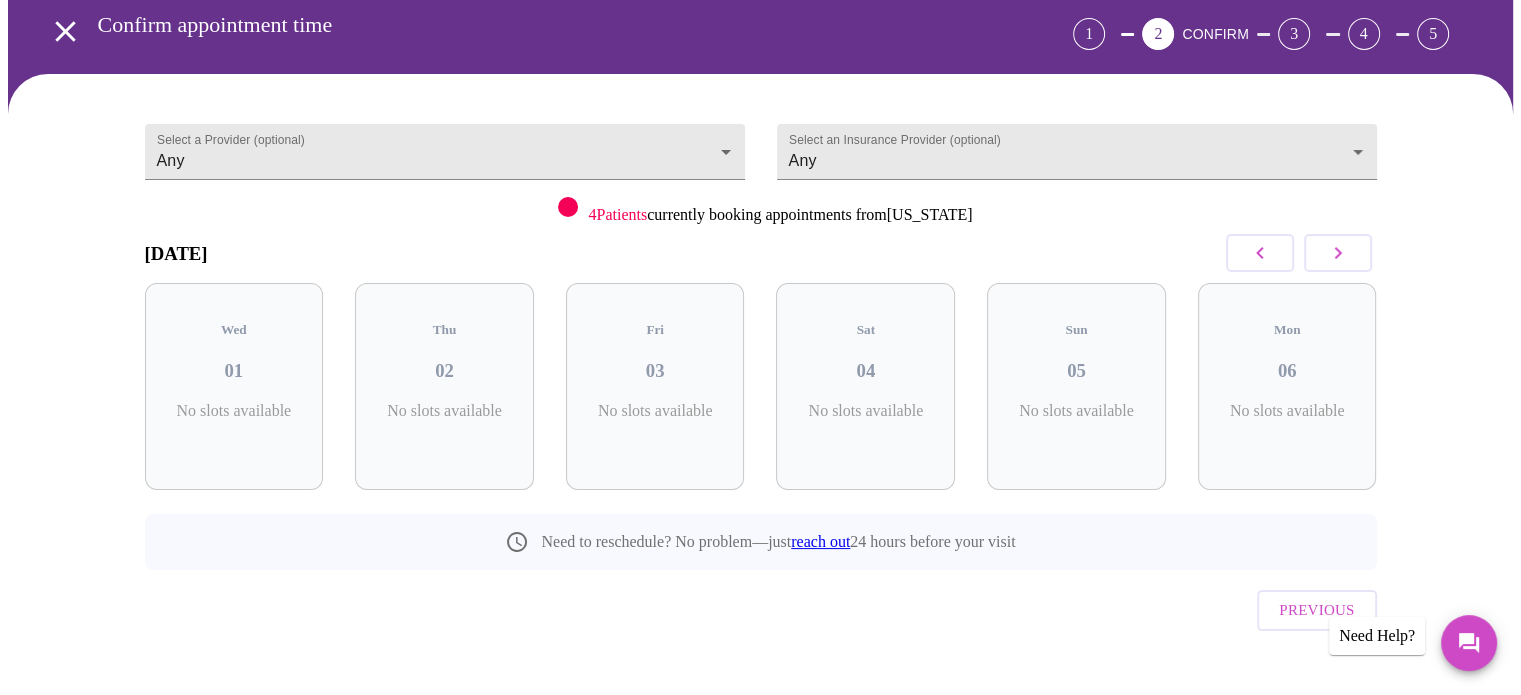 click 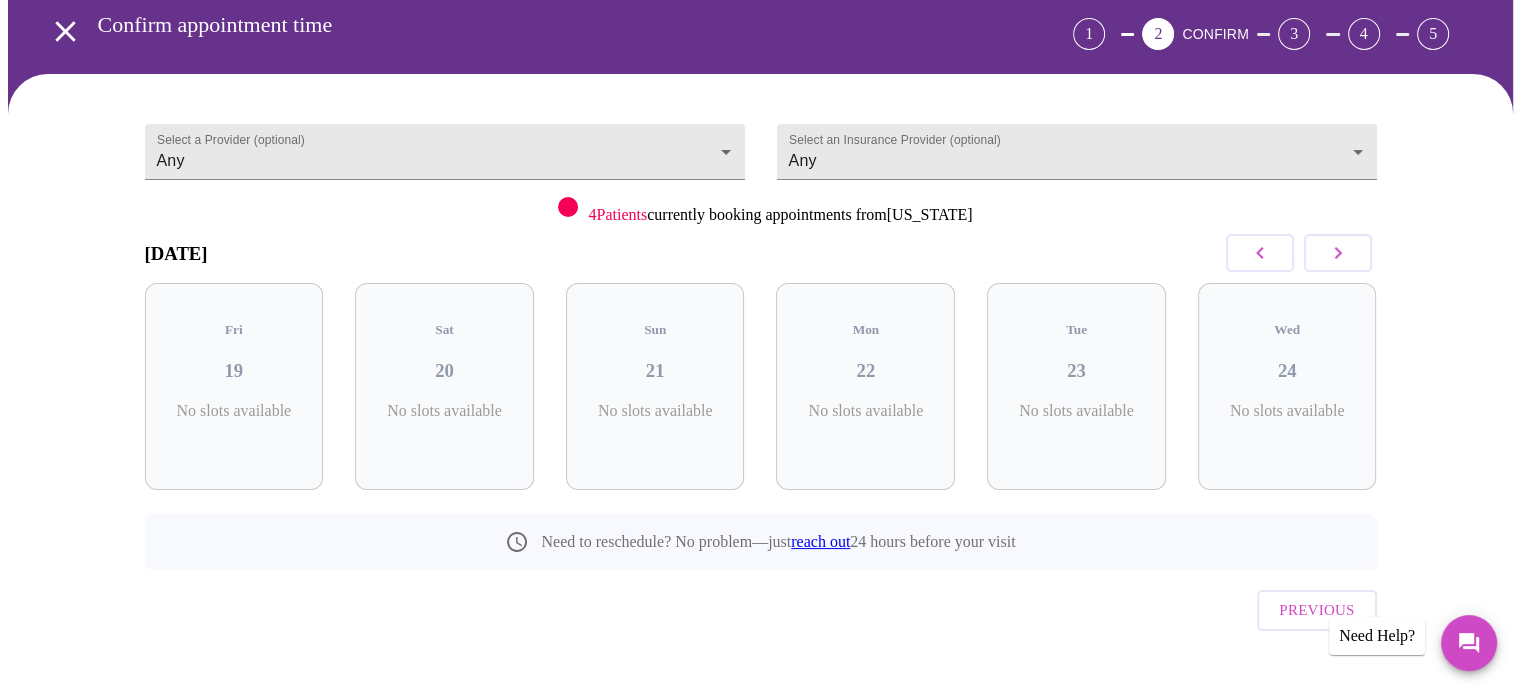 click 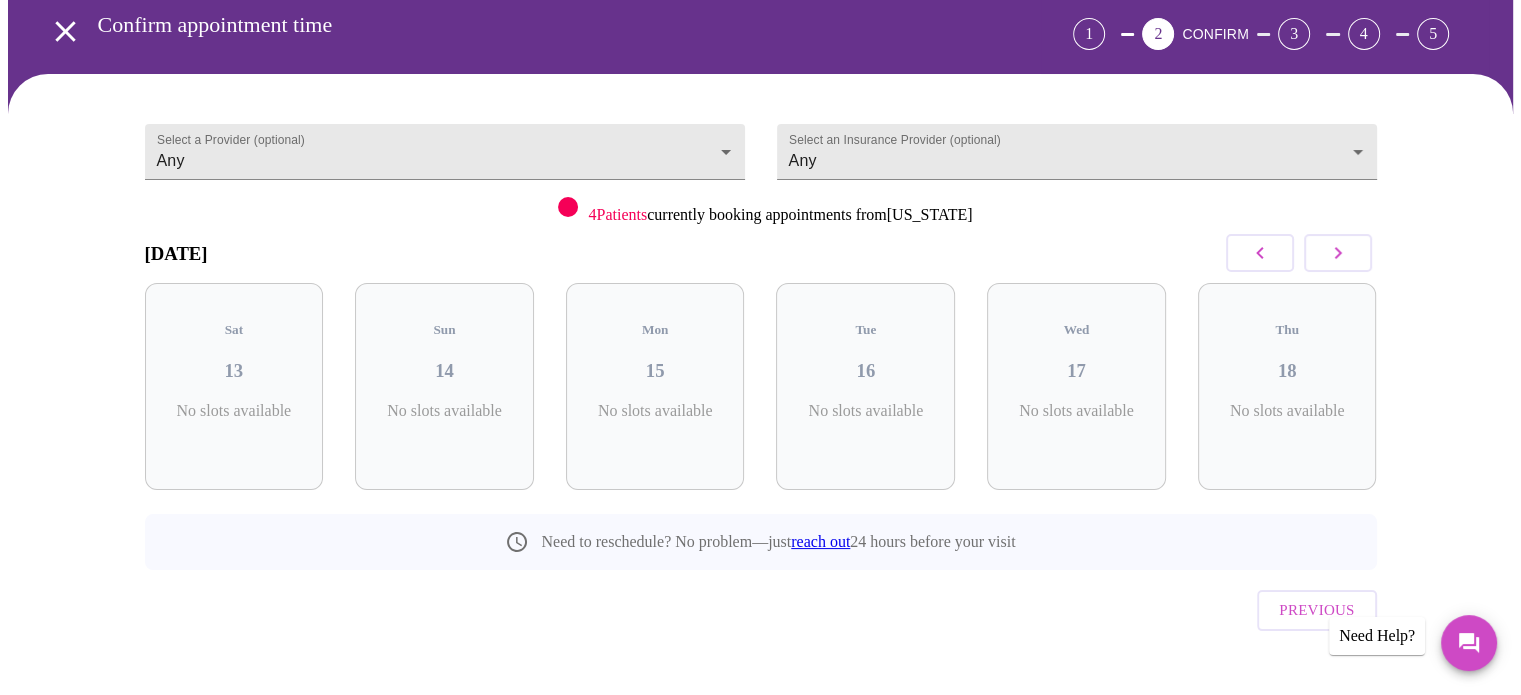 click 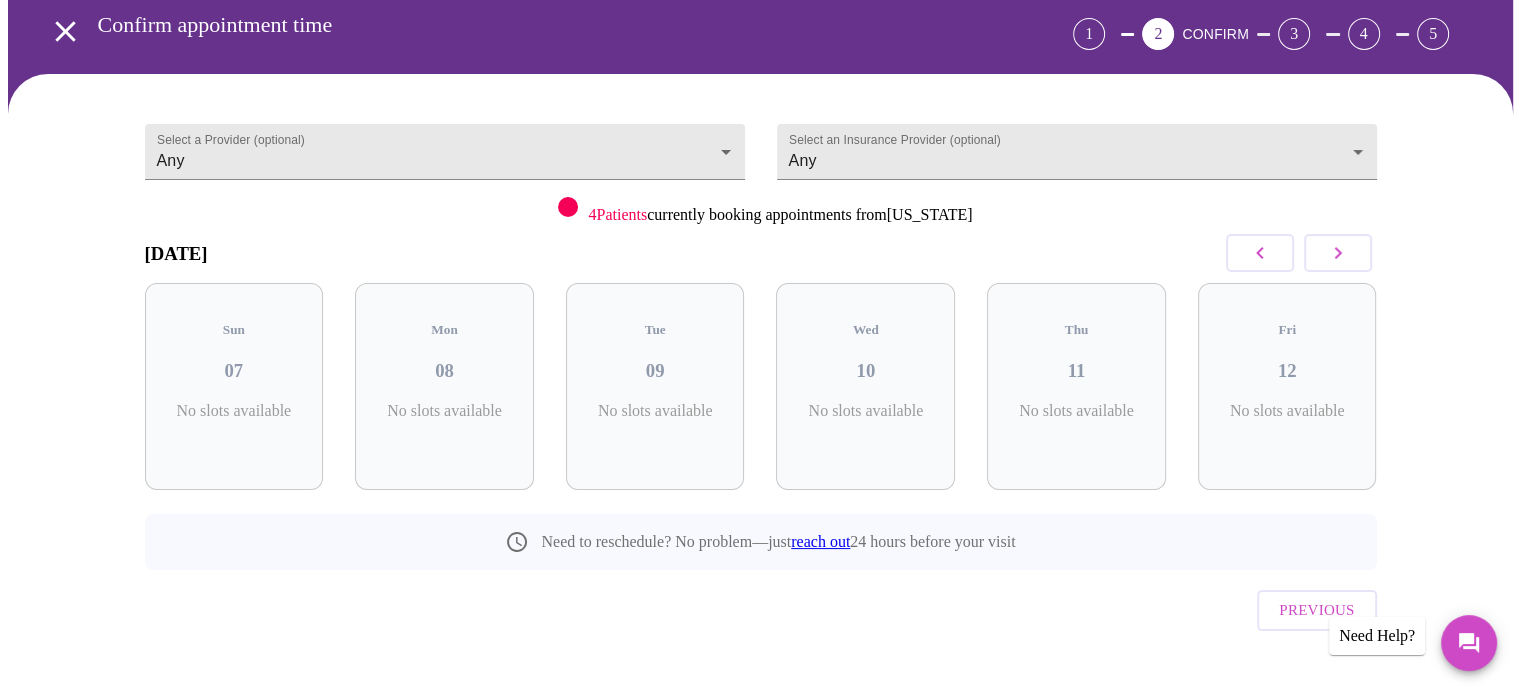 click 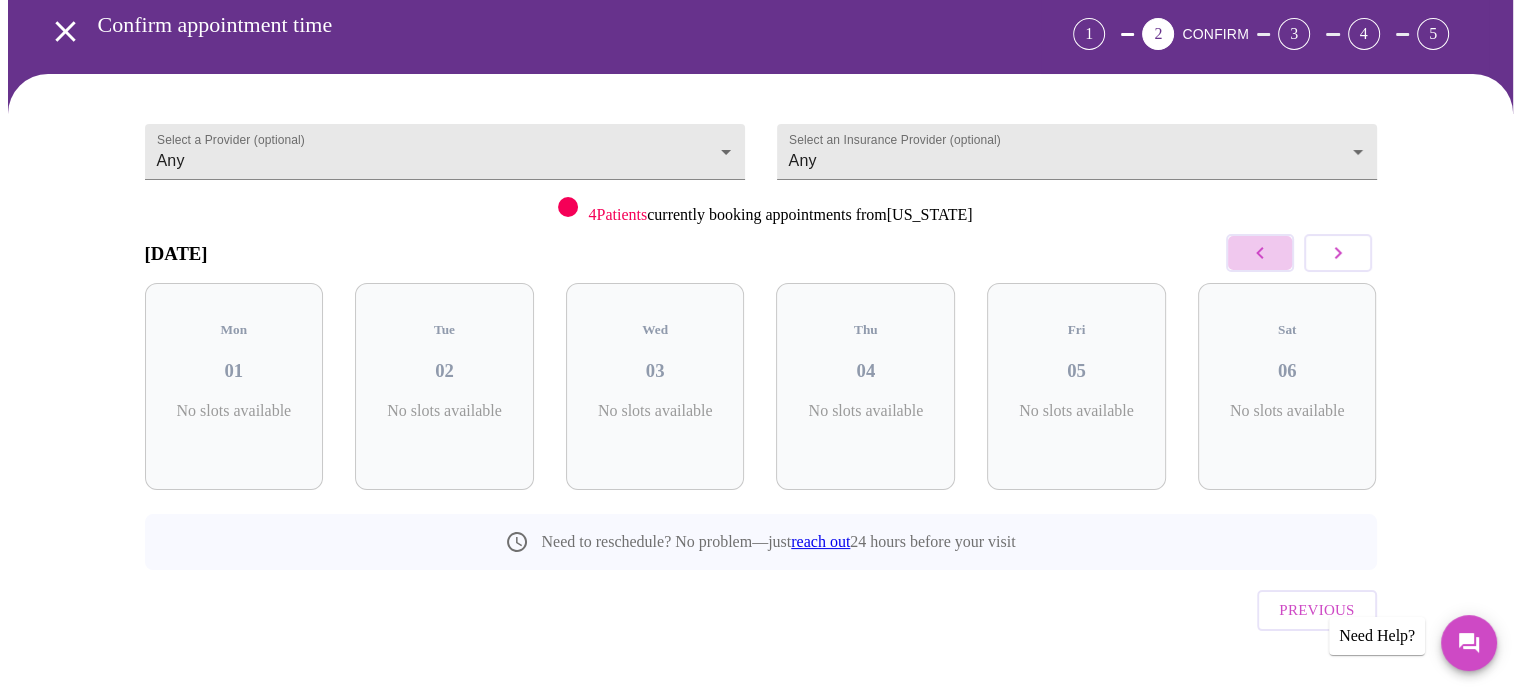 click 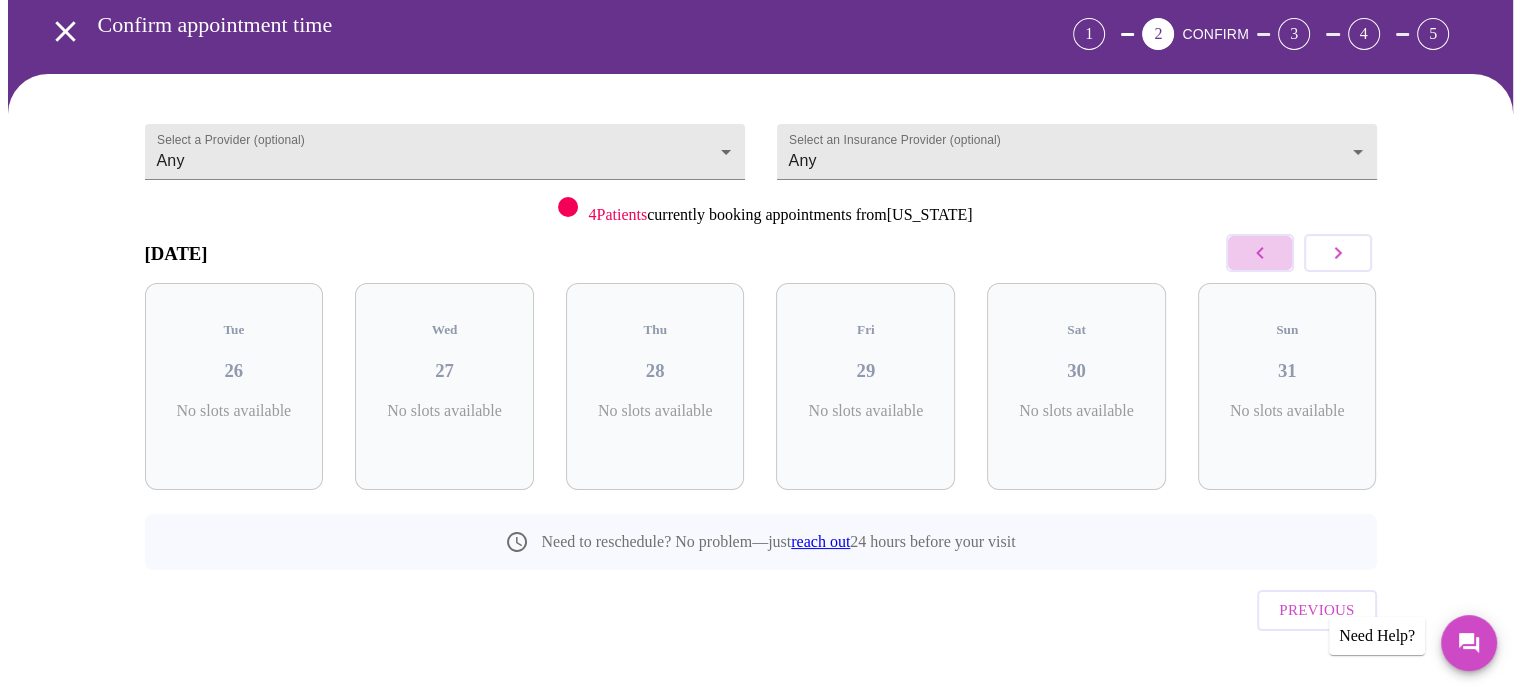 click at bounding box center (1260, 253) 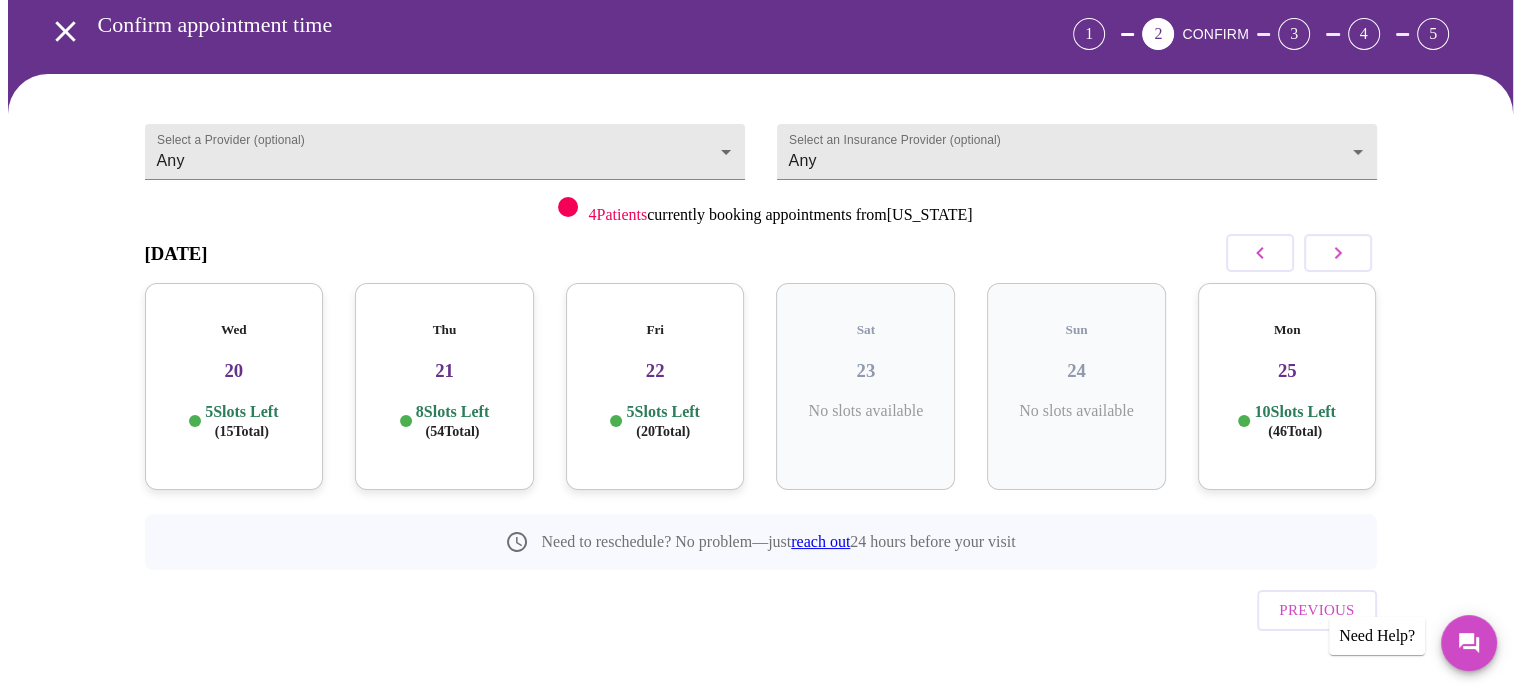 click 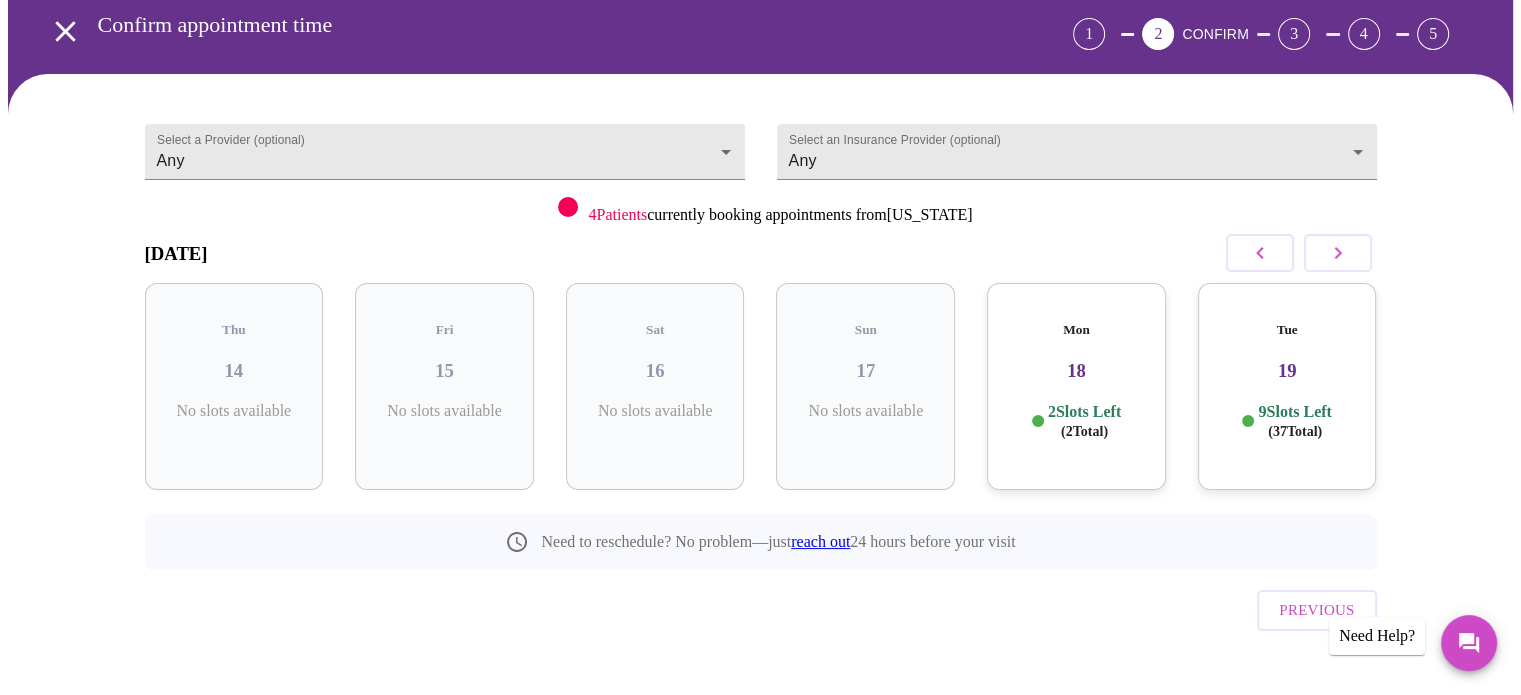 click 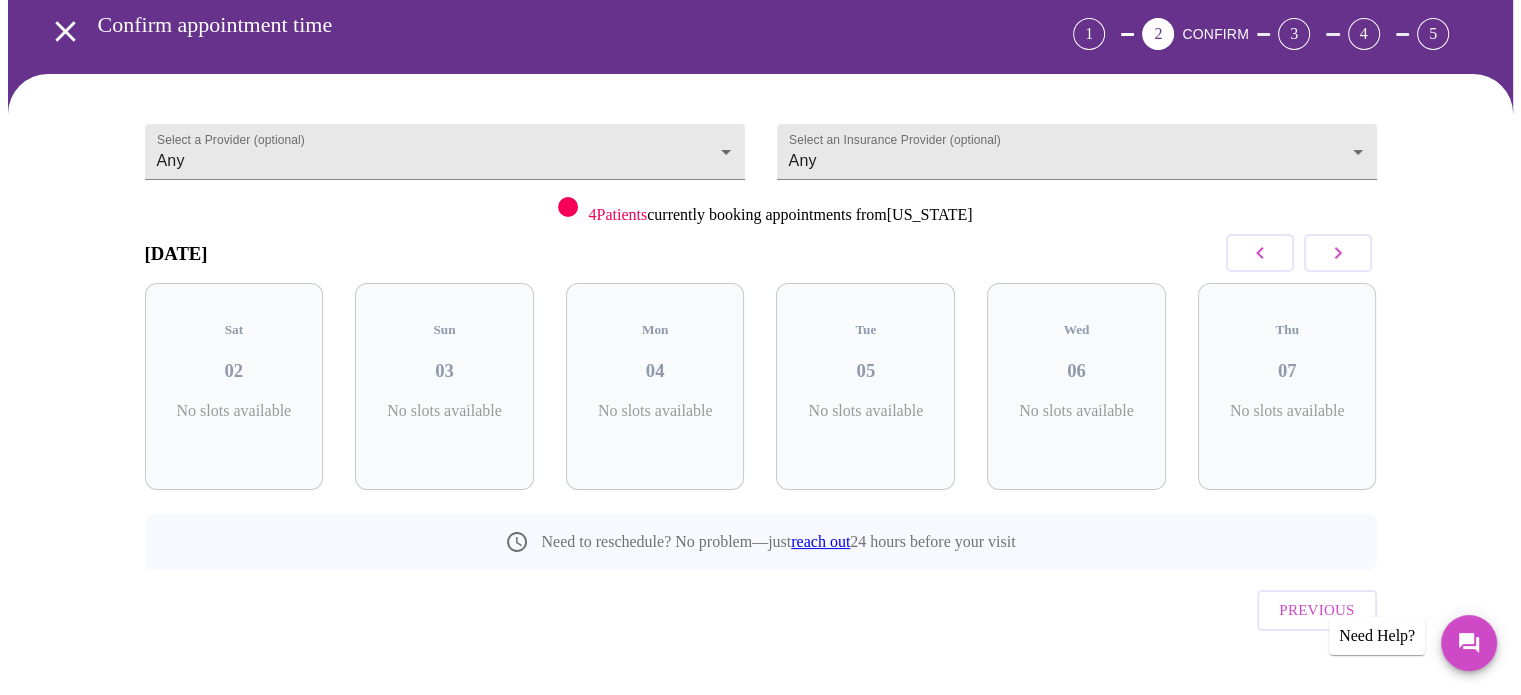 click 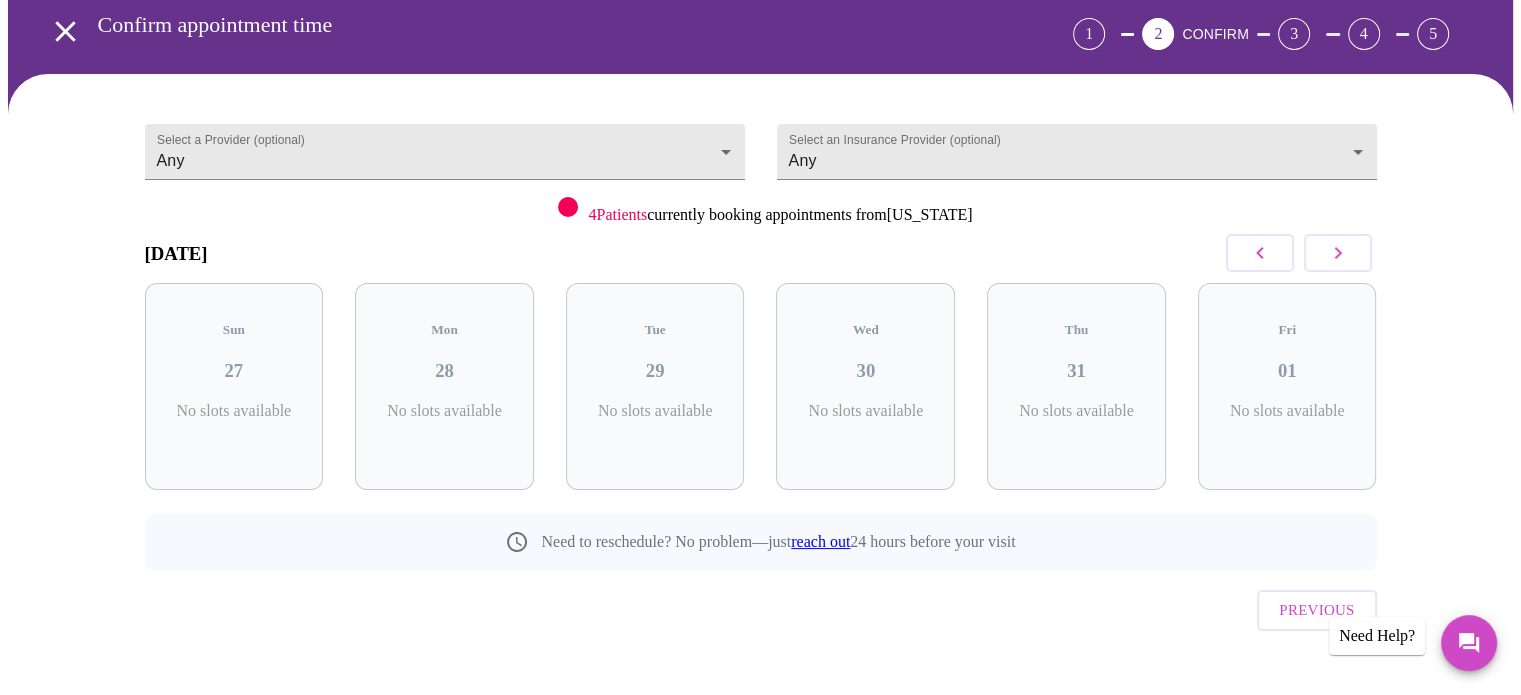 click 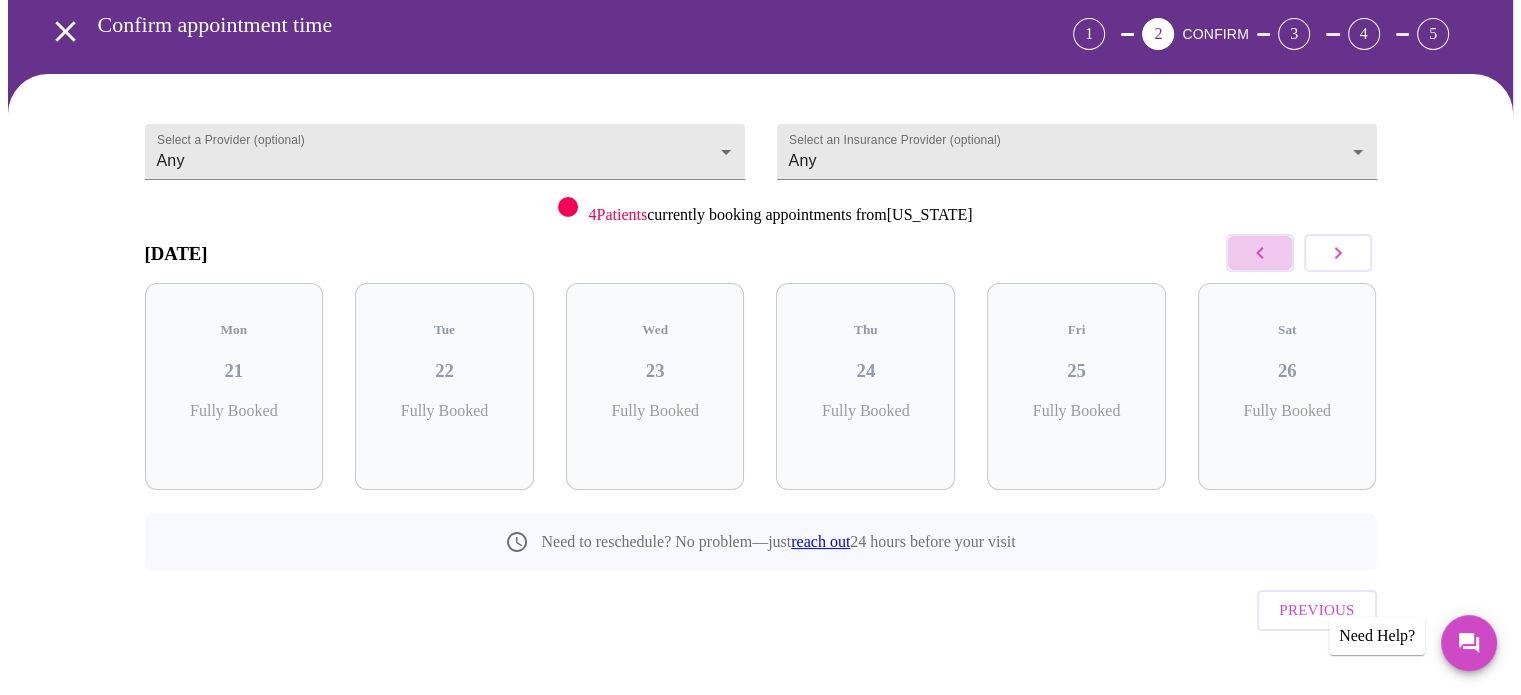 click 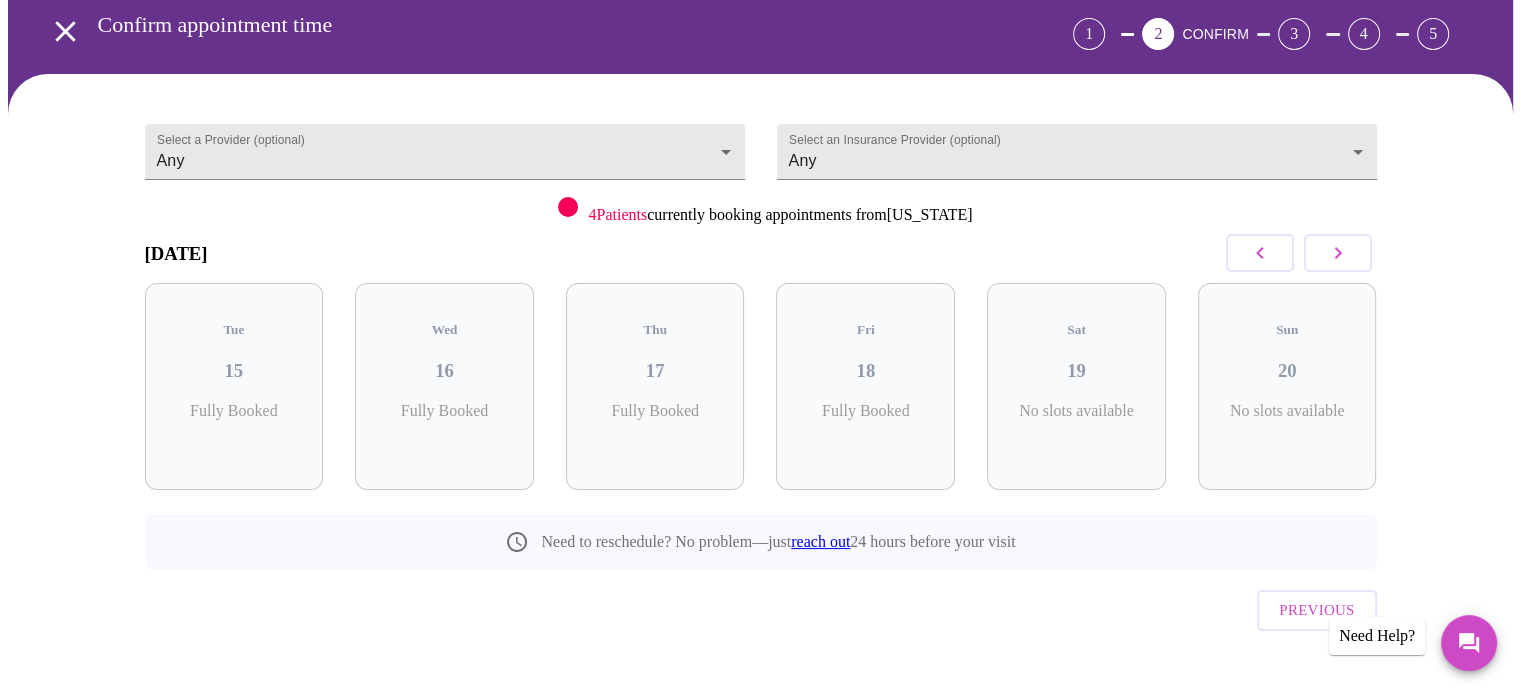 click at bounding box center [1260, 253] 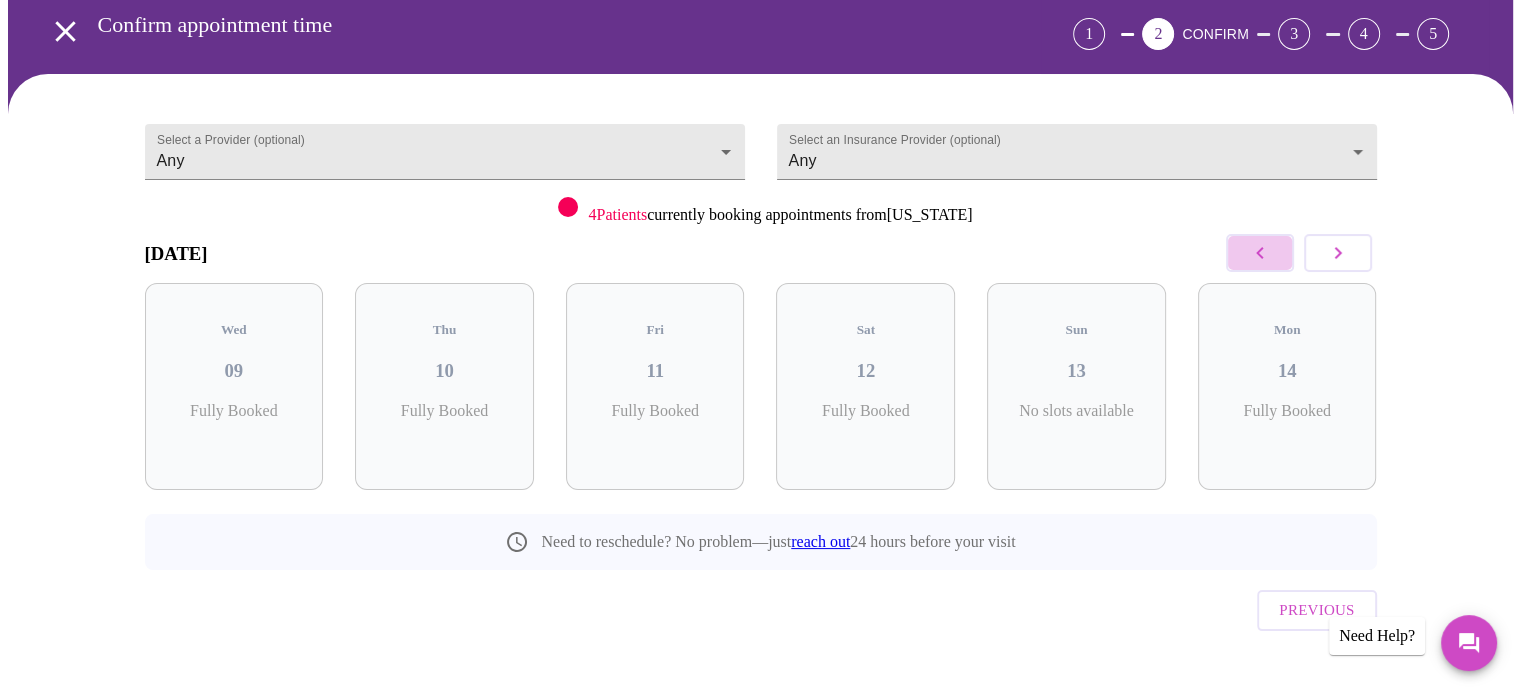 click at bounding box center [1260, 253] 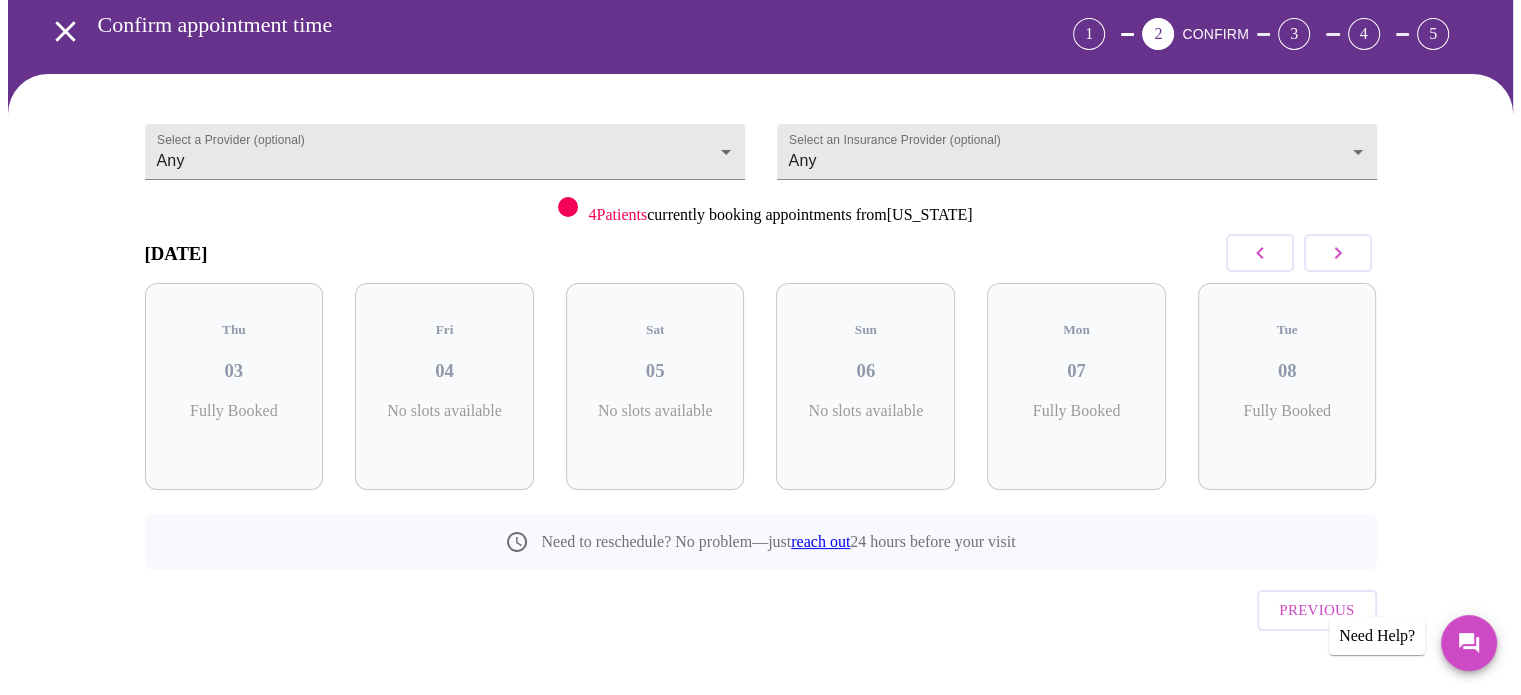 click at bounding box center (1260, 253) 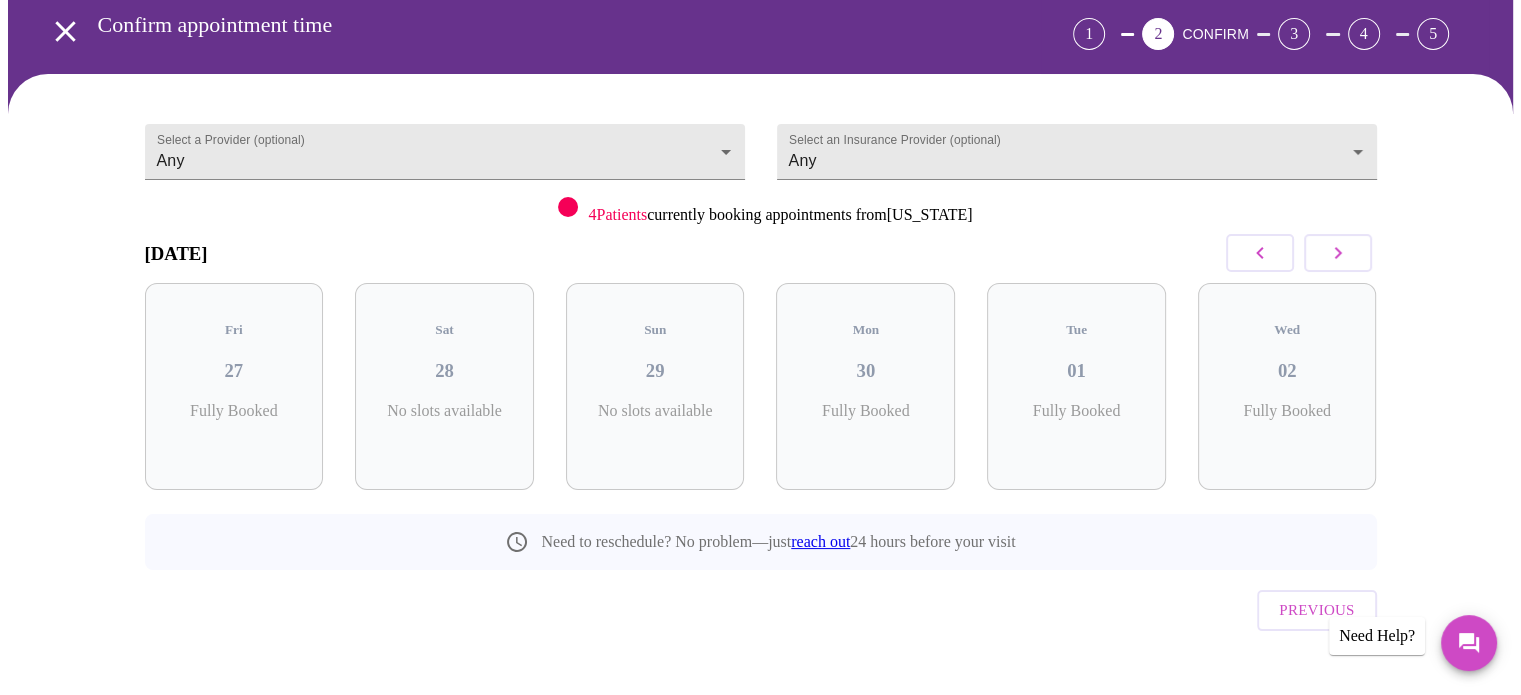 click 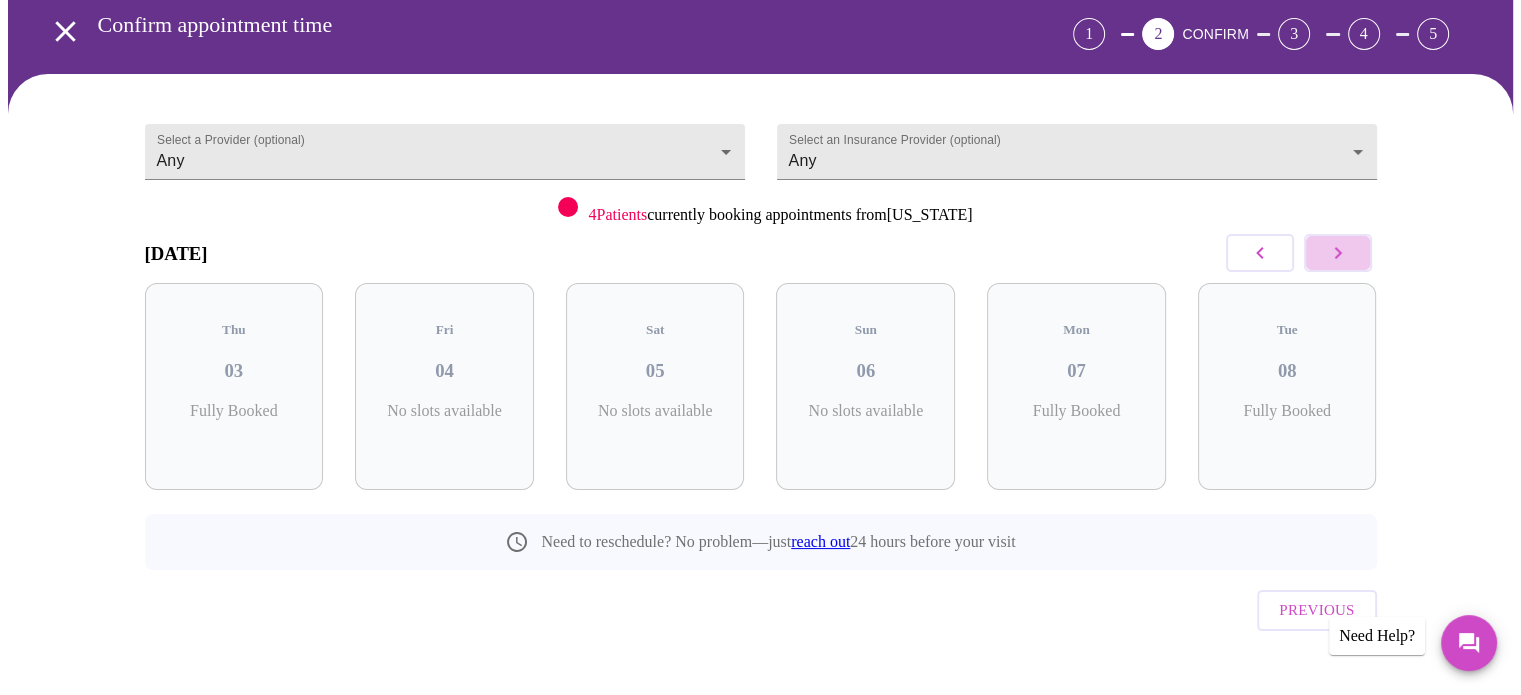 click 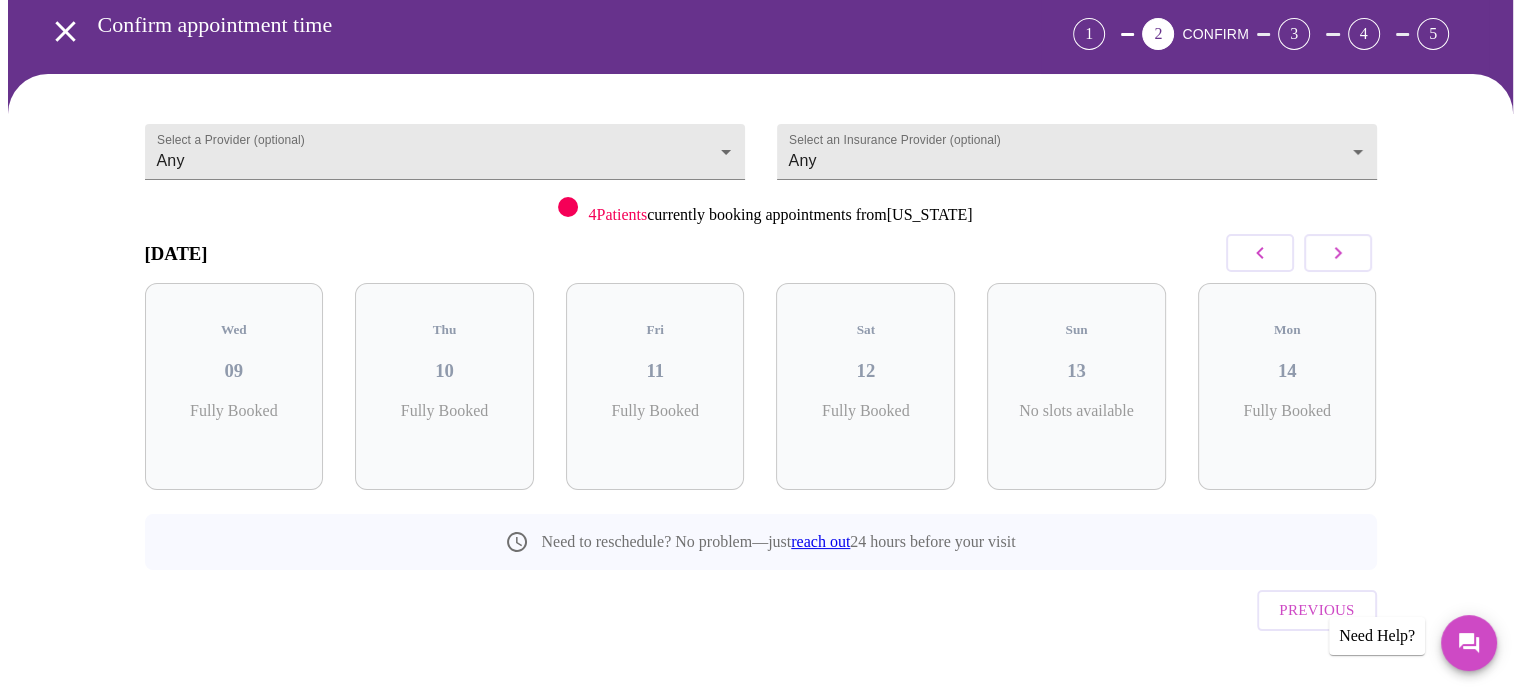 click 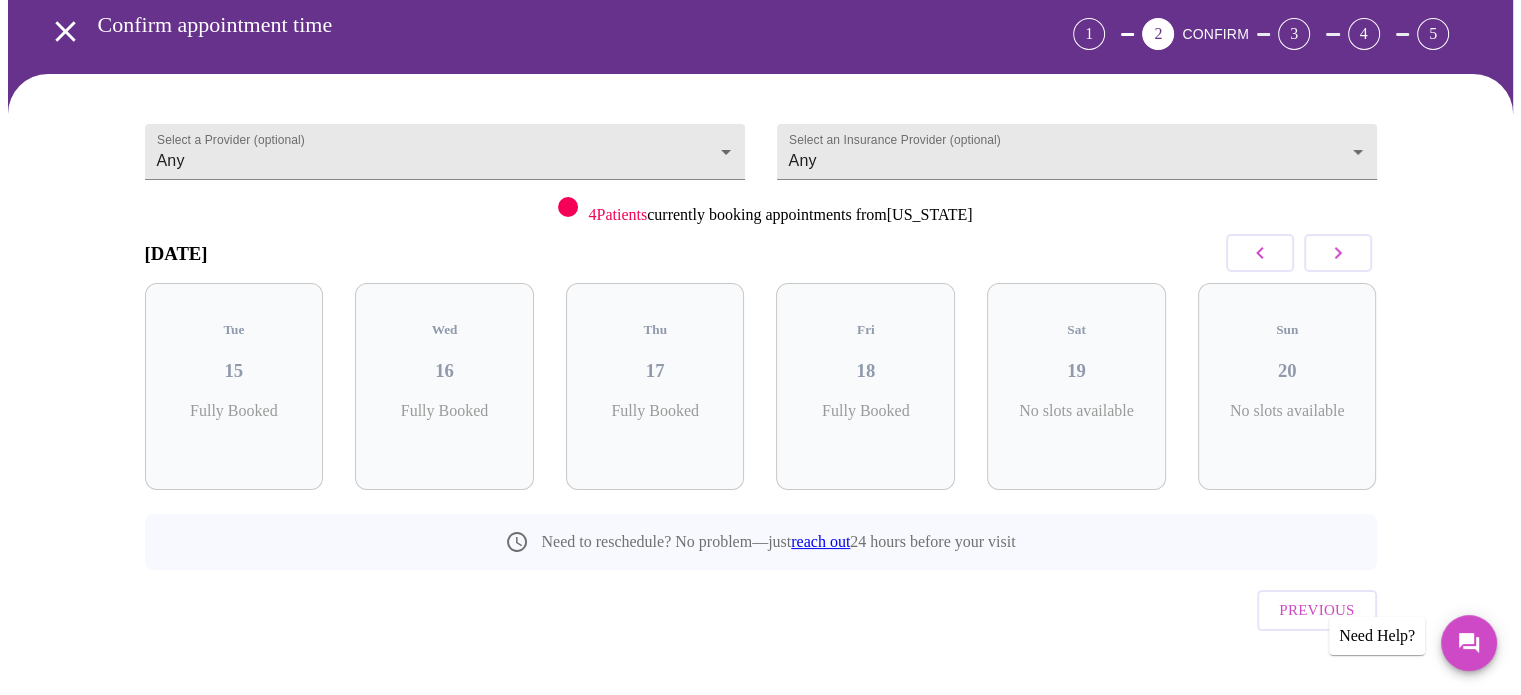 click 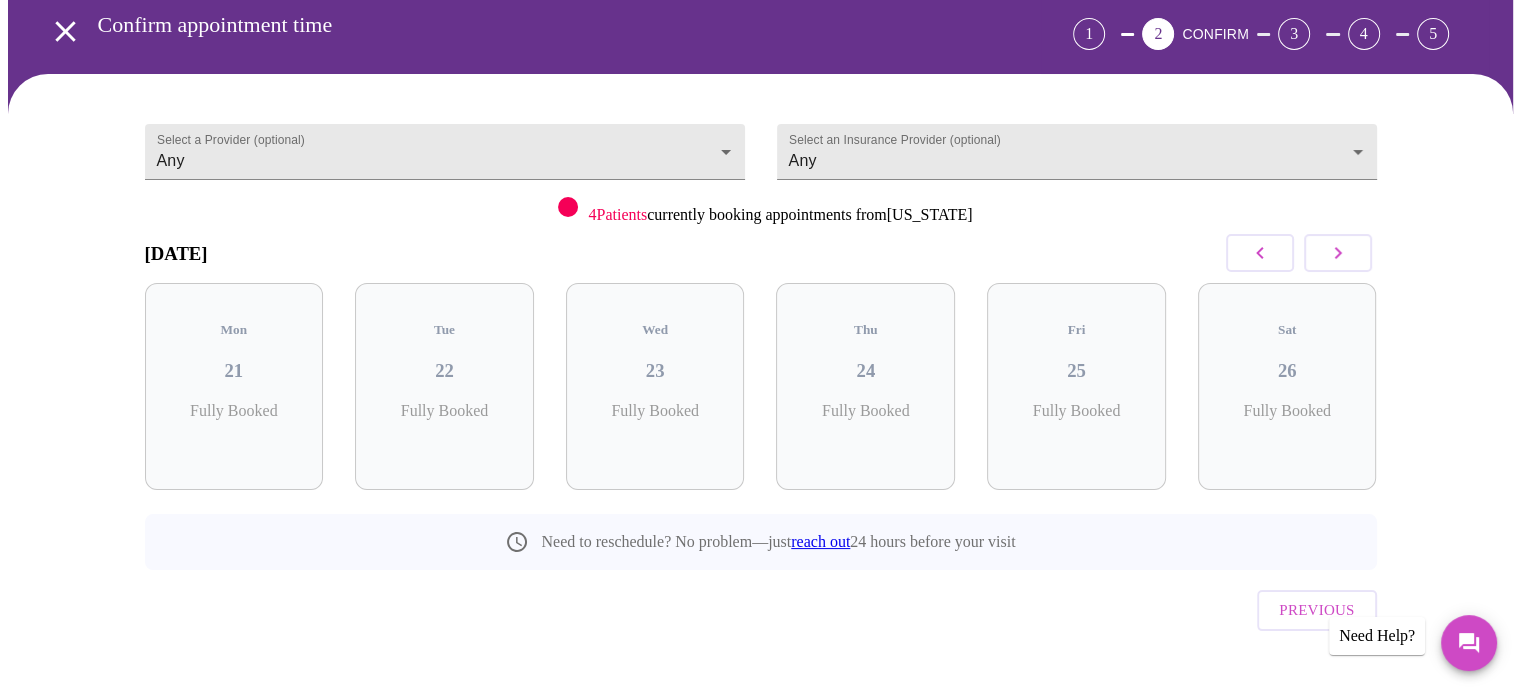 click 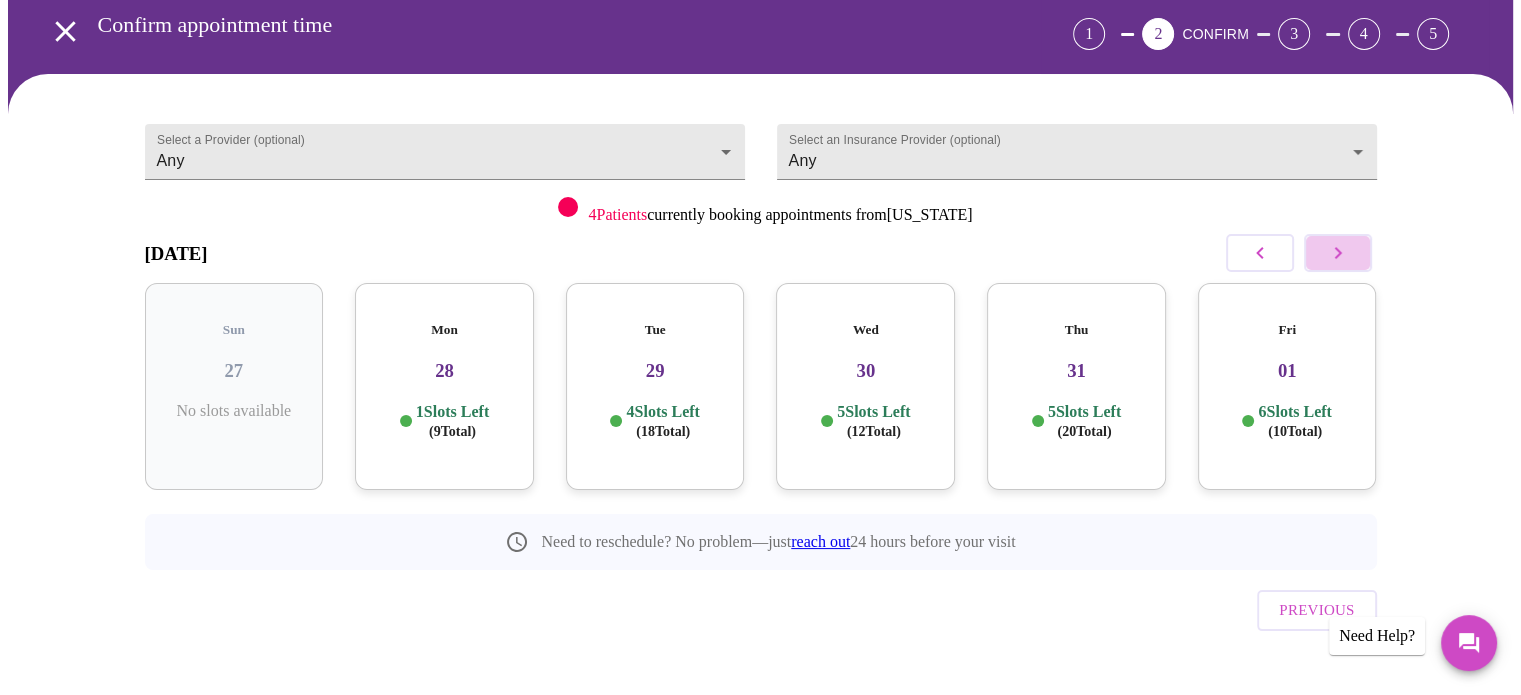 click 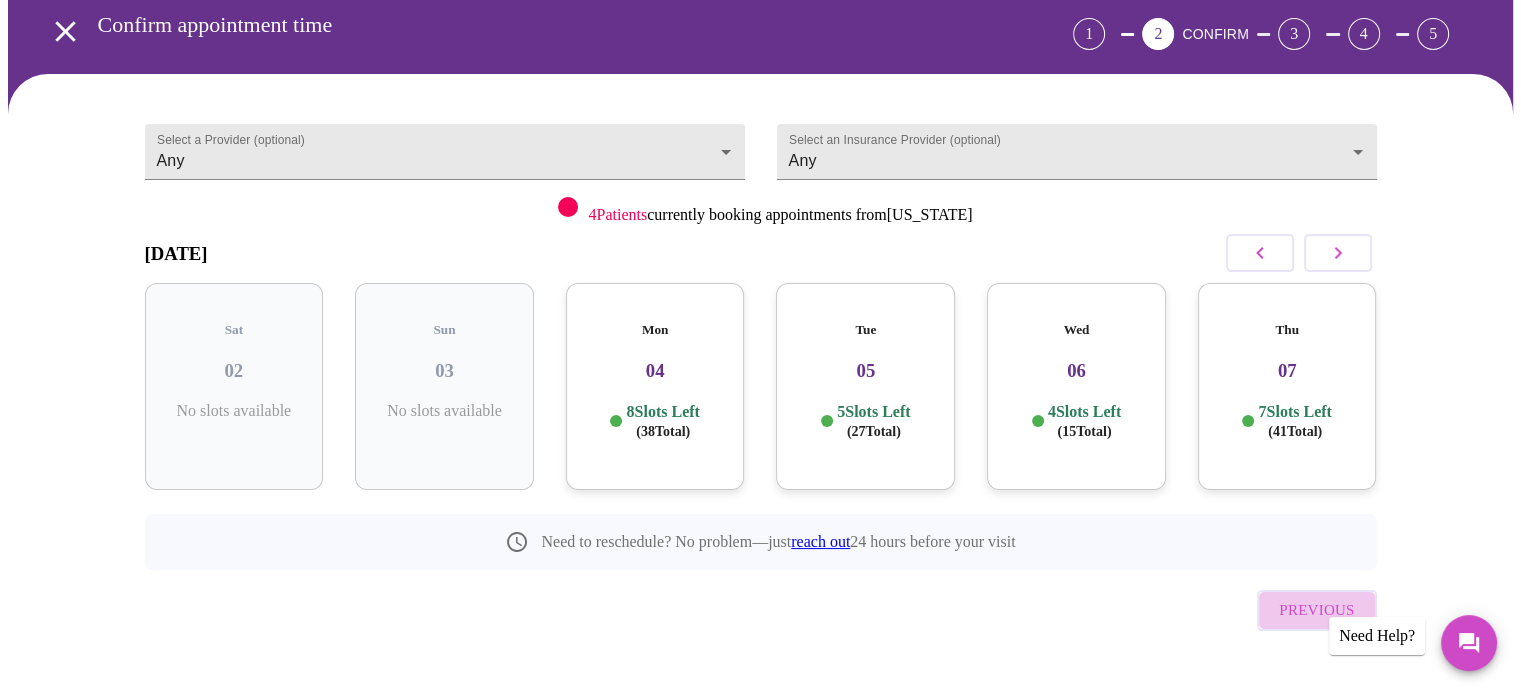 click on "Previous" at bounding box center (1316, 610) 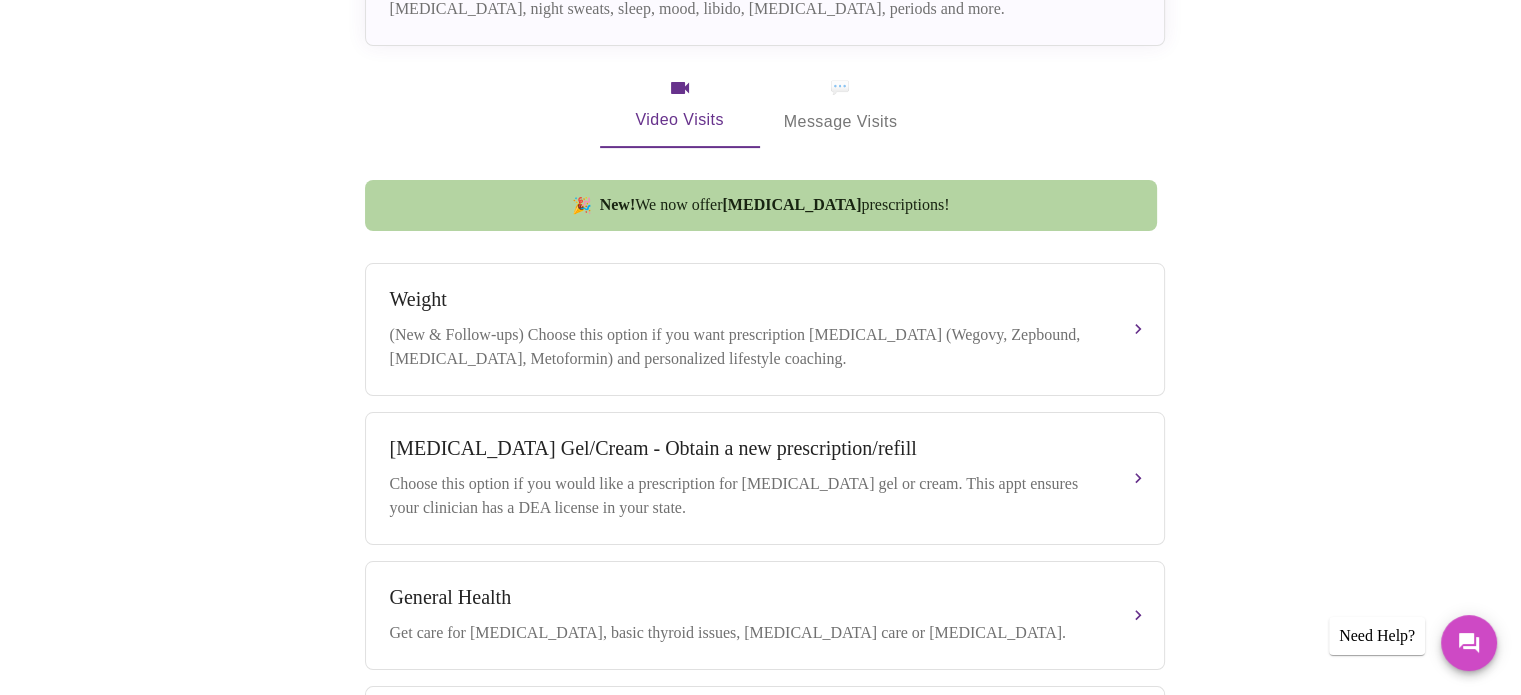 scroll, scrollTop: 586, scrollLeft: 0, axis: vertical 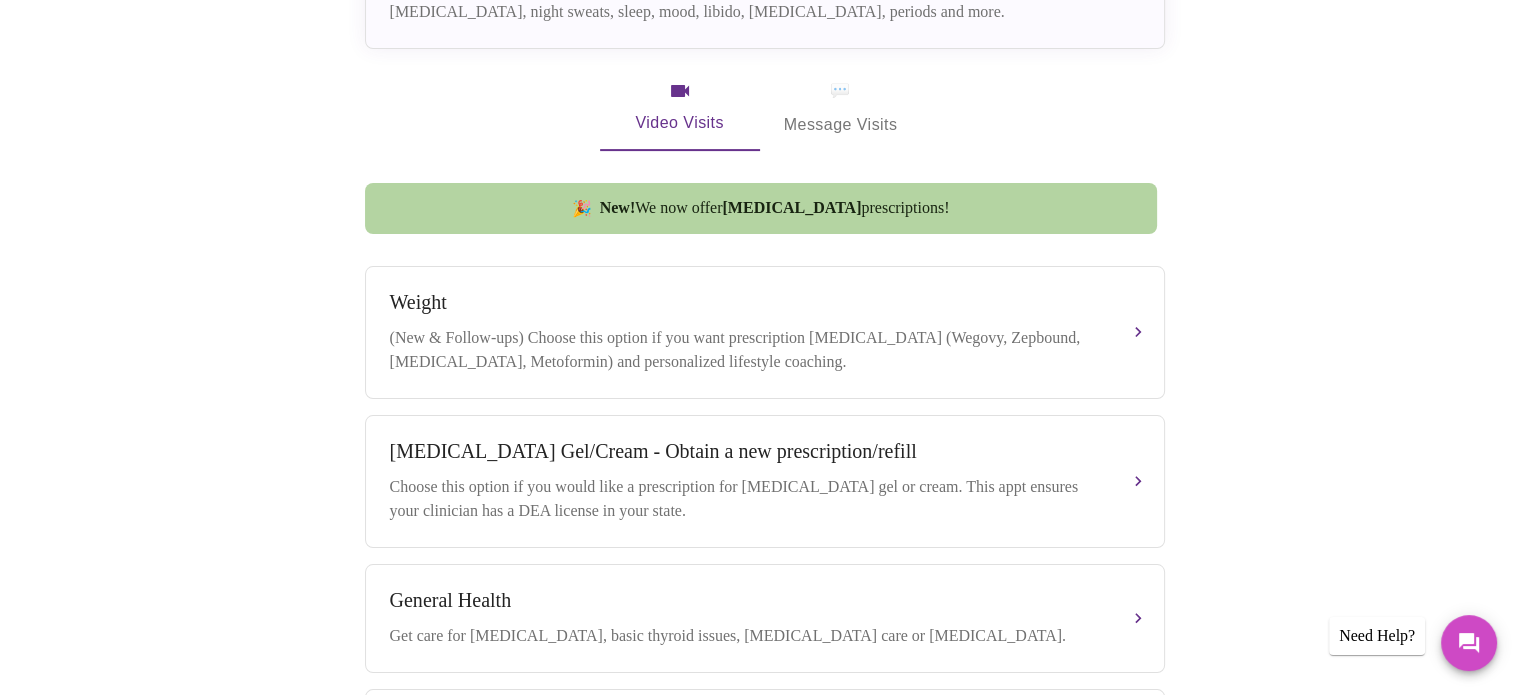 click on "💬 Message Visits" at bounding box center [841, 108] 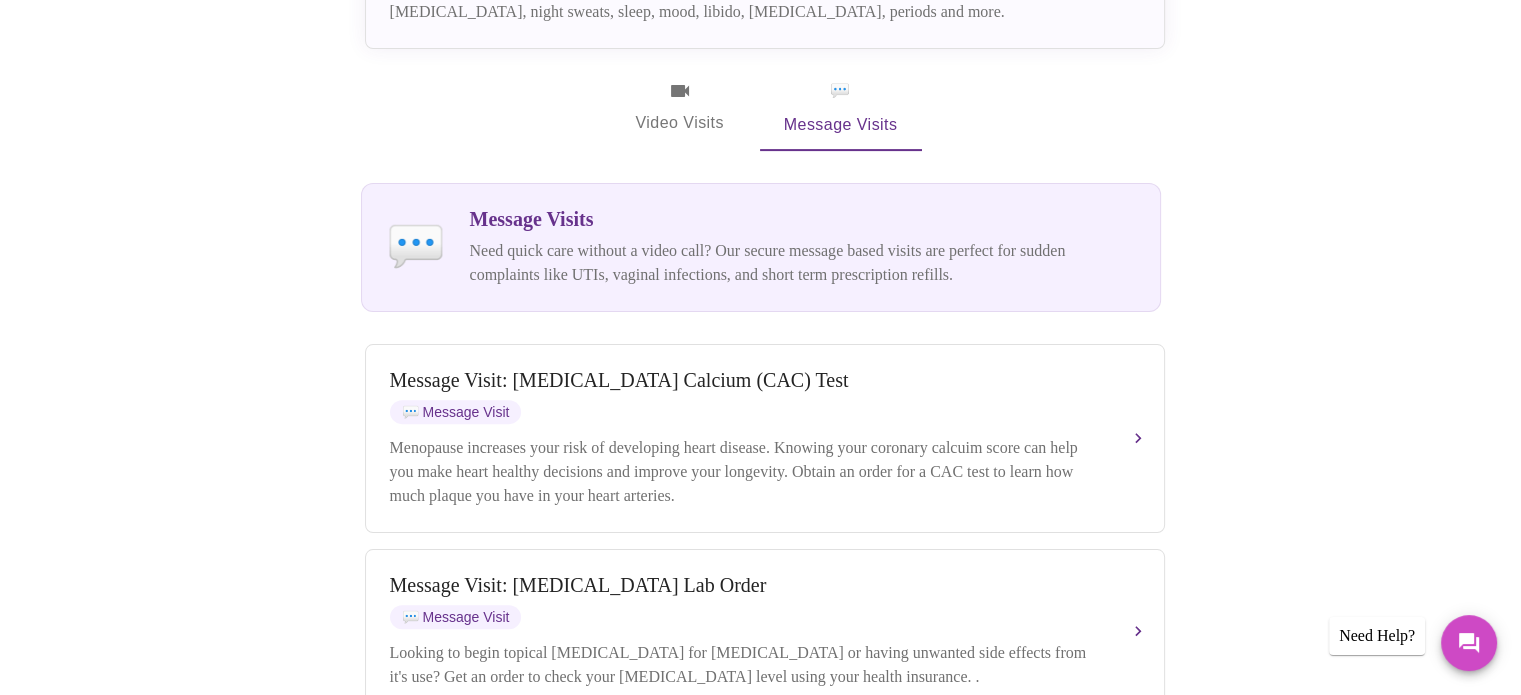 click on "Need quick care without a video call? Our secure message based visits are perfect for sudden complaints like UTIs, vaginal infections, and short term prescription refills." at bounding box center [803, 263] 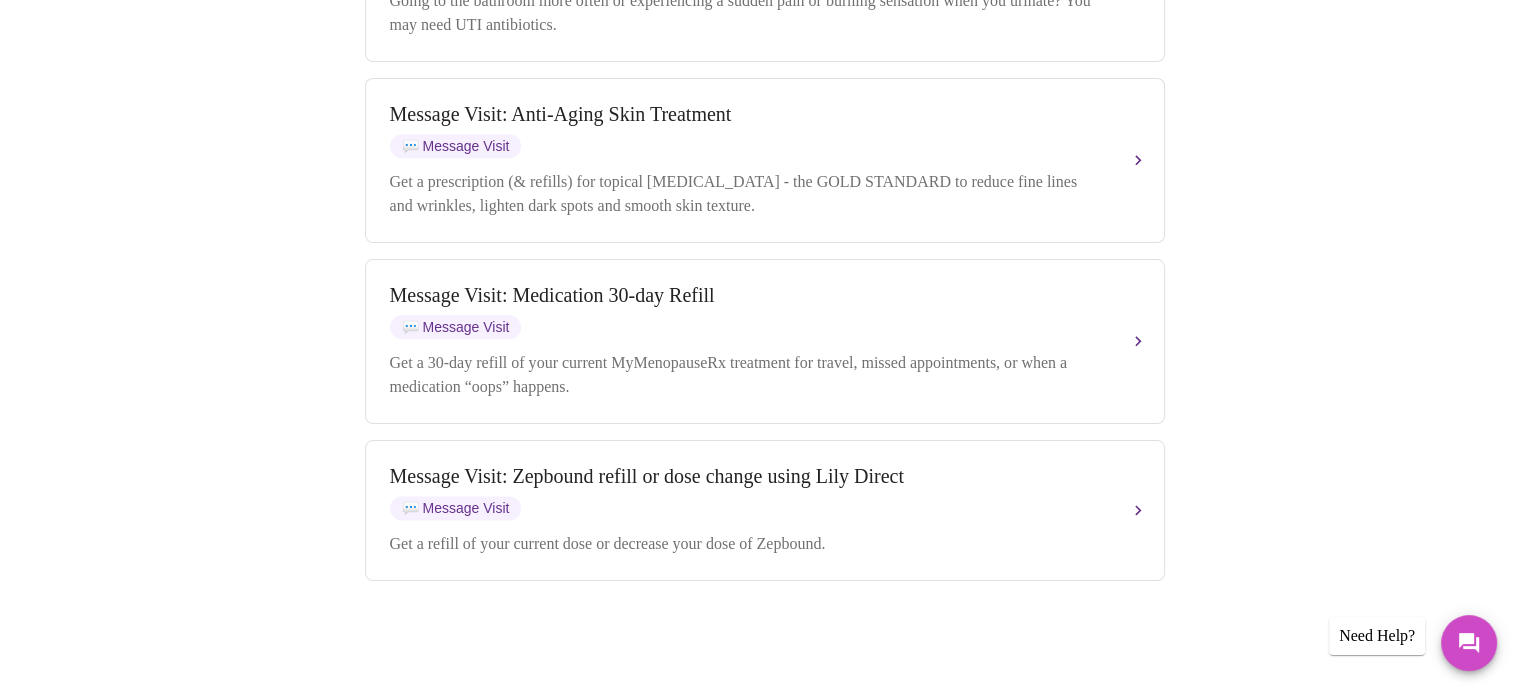 scroll, scrollTop: 2584, scrollLeft: 0, axis: vertical 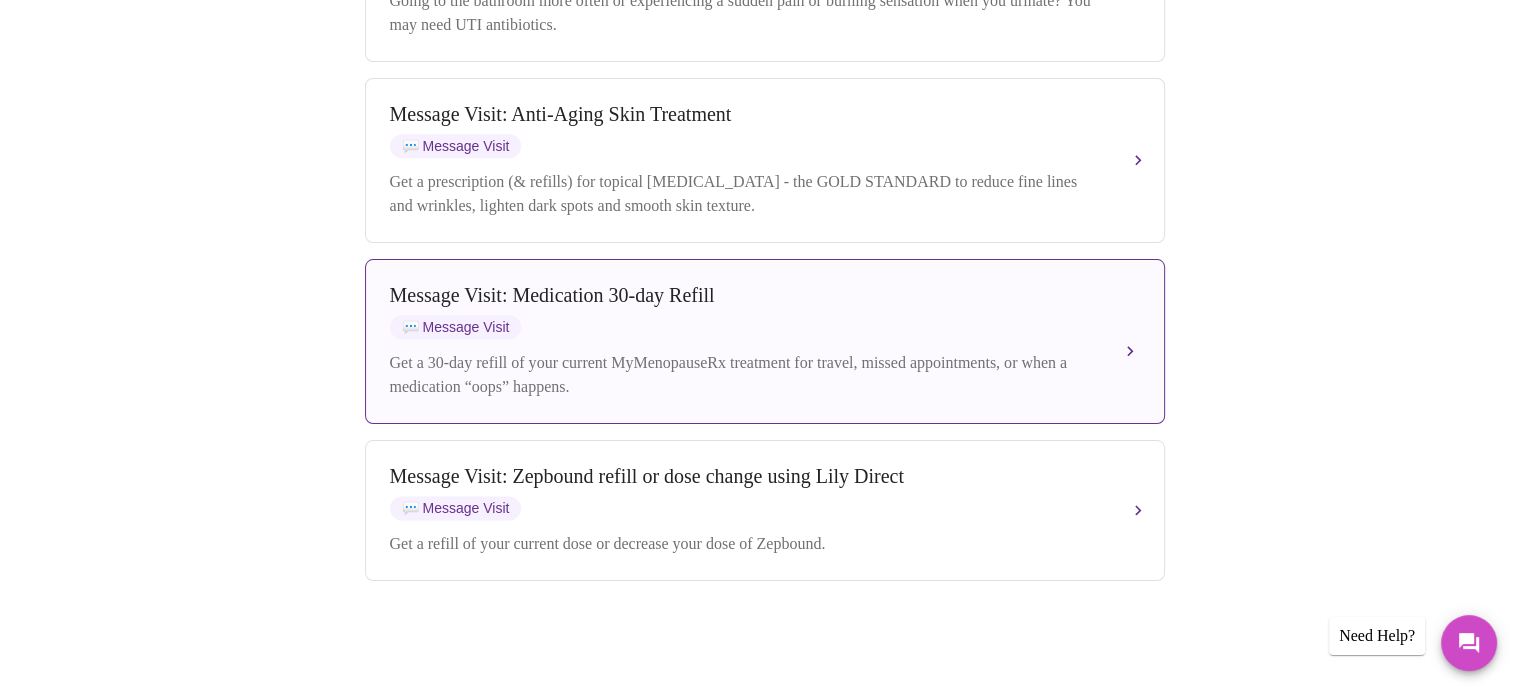 click on "💬  Message Visit" at bounding box center [456, 327] 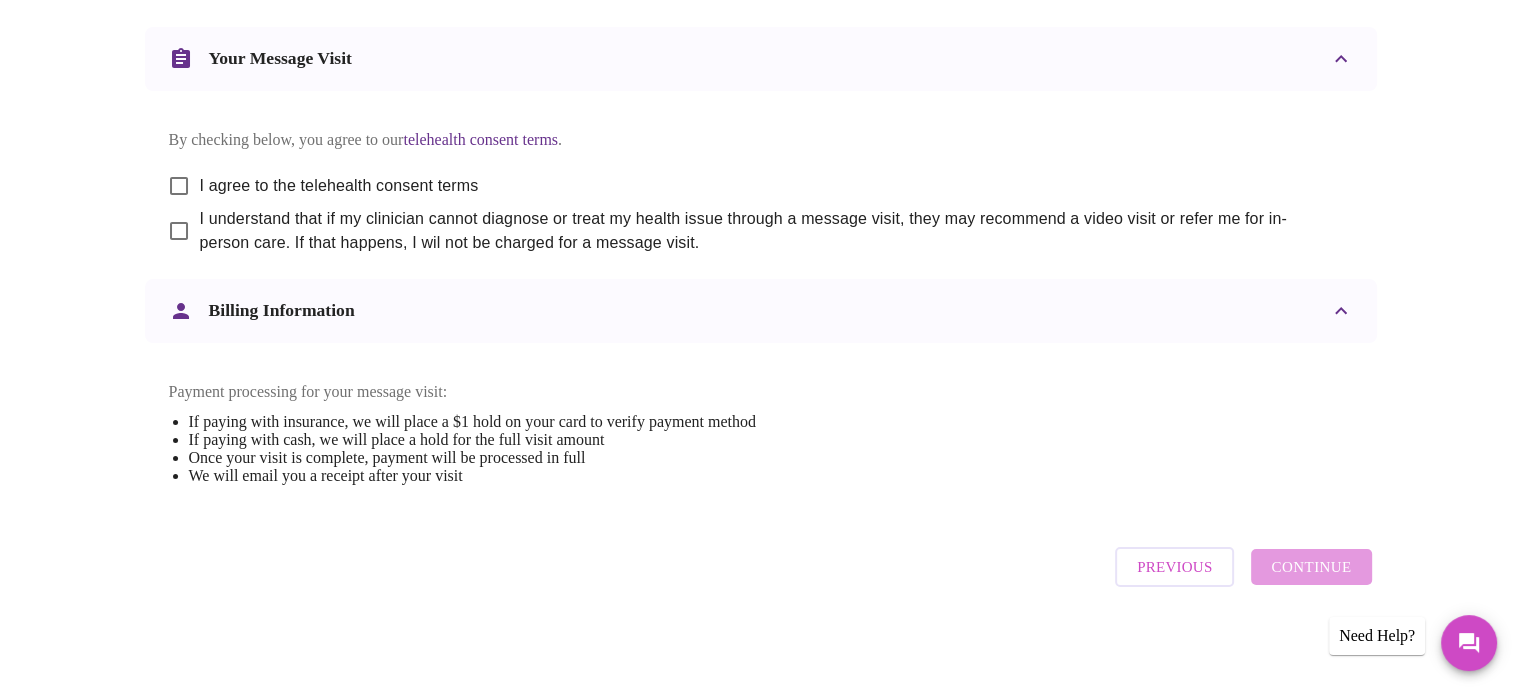 scroll, scrollTop: 1072, scrollLeft: 0, axis: vertical 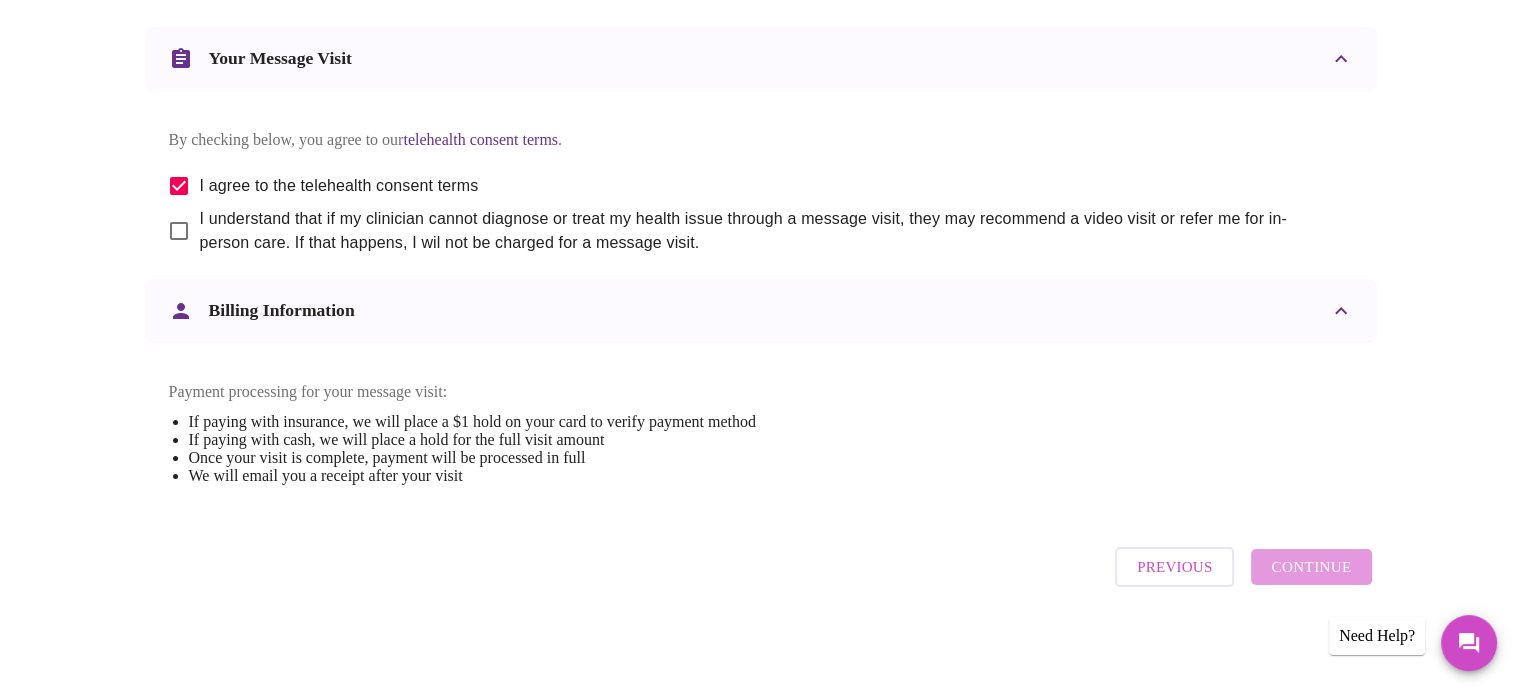 click on "I understand that if my clinician cannot diagnose or treat my health issue through a message visit, they may recommend a video visit or refer me for in-person care. If that happens, I wil not be charged for a message visit." at bounding box center [179, 231] 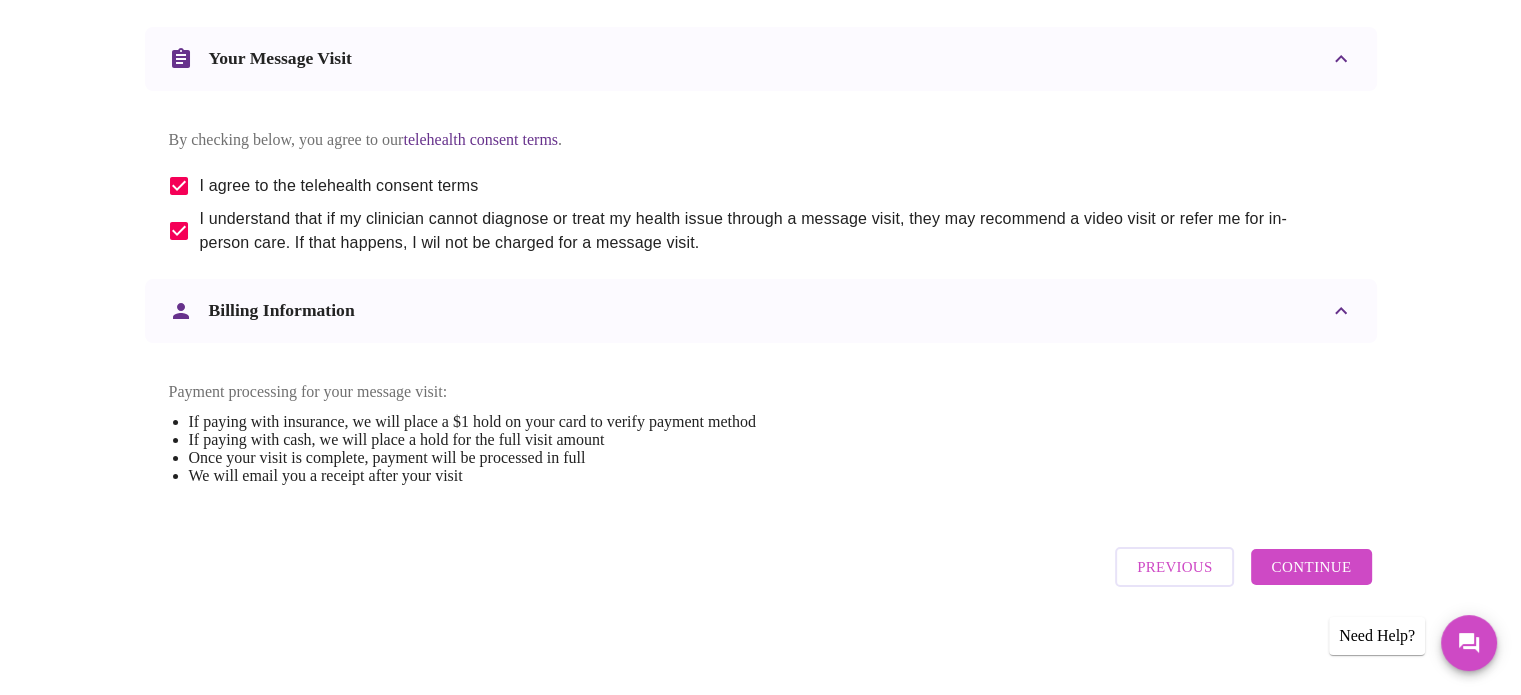 click on "Continue" at bounding box center (1311, 567) 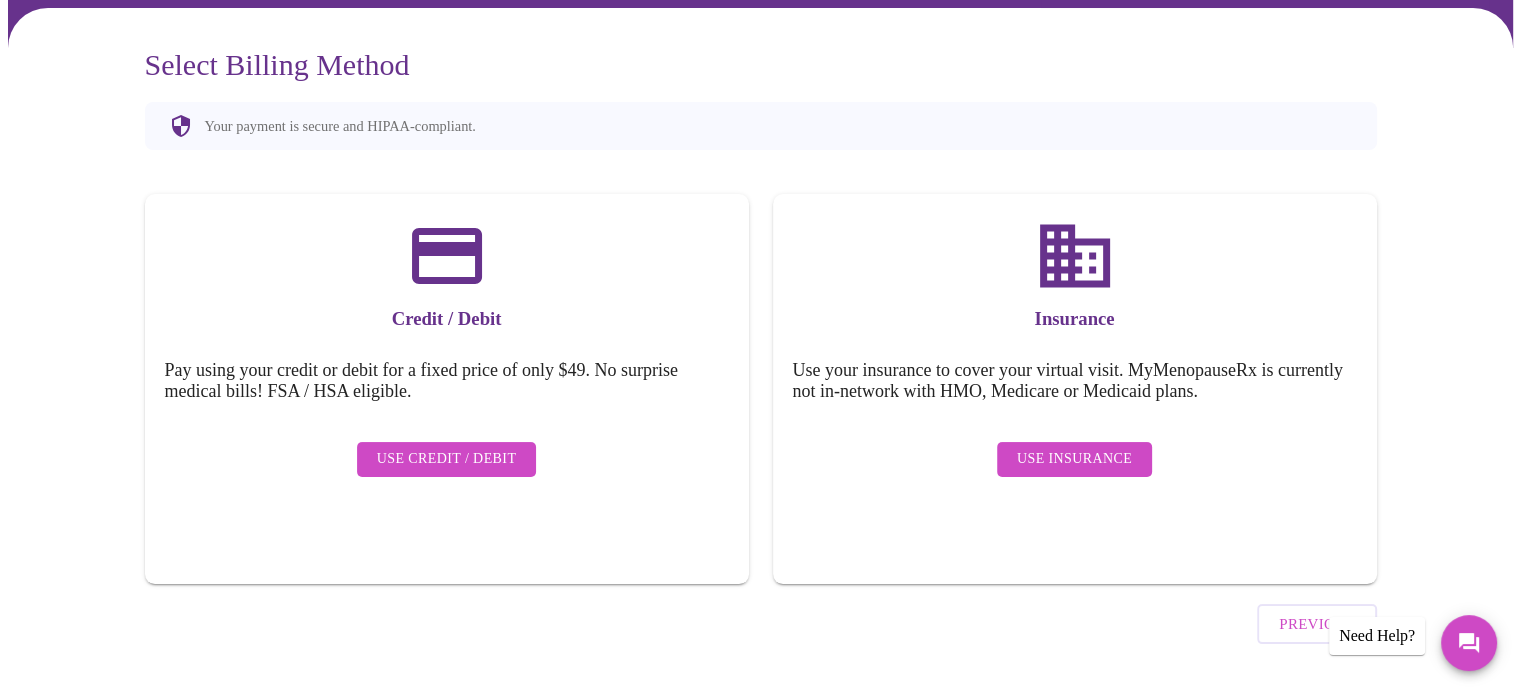 click on "Use Insurance" at bounding box center [1074, 459] 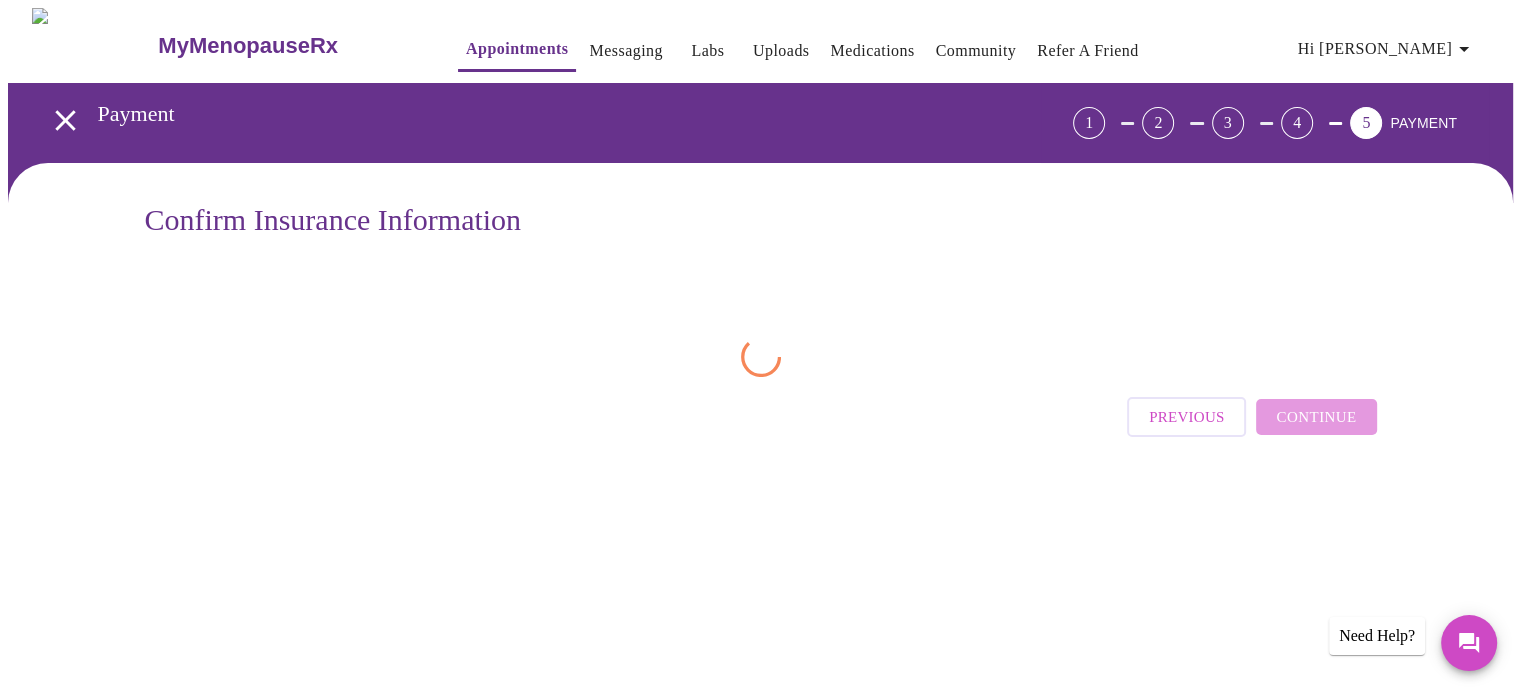 scroll, scrollTop: 0, scrollLeft: 0, axis: both 